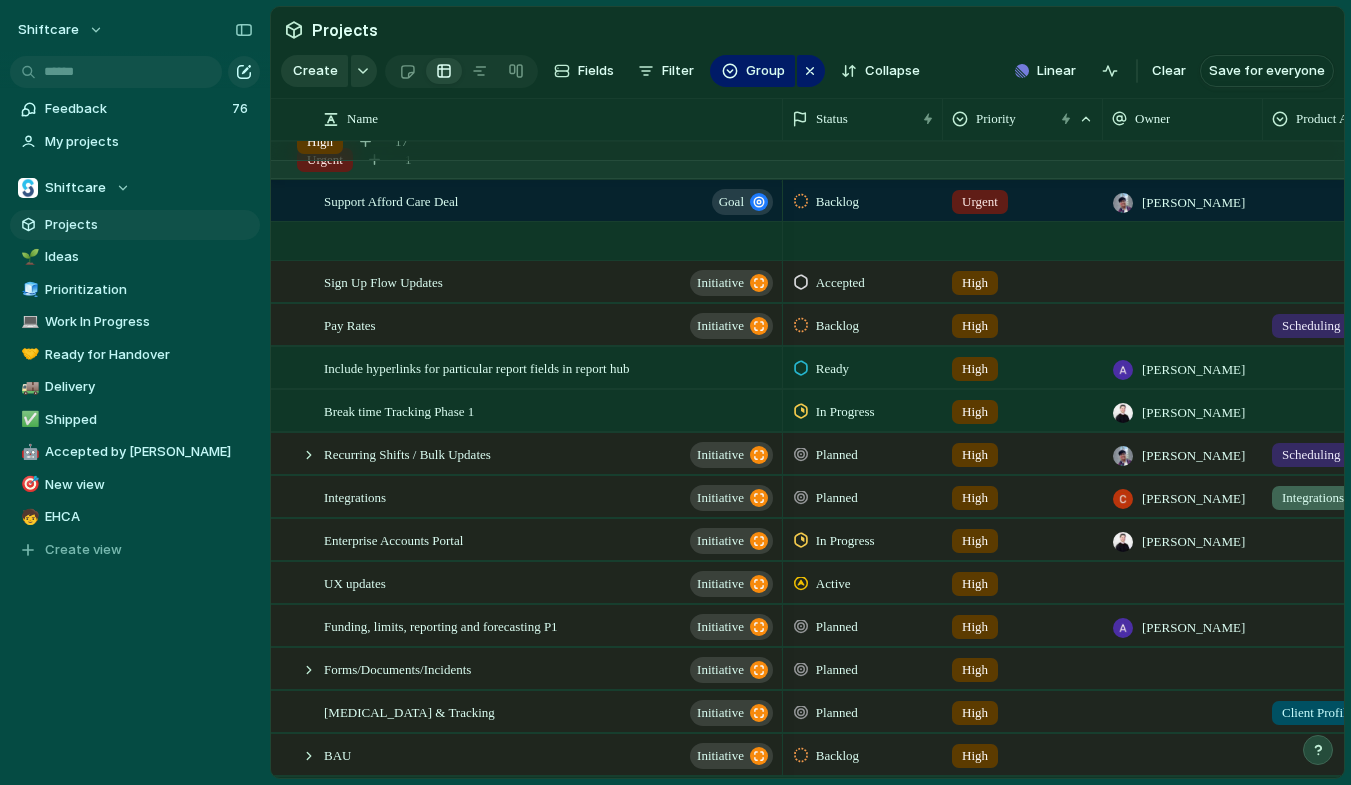 scroll, scrollTop: 0, scrollLeft: 0, axis: both 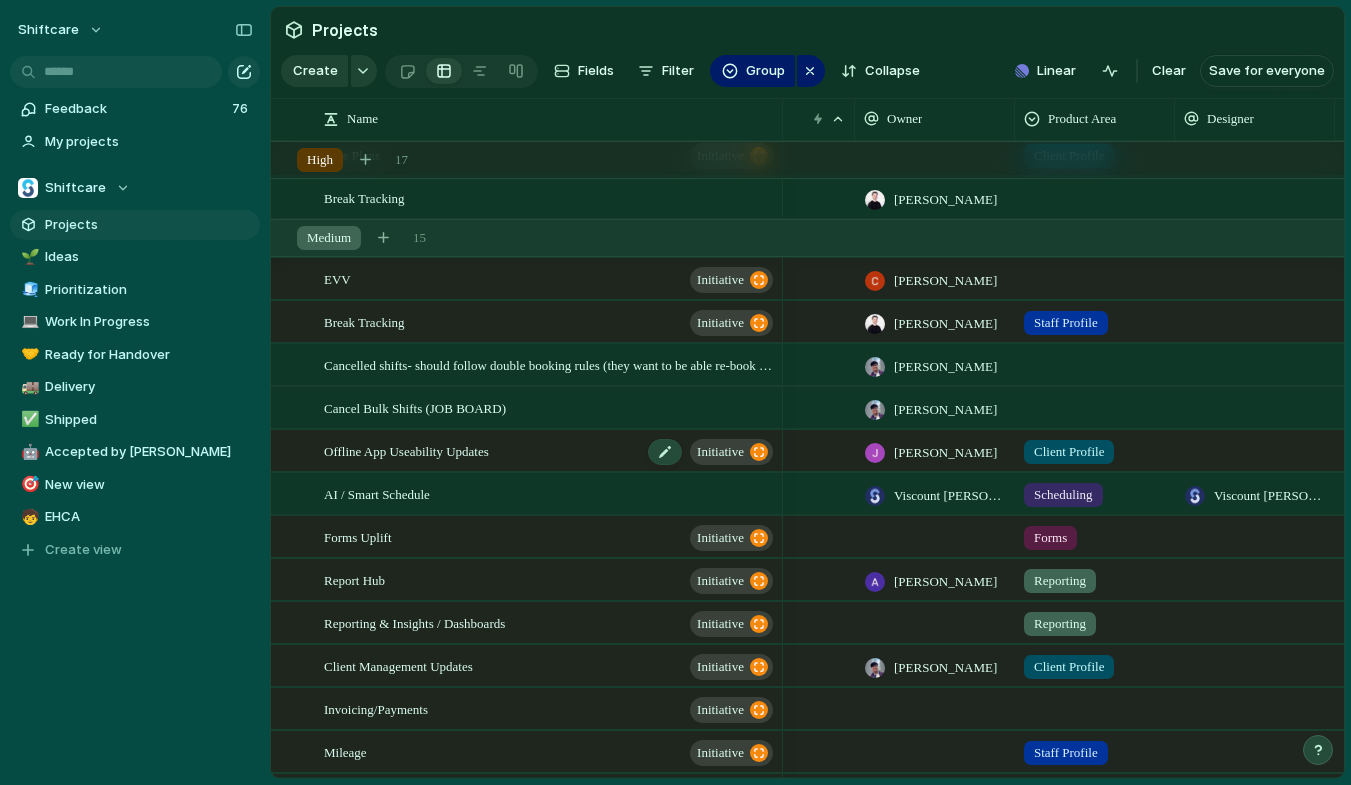 click on "Offline App Useability Updates" at bounding box center (406, 450) 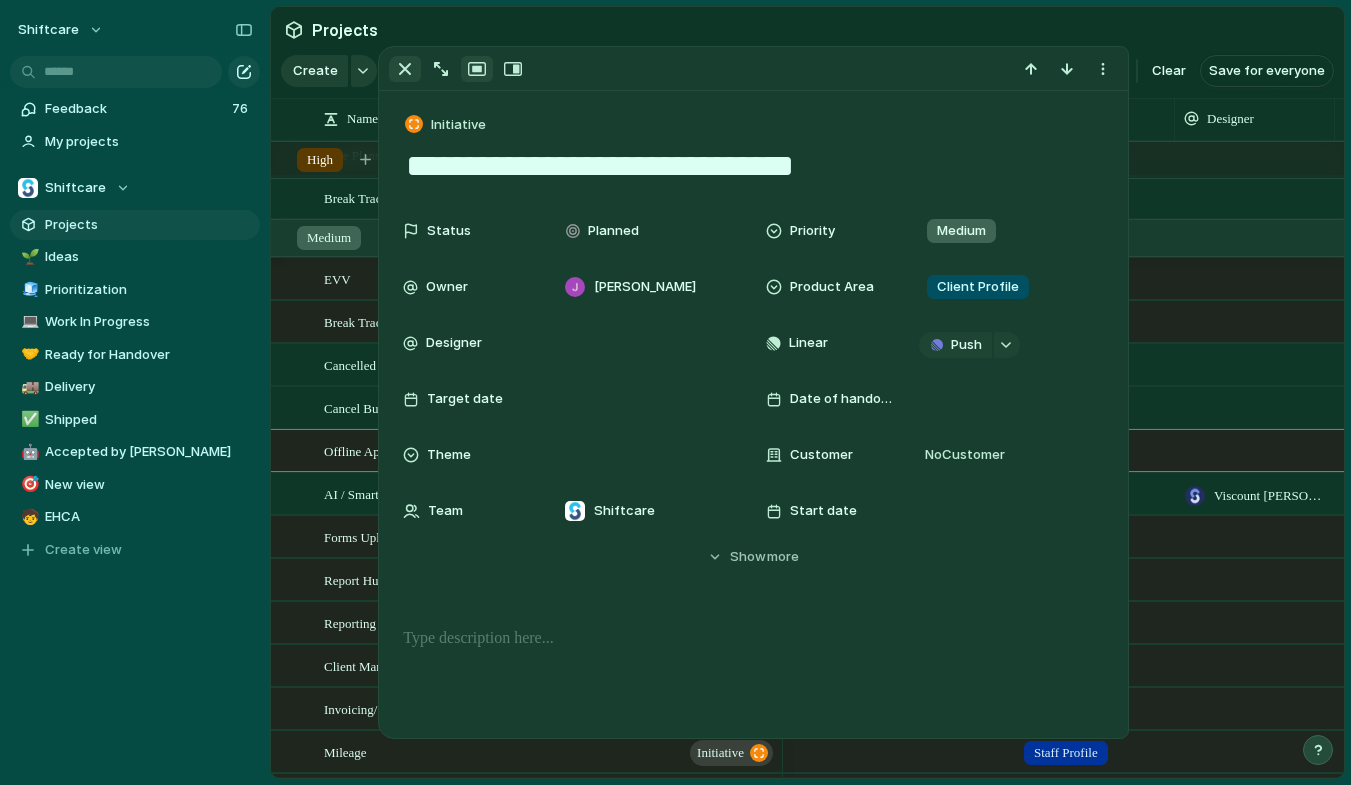 click at bounding box center [405, 69] 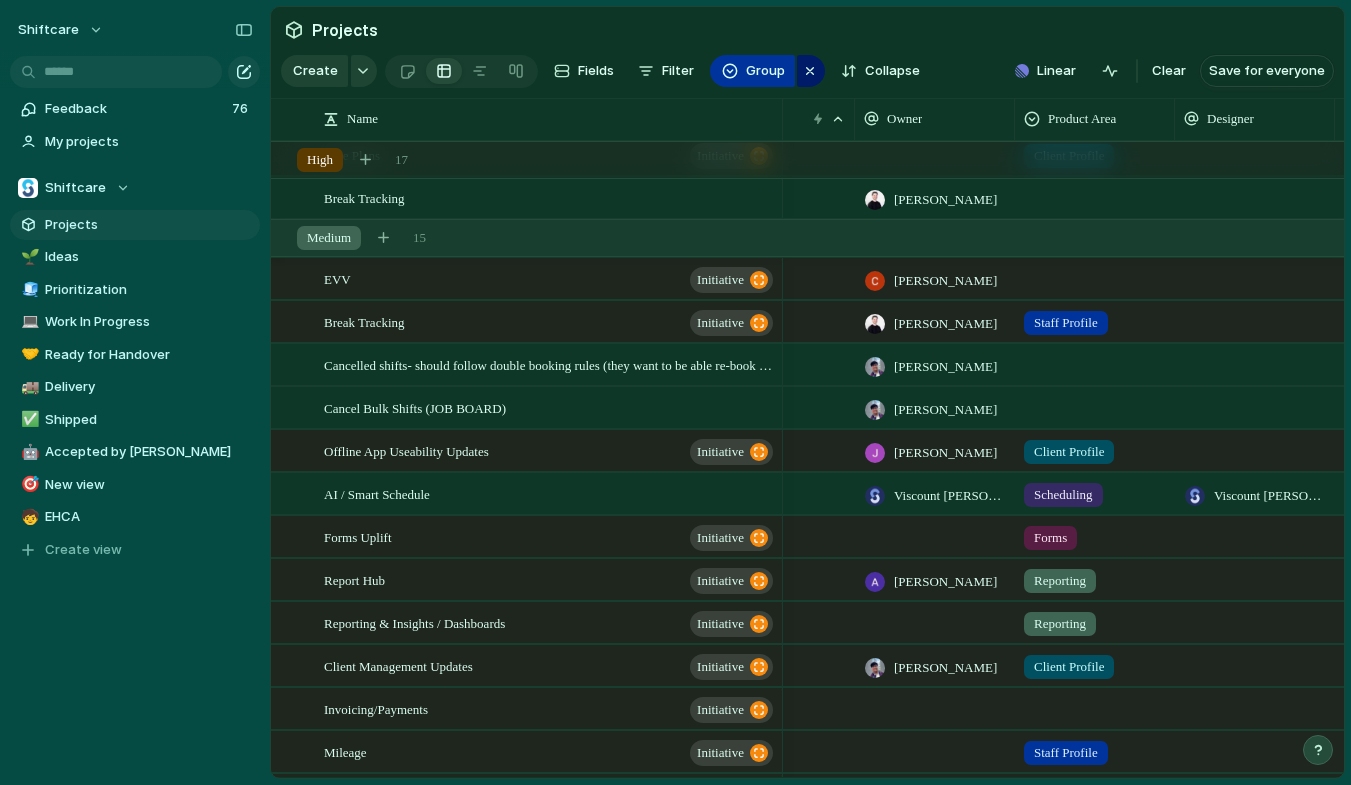 click on "Group" at bounding box center [752, 71] 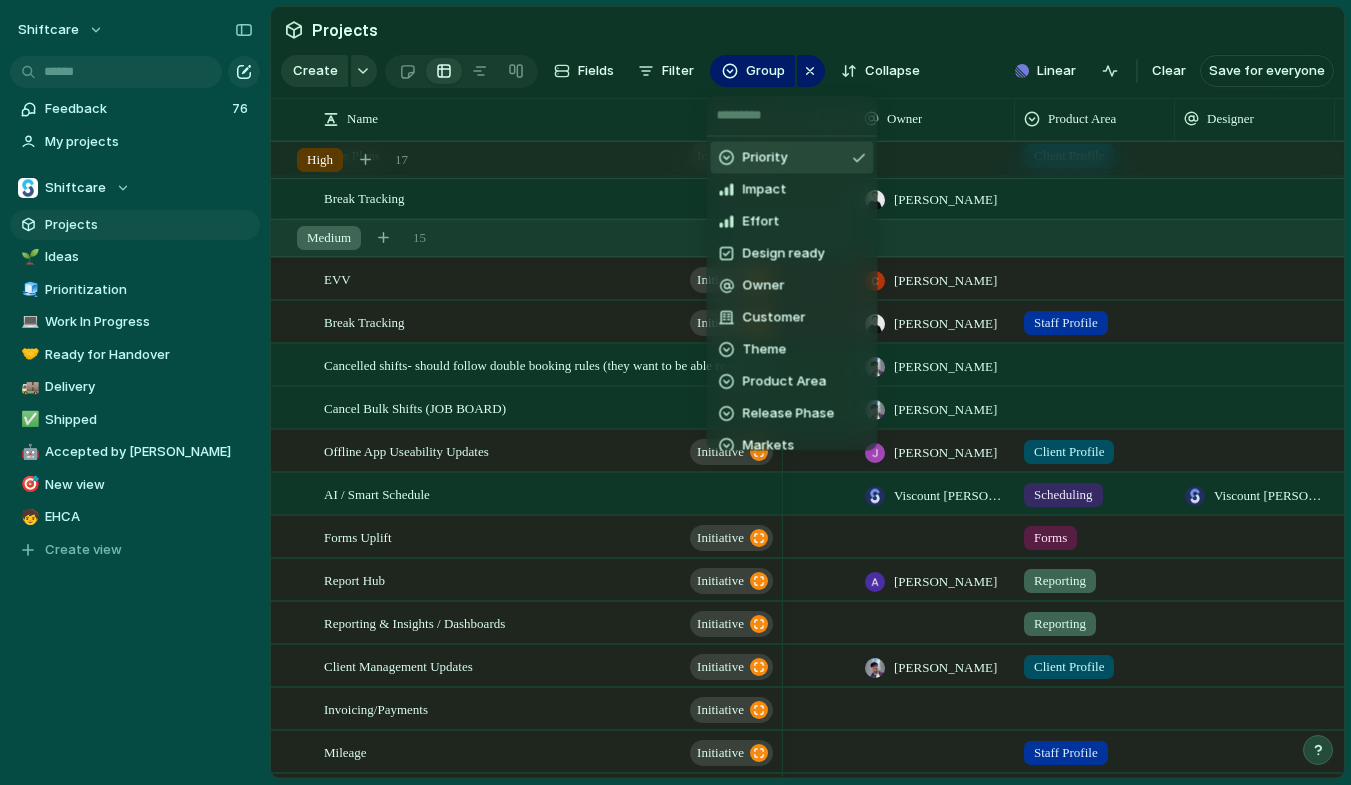 click on "Priority" at bounding box center (792, 158) 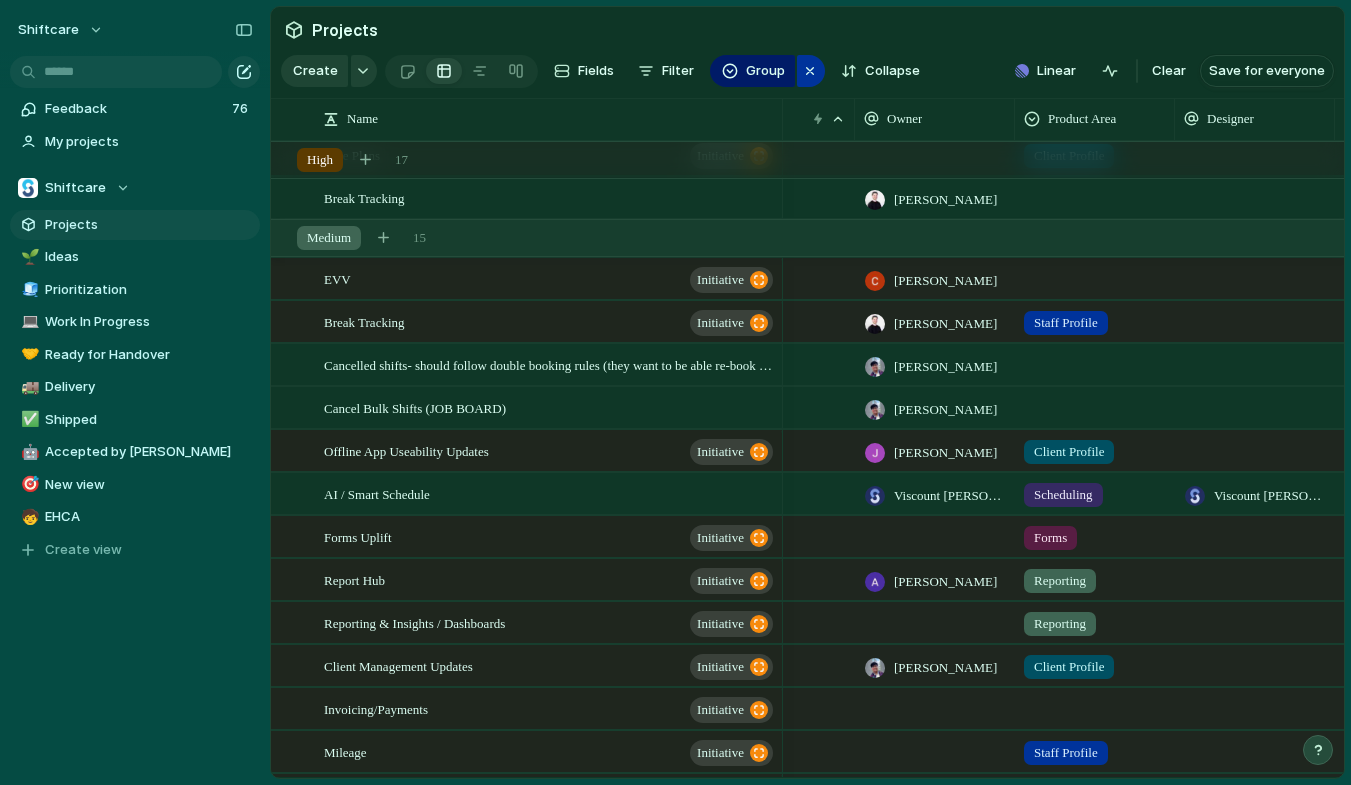 click at bounding box center (810, 71) 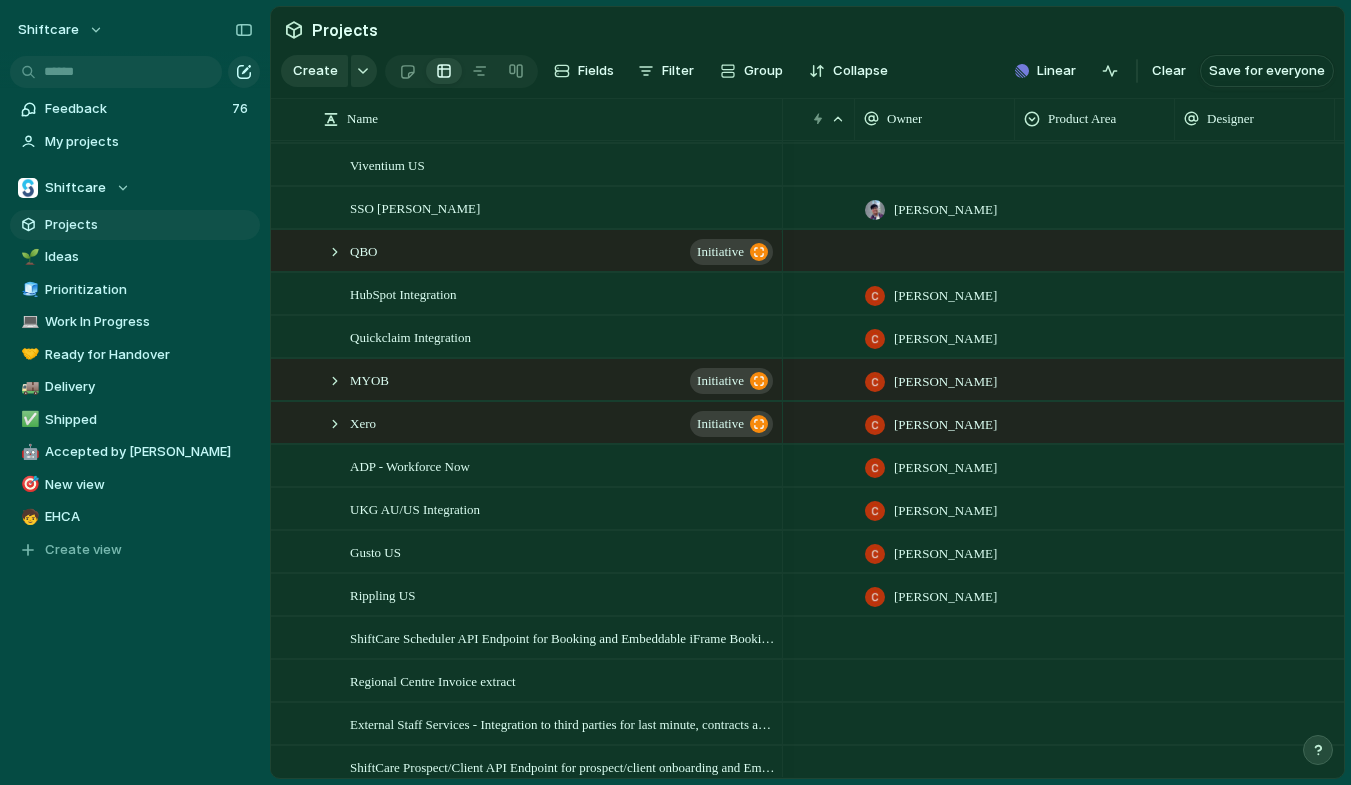 scroll, scrollTop: 62, scrollLeft: 0, axis: vertical 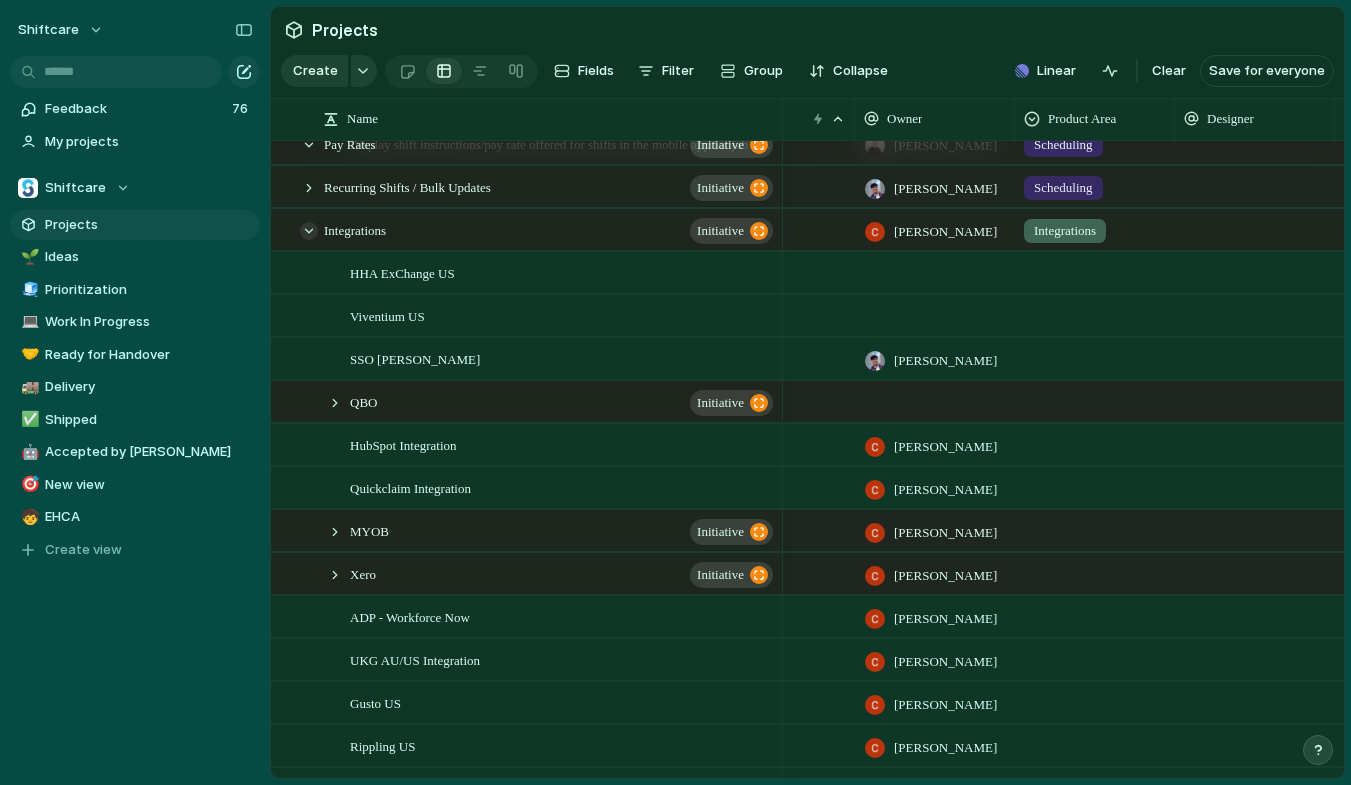 click at bounding box center [309, 231] 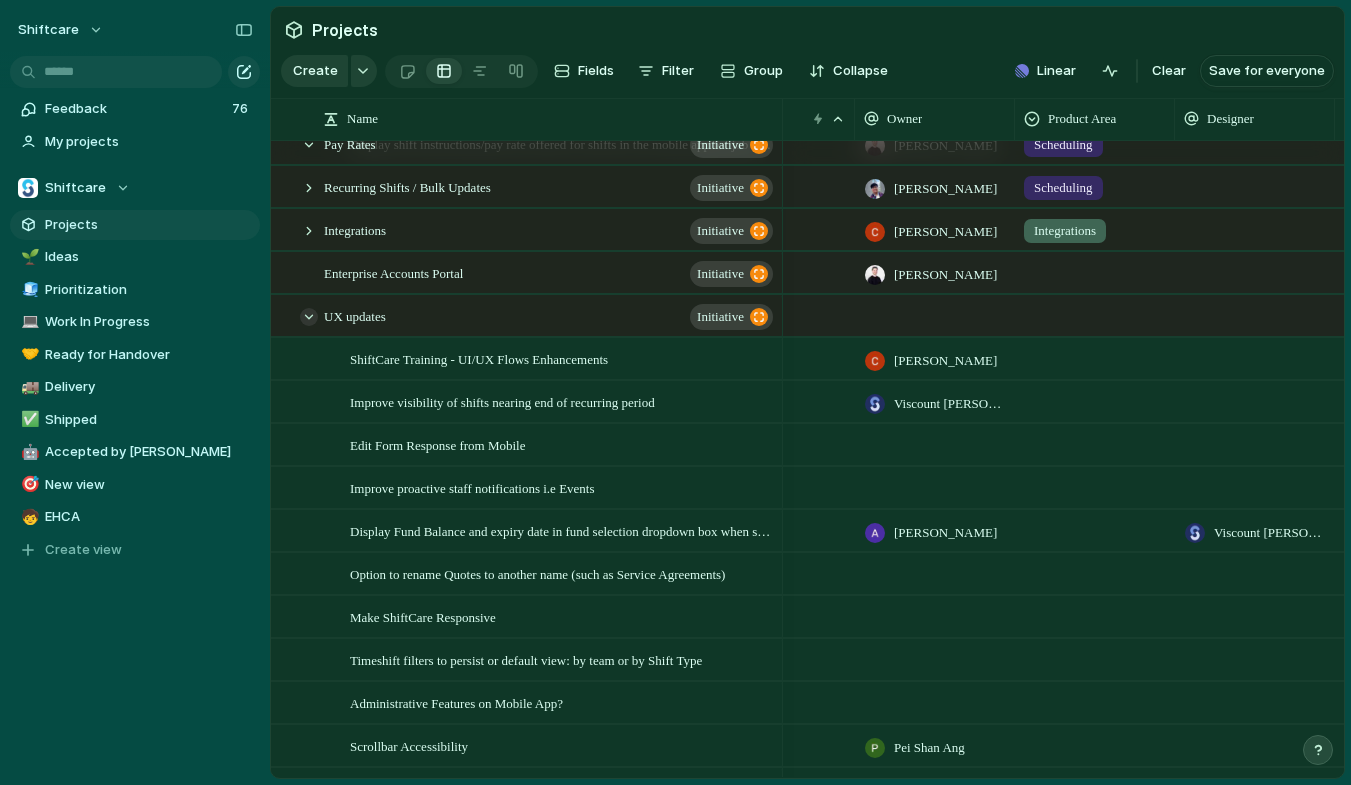 click at bounding box center [309, 317] 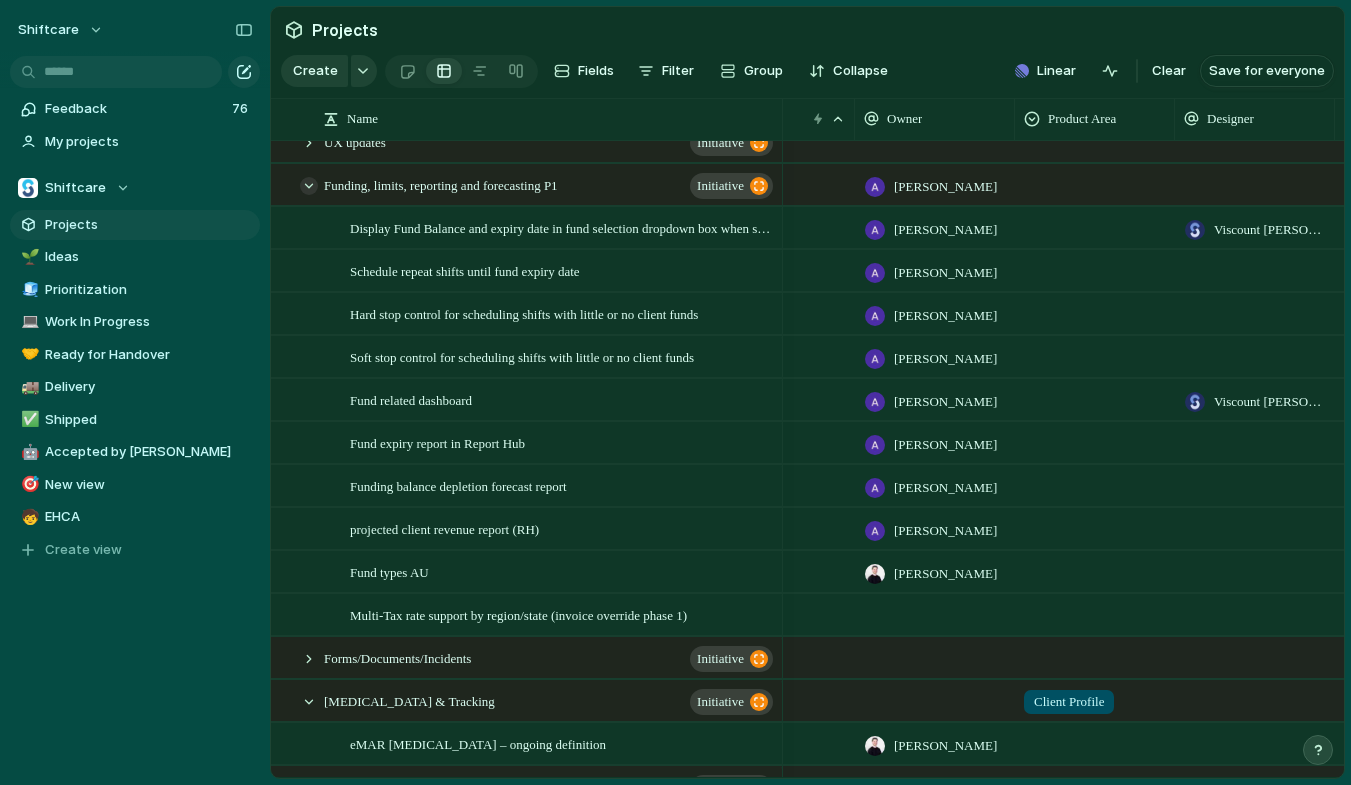 click at bounding box center [309, 186] 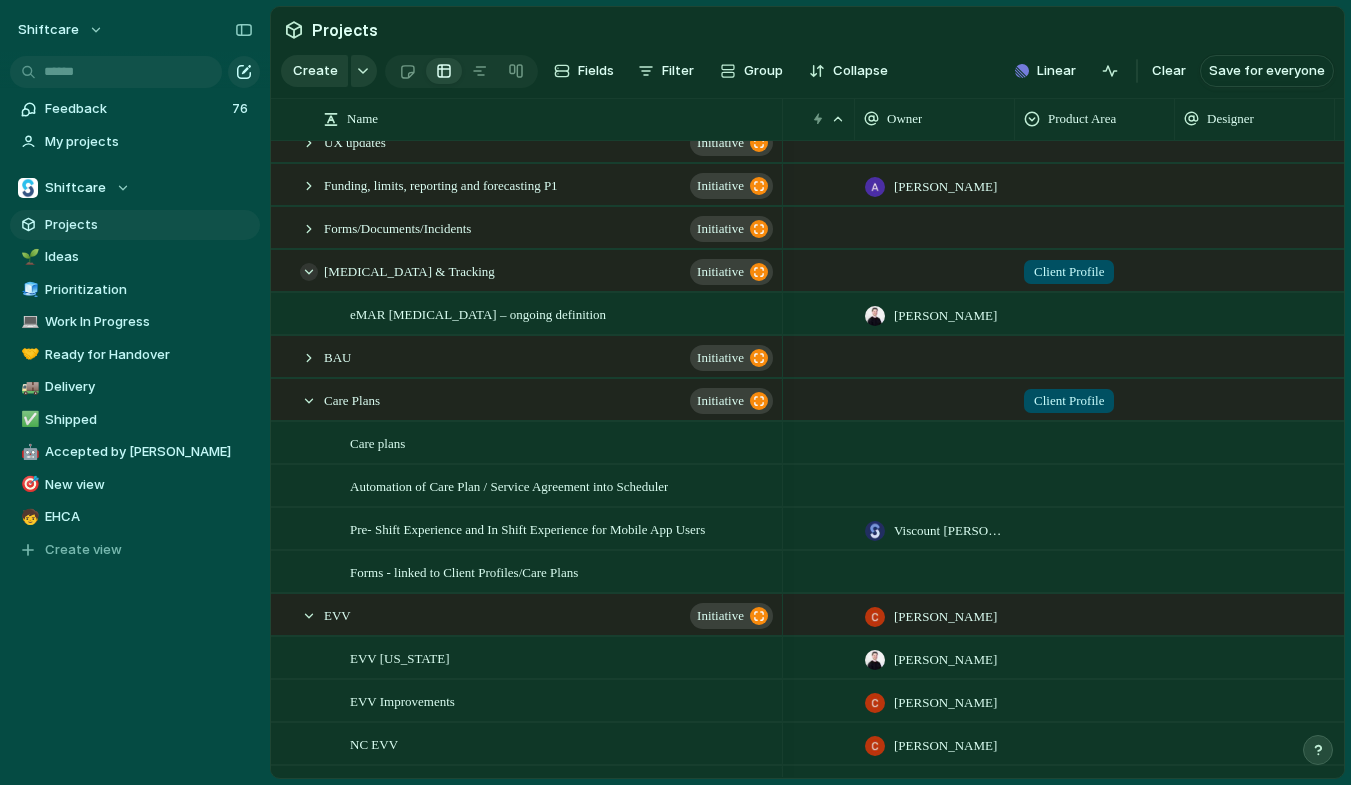 click at bounding box center (309, 272) 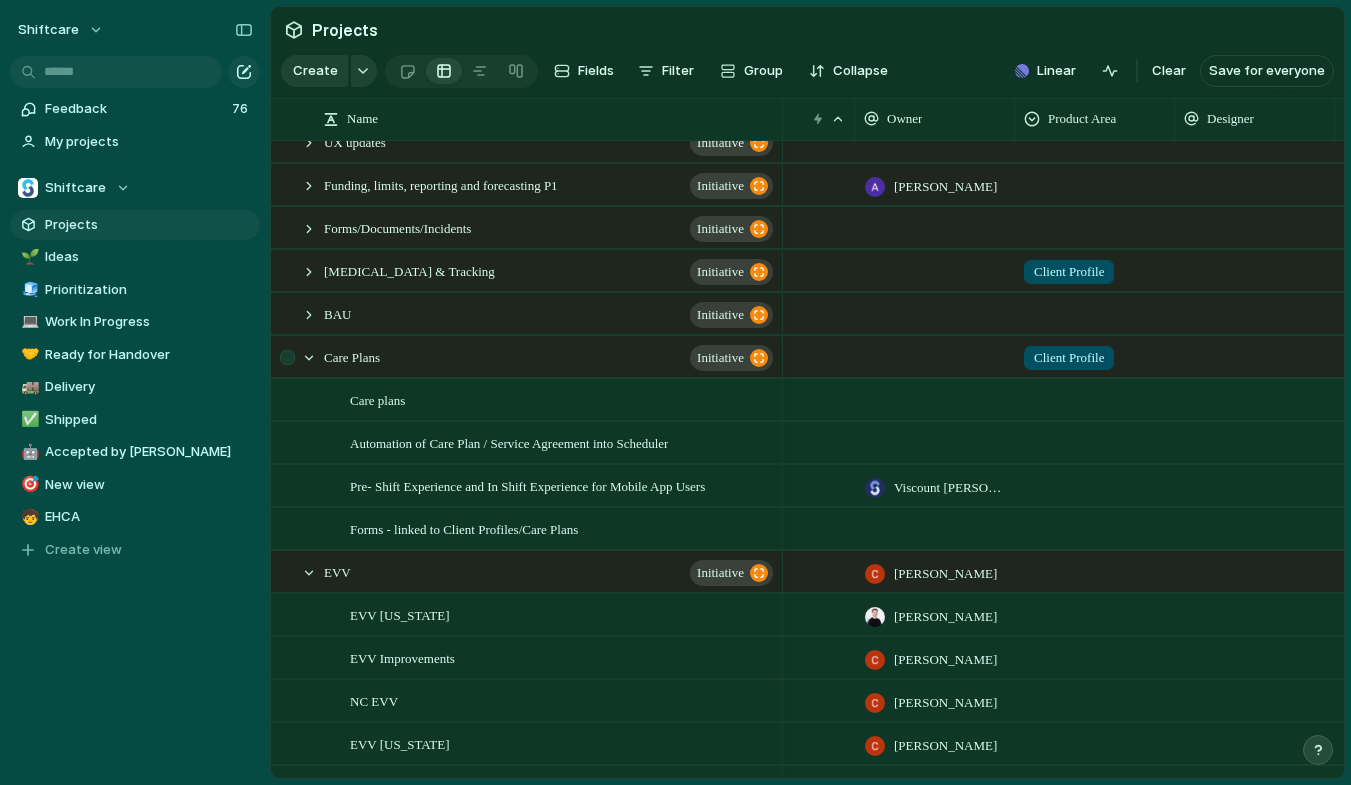 click at bounding box center (290, 364) 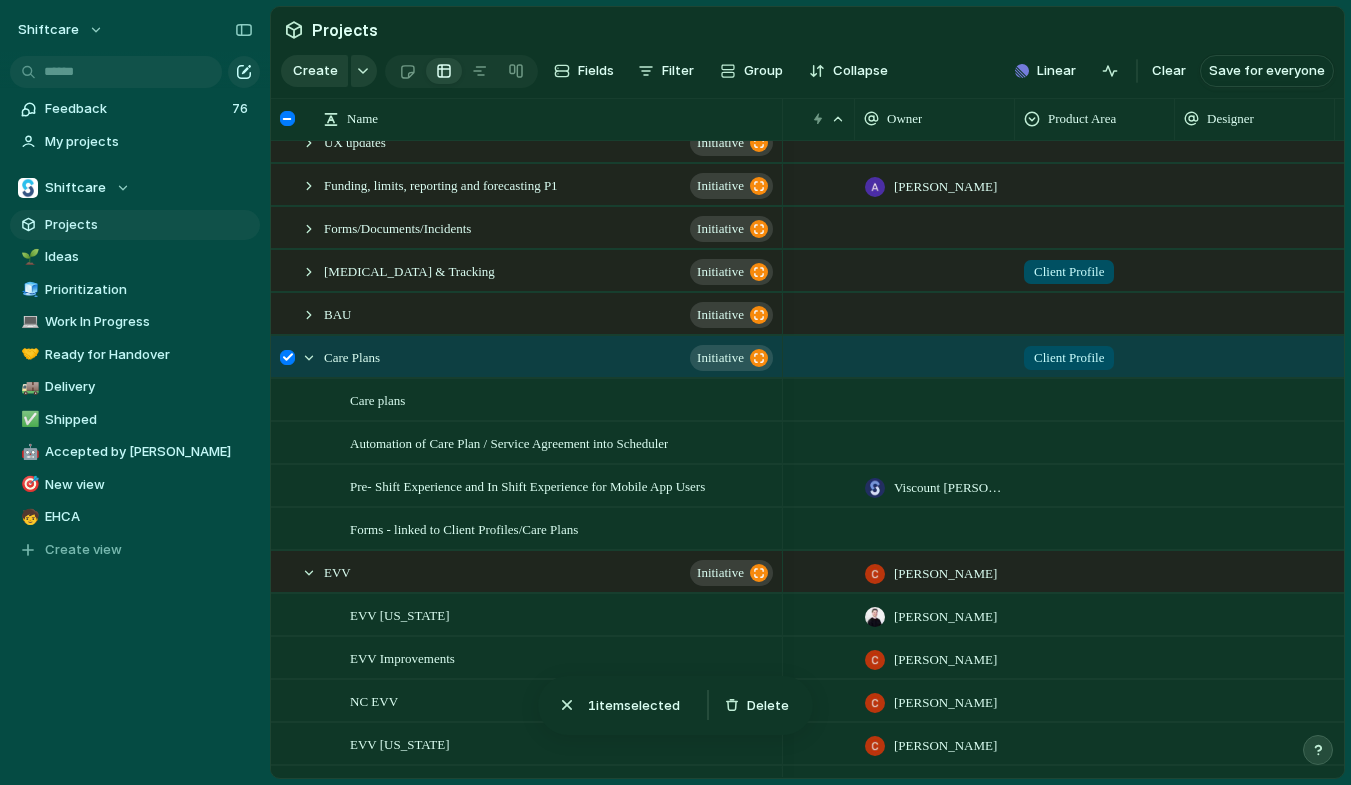 click at bounding box center [287, 357] 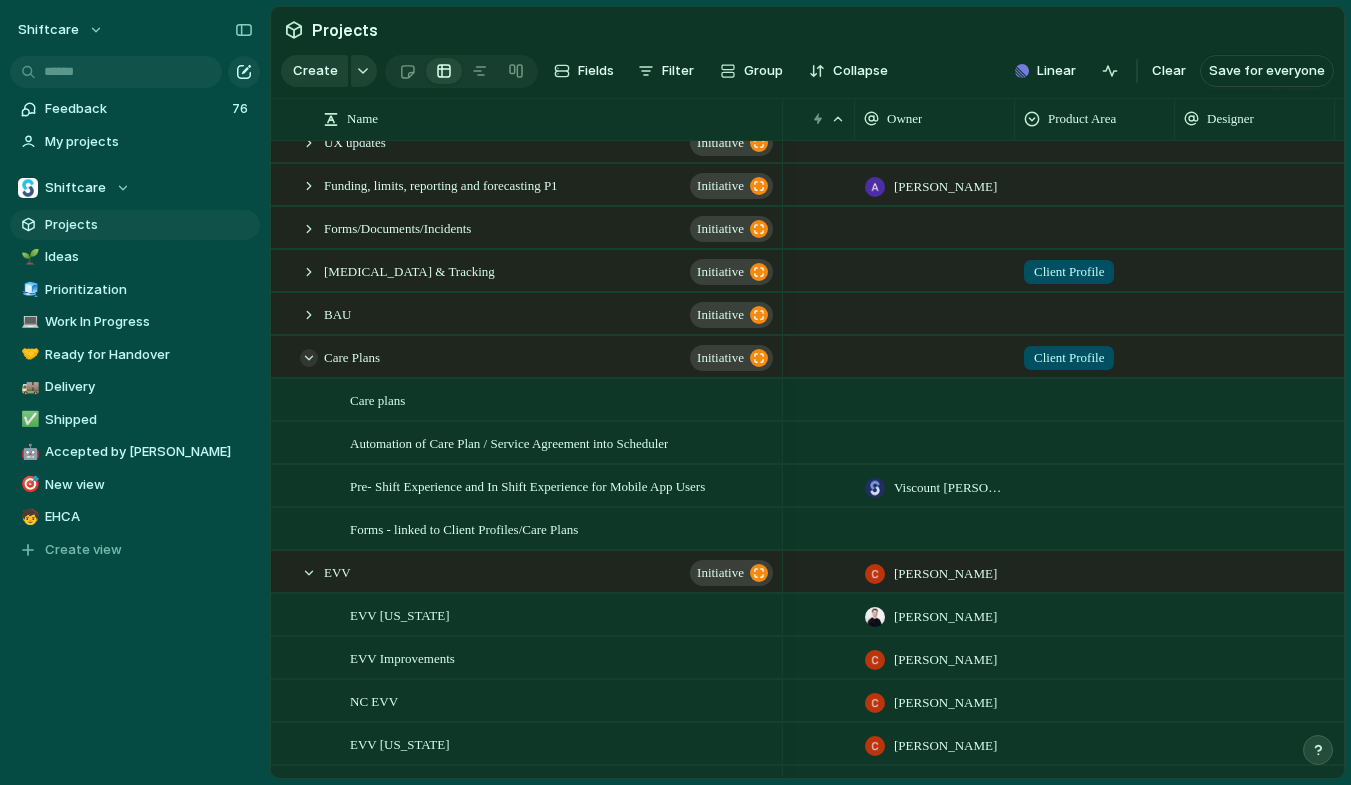 click at bounding box center (309, 358) 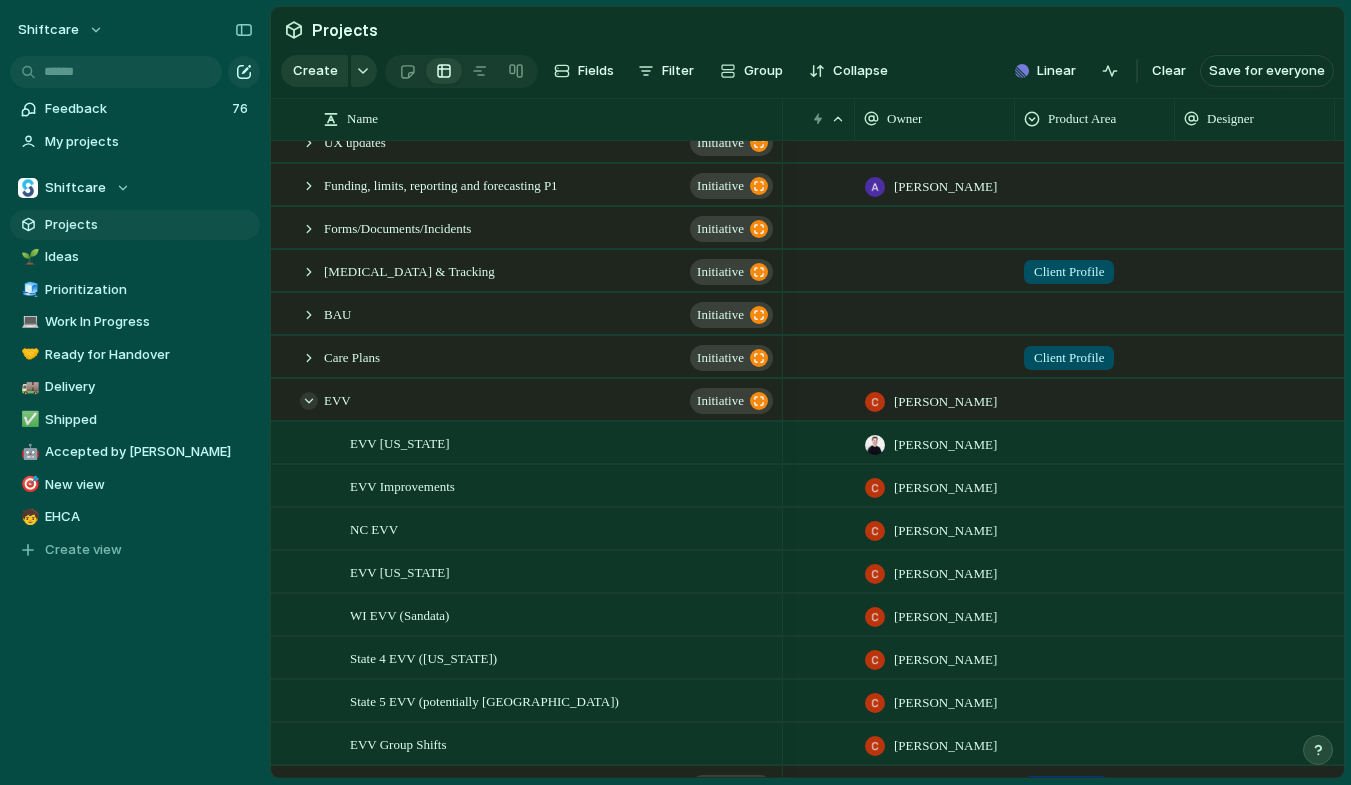 click at bounding box center [309, 401] 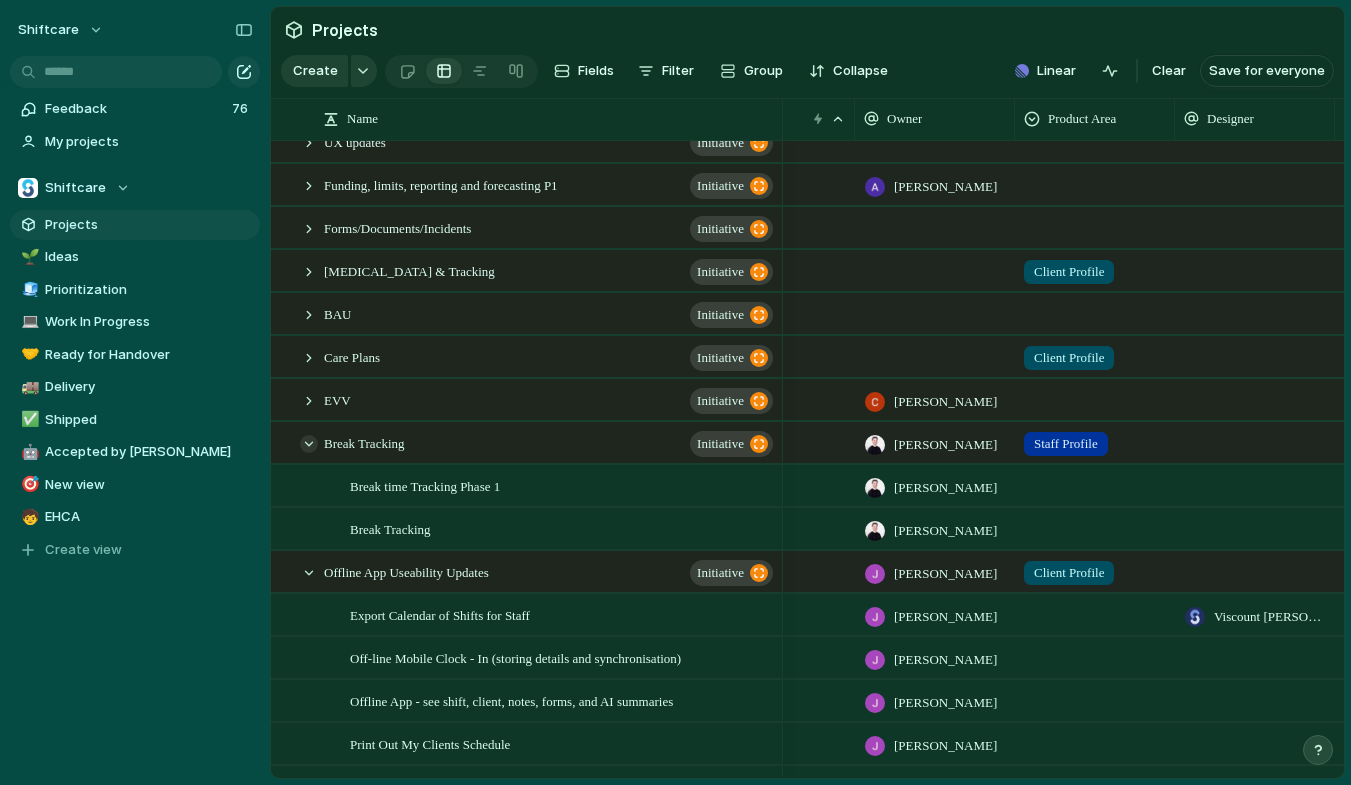 click at bounding box center (309, 444) 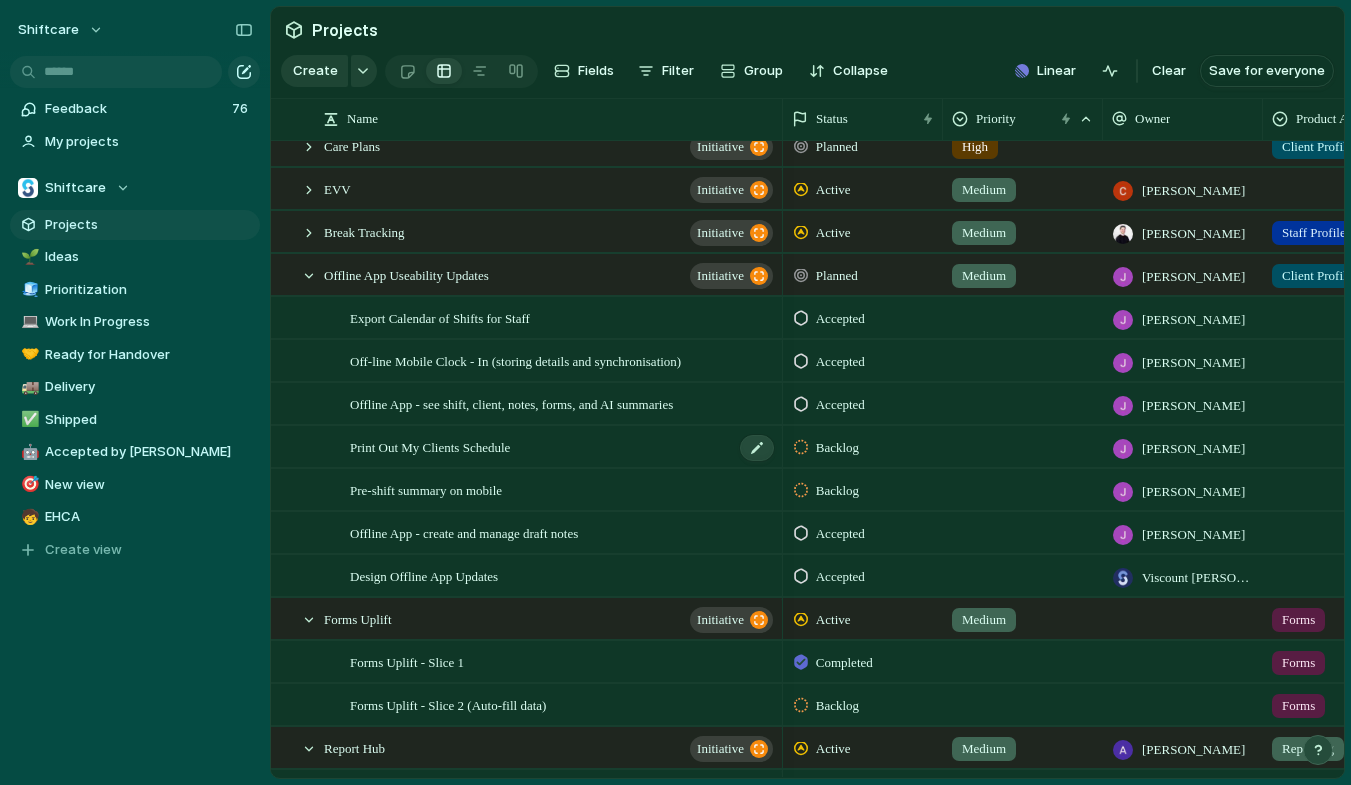click on "Print Out My Clients Schedule" at bounding box center [430, 446] 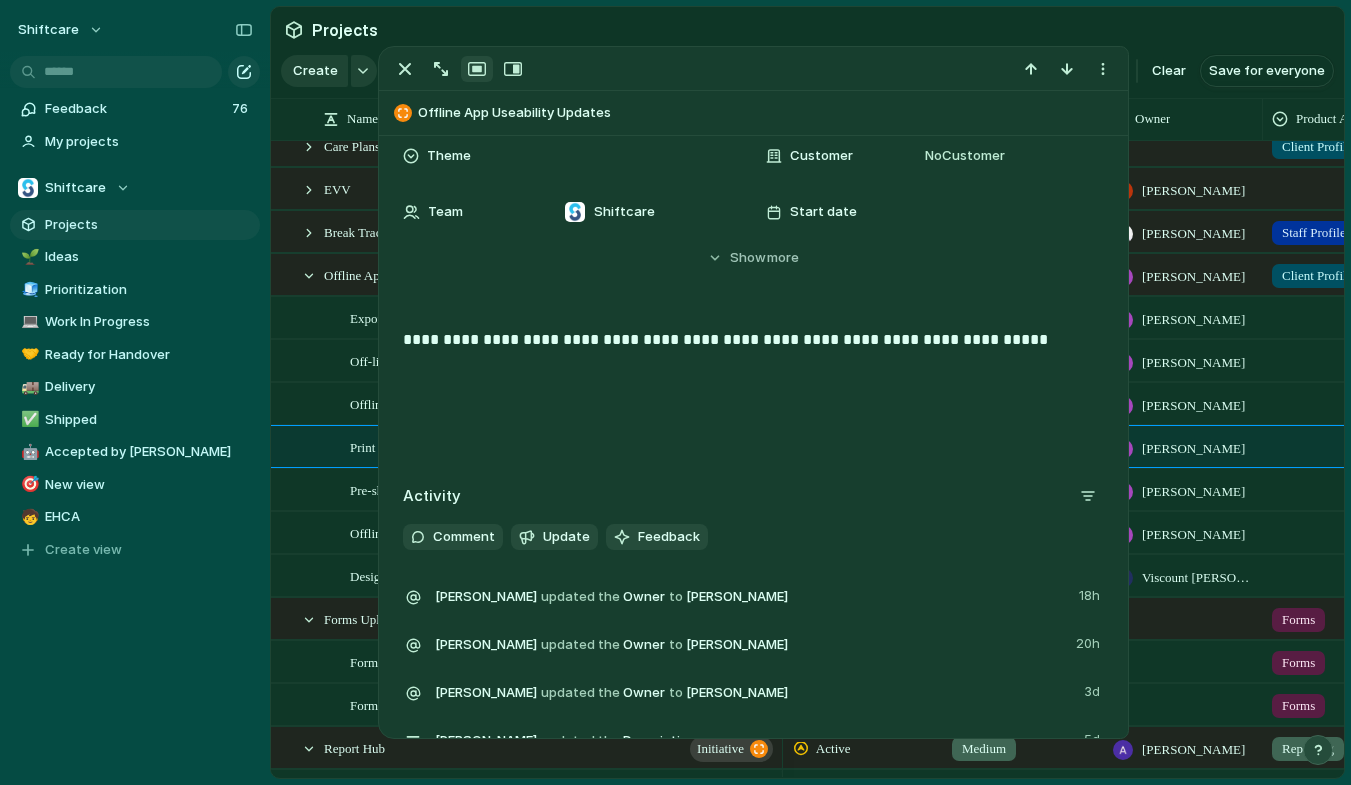 click on "**********" at bounding box center [753, 392] 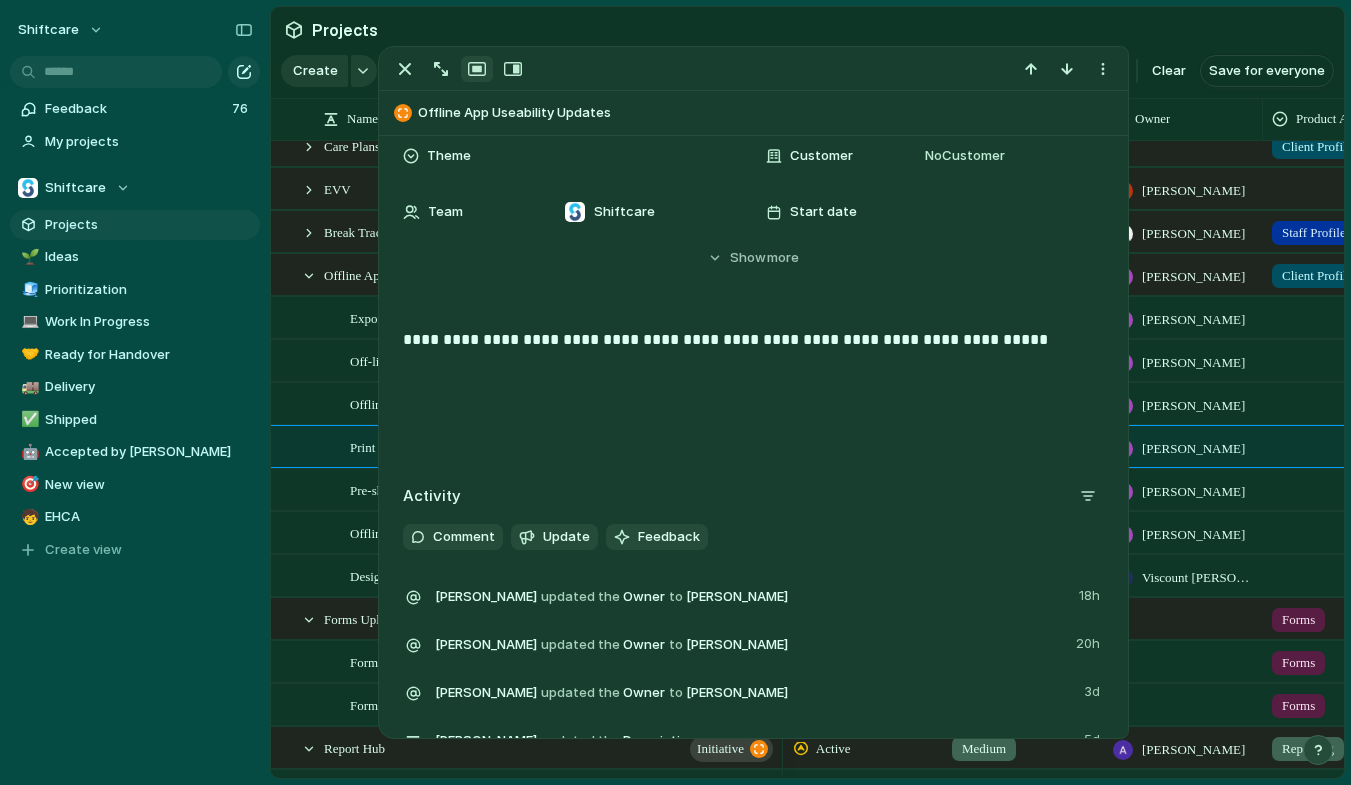 type 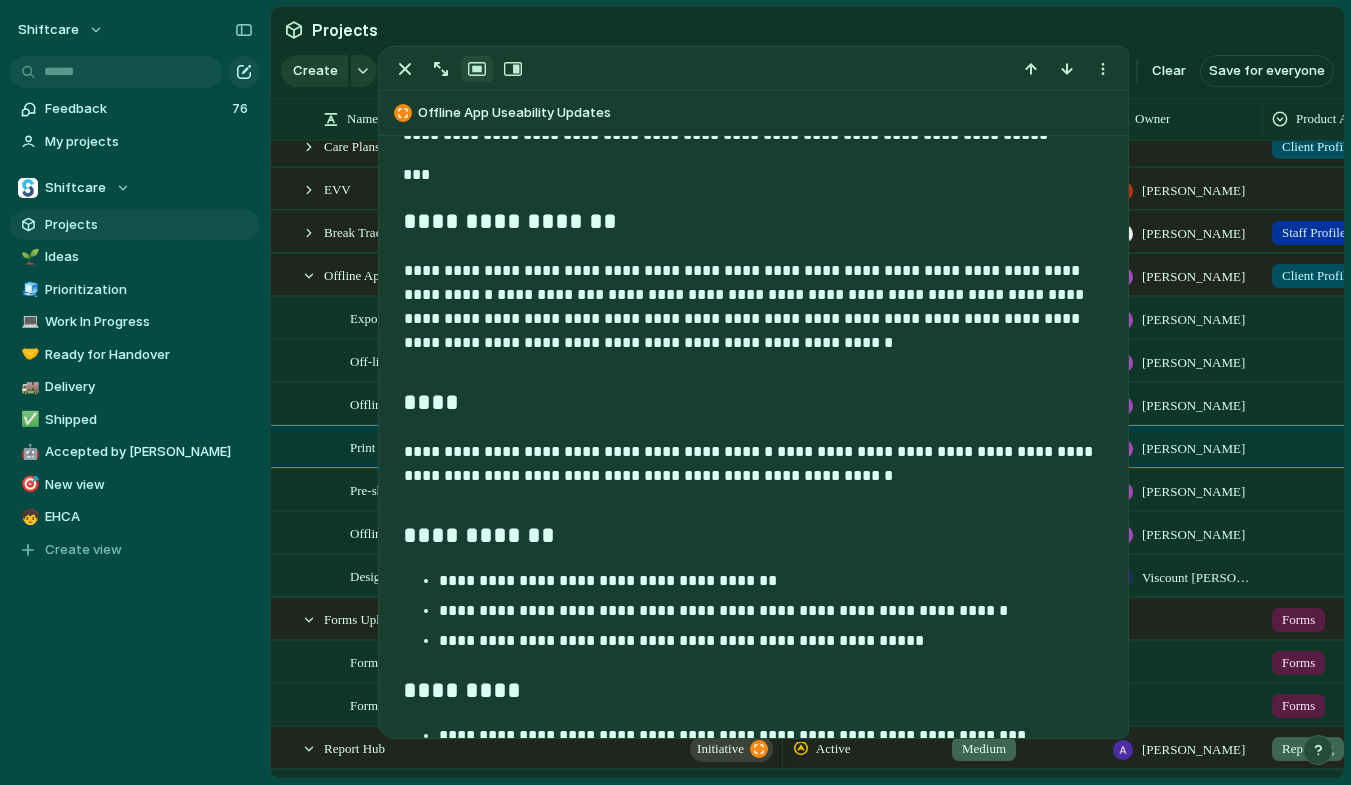 click on "**********" at bounding box center [754, 464] 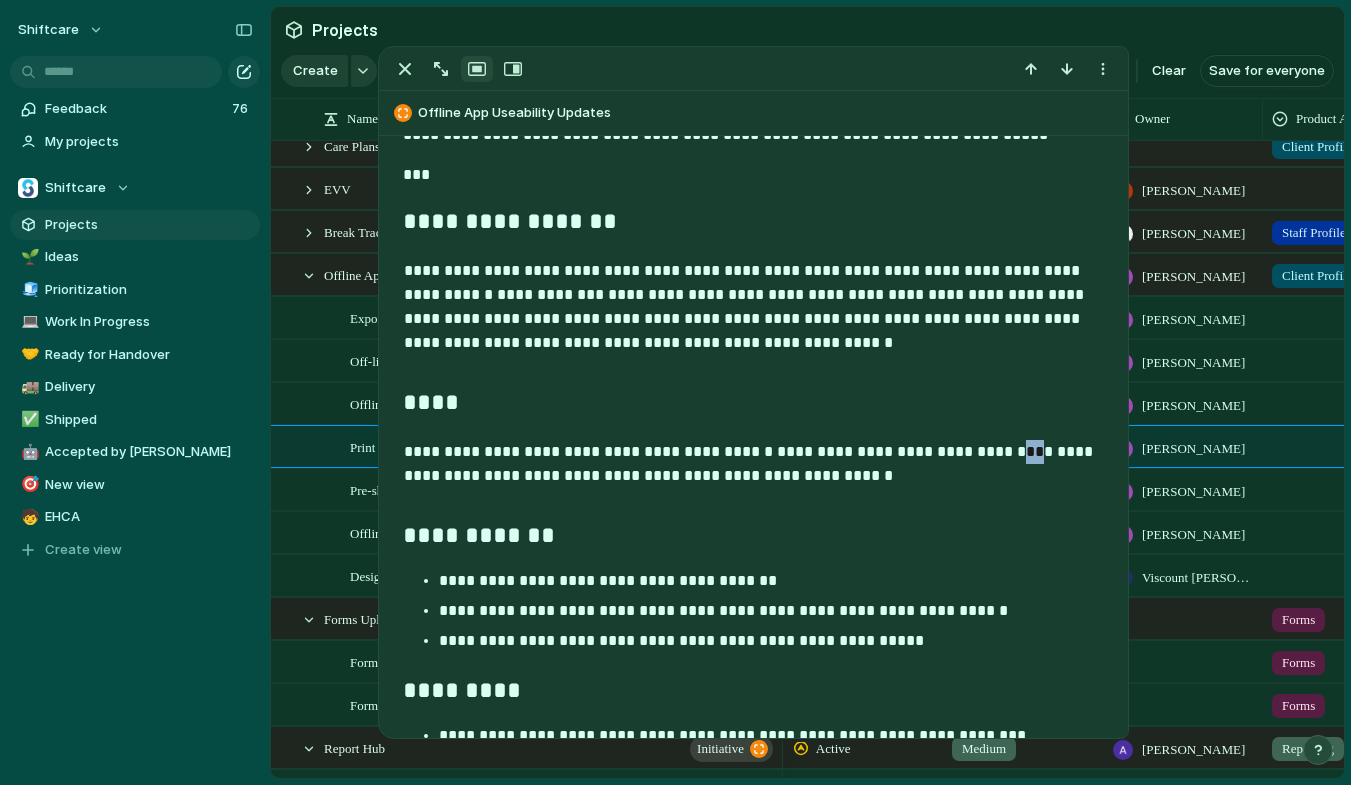click on "**********" at bounding box center (754, 464) 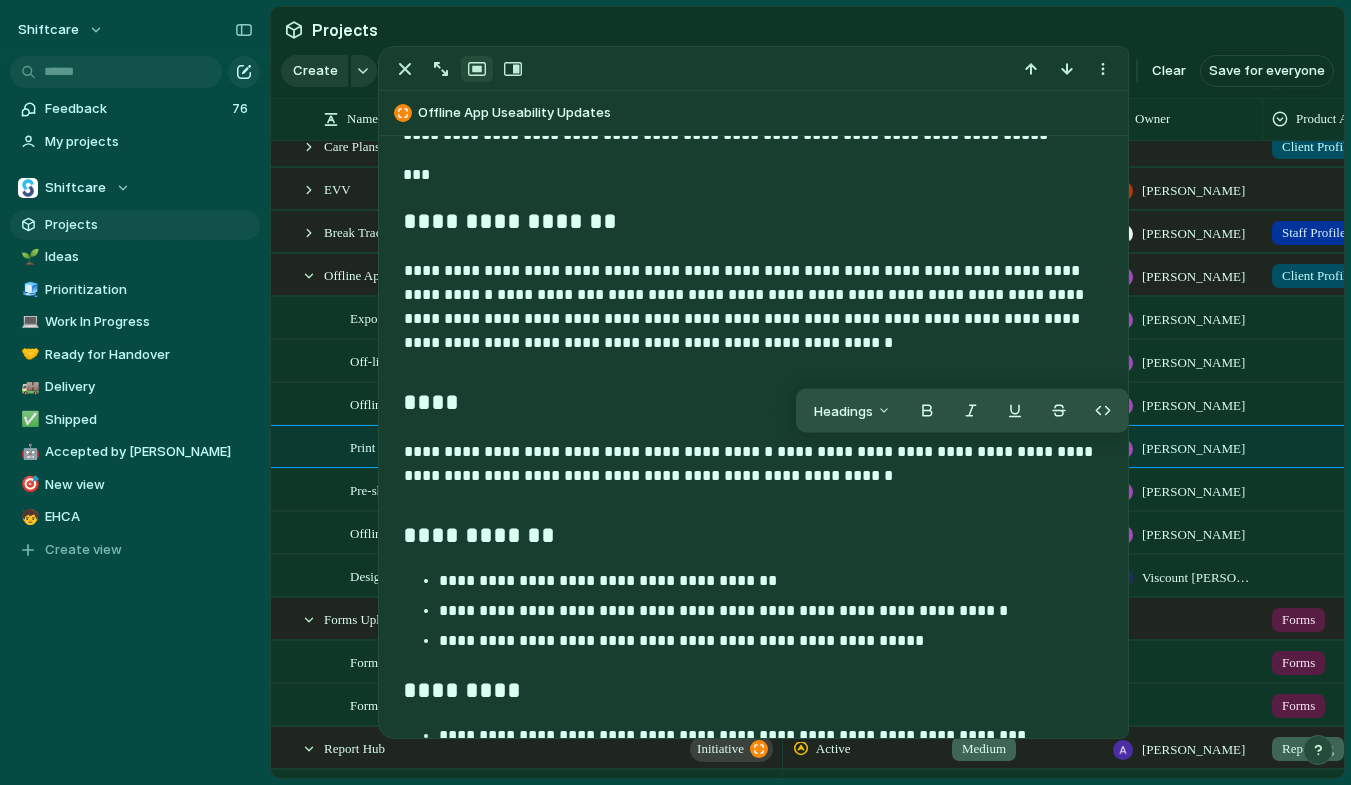 click on "**********" at bounding box center [754, 464] 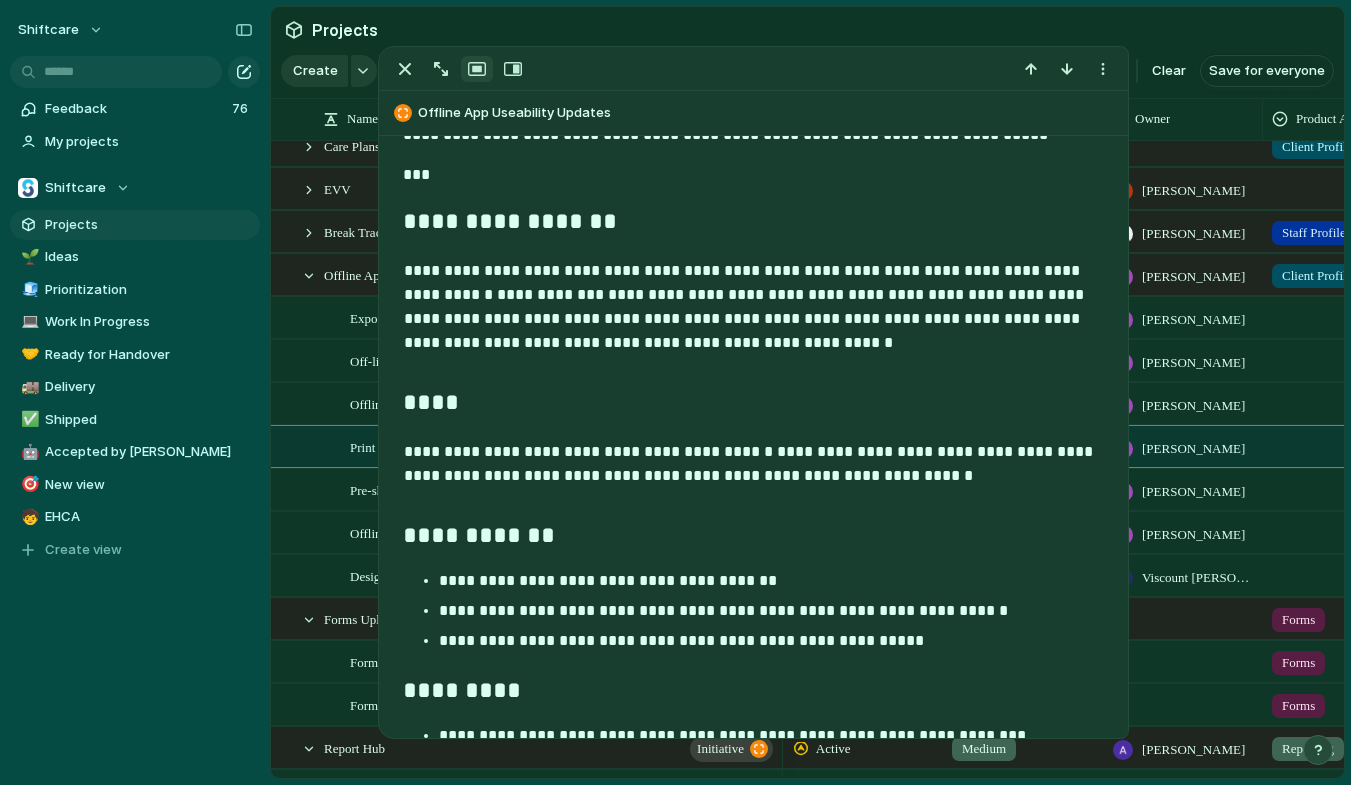 click on "**********" at bounding box center (753, 537) 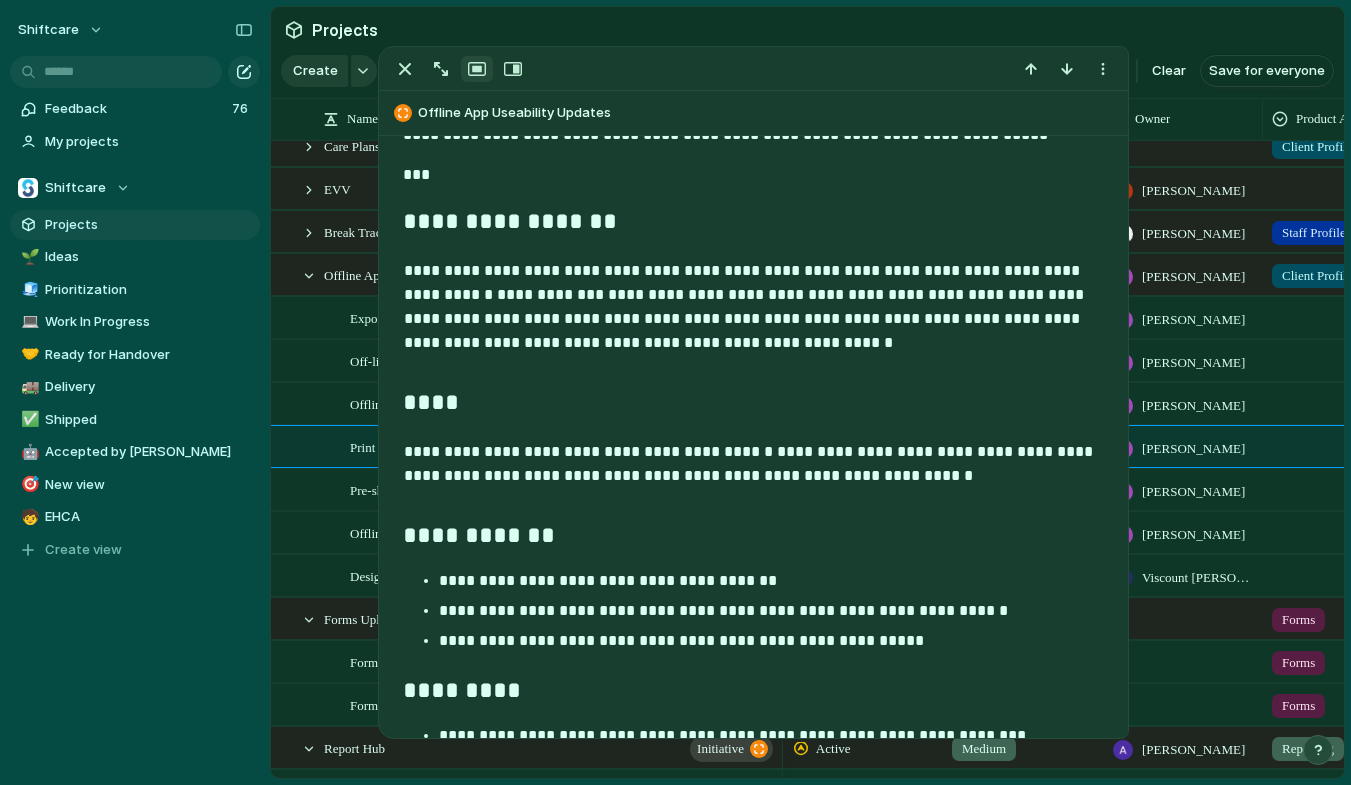 click on "**********" at bounding box center (754, 464) 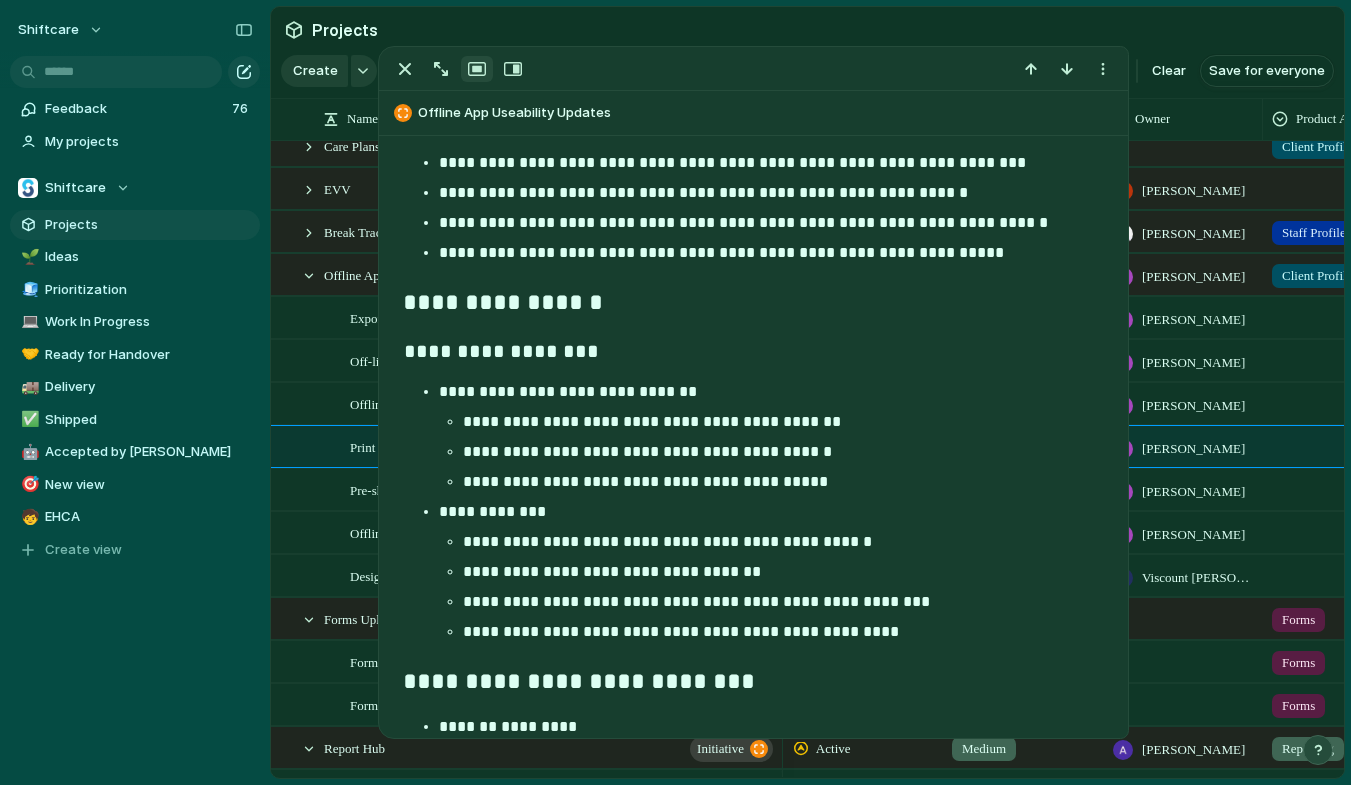 scroll, scrollTop: 1152, scrollLeft: 0, axis: vertical 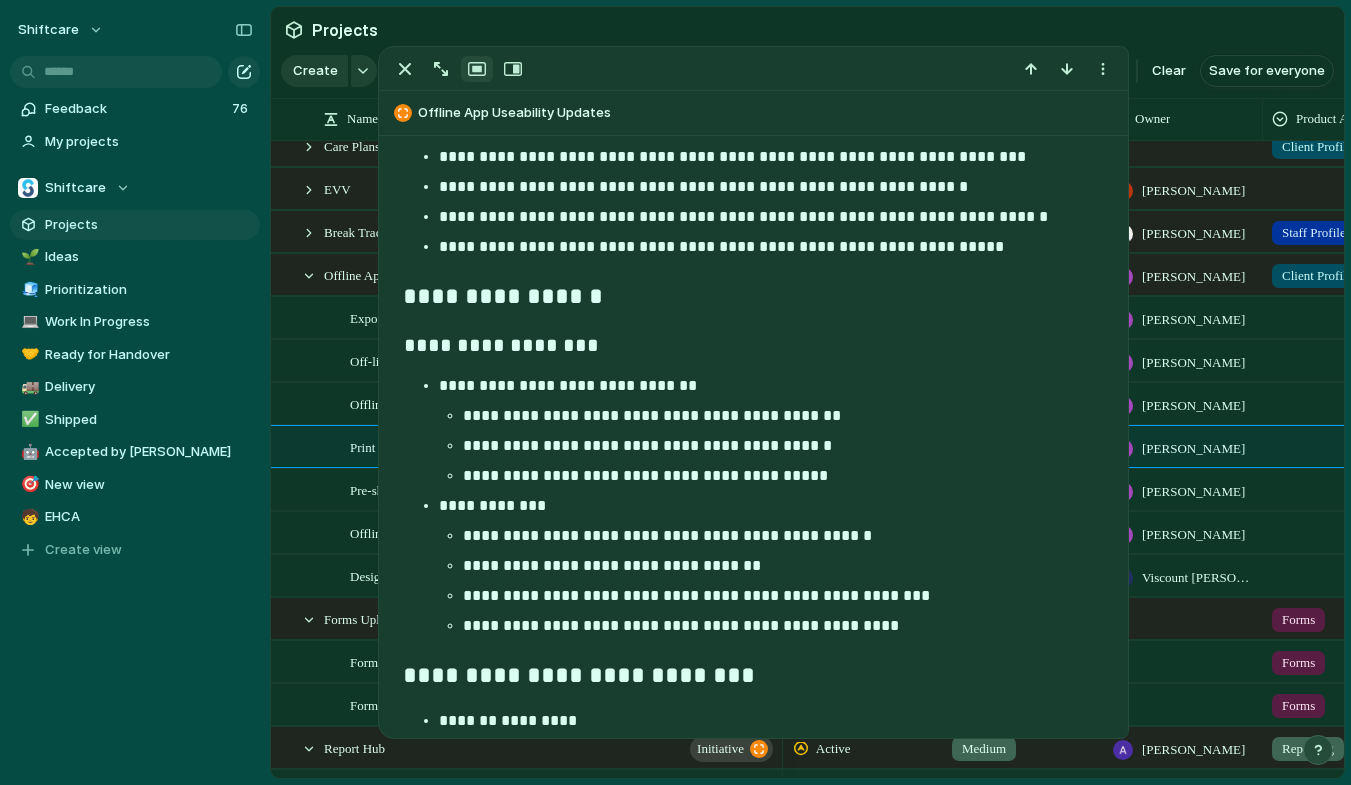 click on "**********" at bounding box center (783, 446) 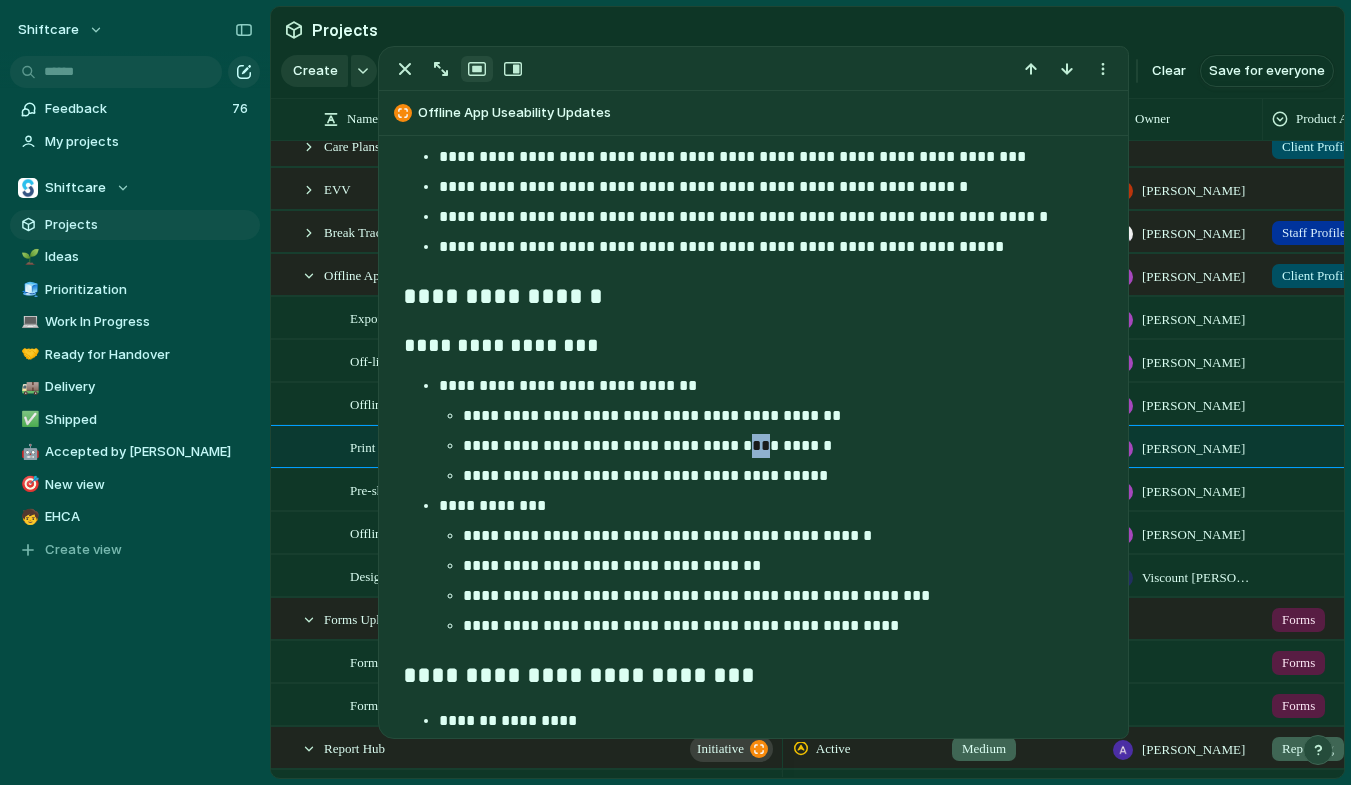 click on "**********" at bounding box center [783, 446] 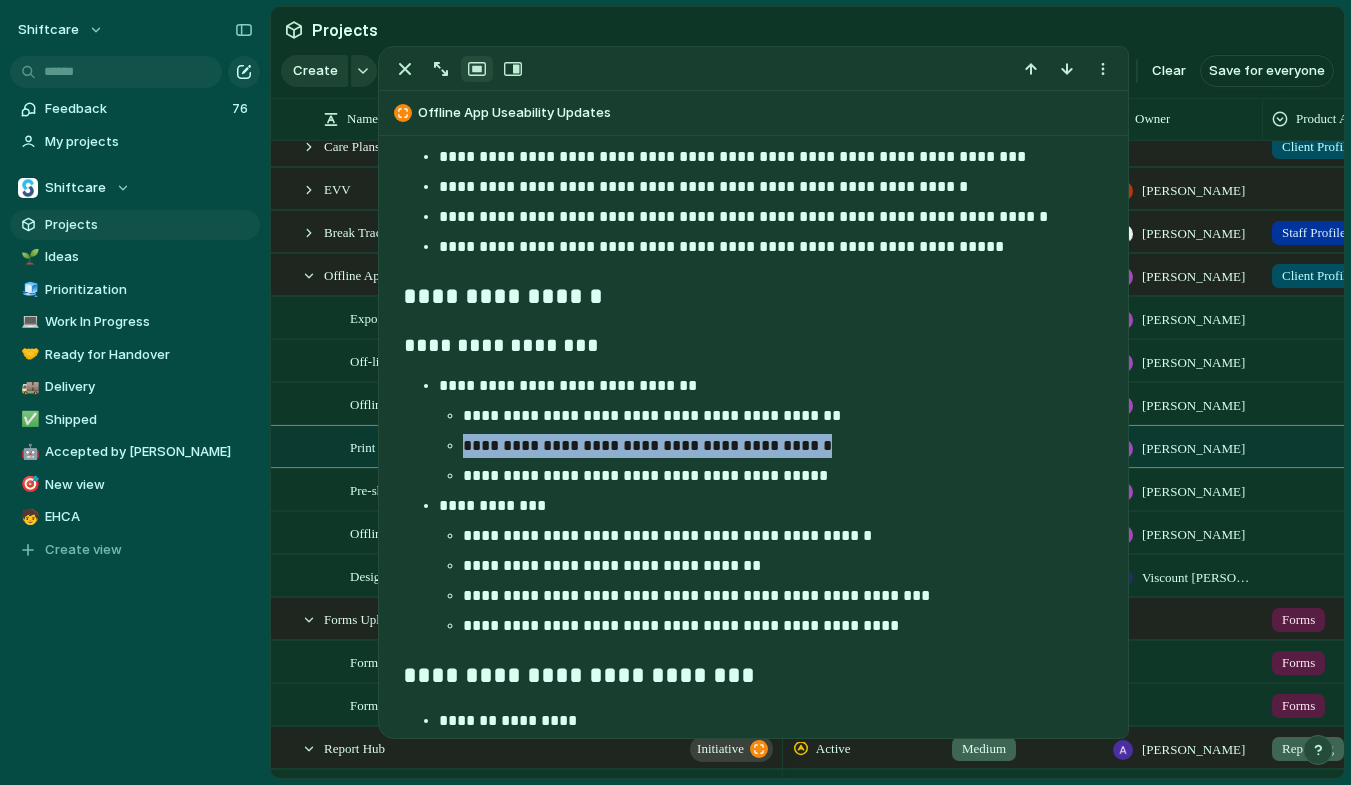 click on "**********" at bounding box center (783, 446) 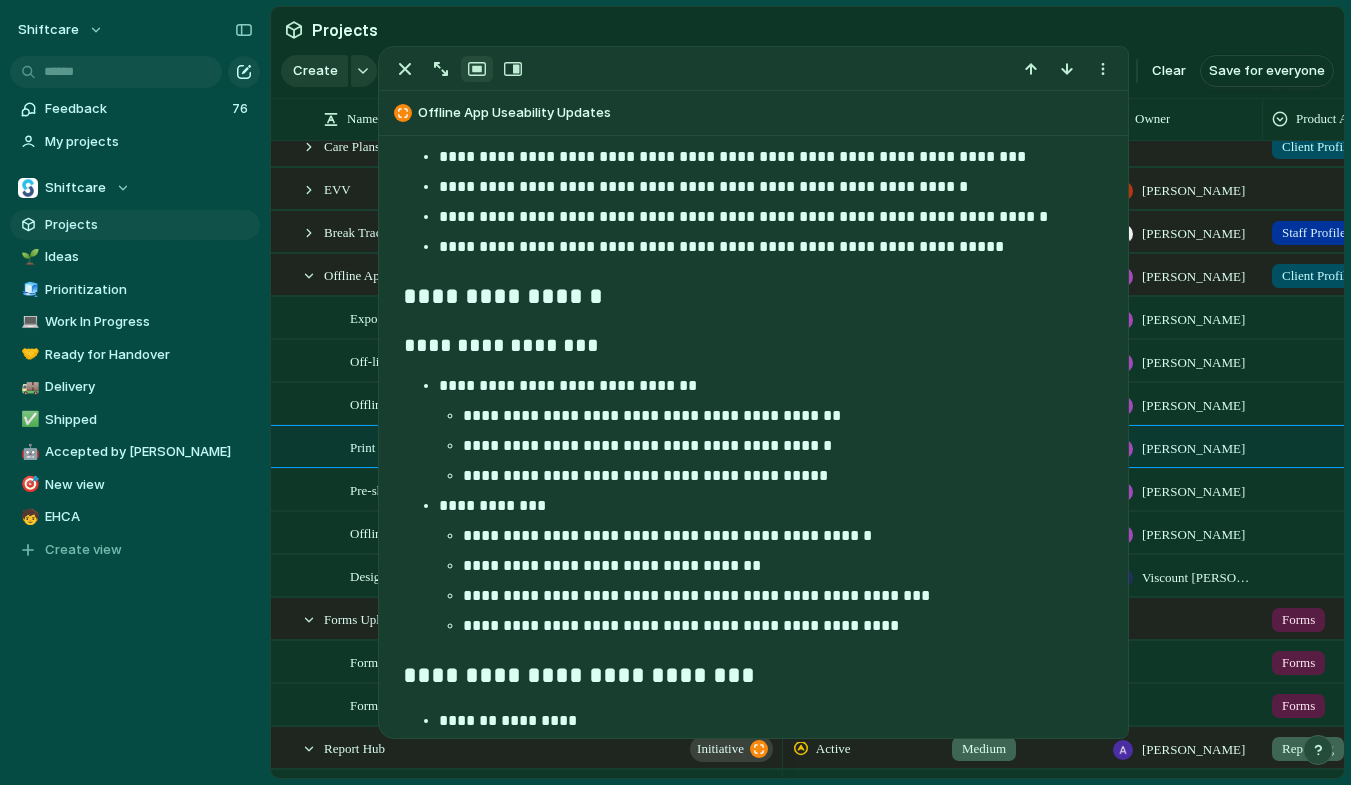click on "**********" at bounding box center [771, 446] 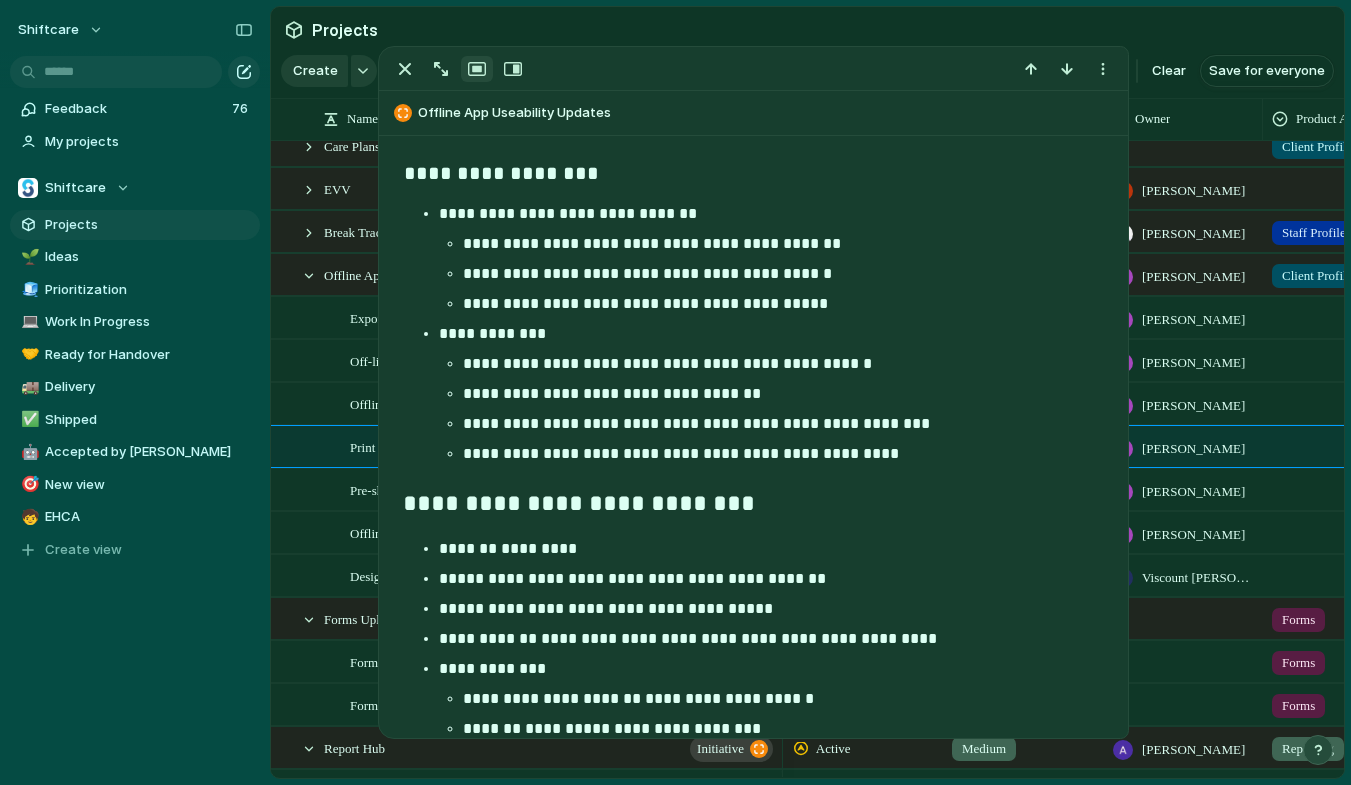 scroll, scrollTop: 1325, scrollLeft: 0, axis: vertical 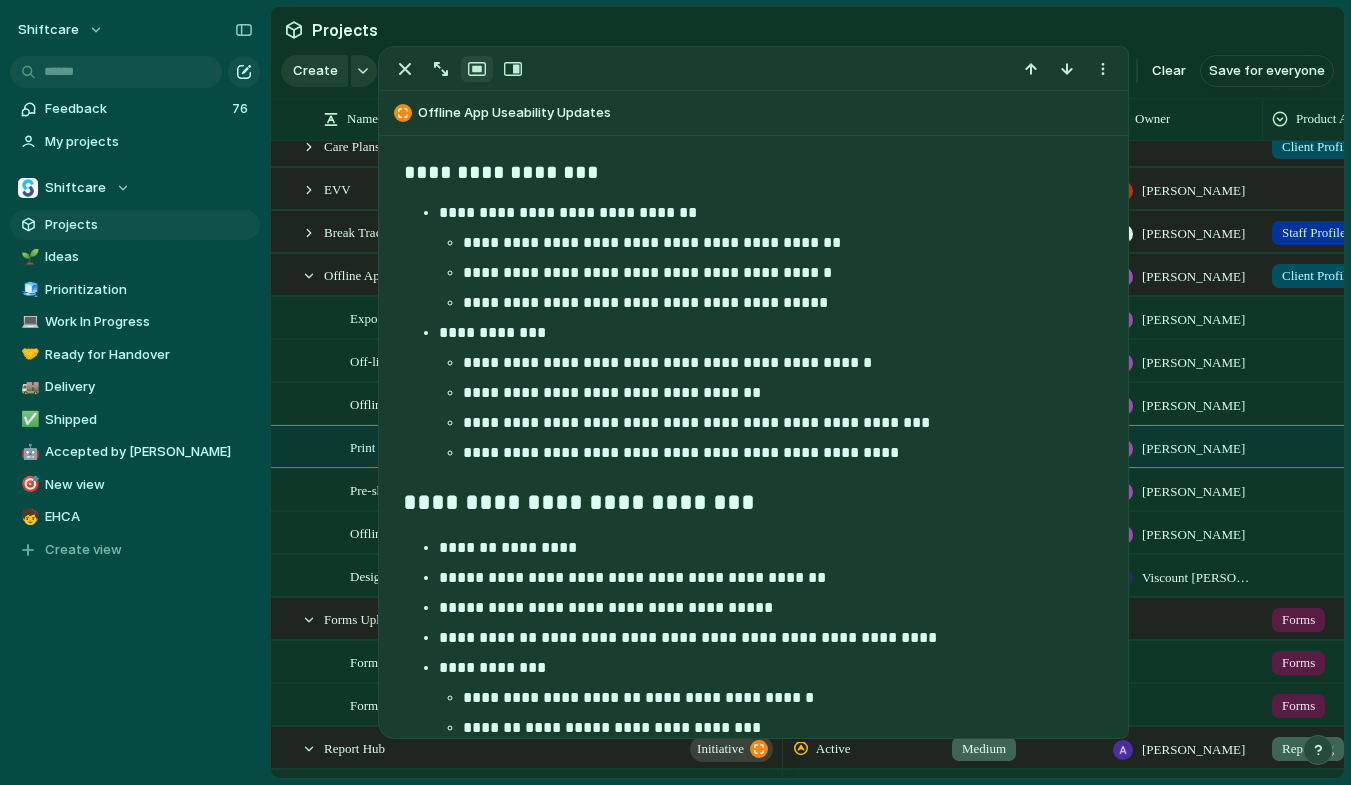 click on "******* *********" at bounding box center [771, 548] 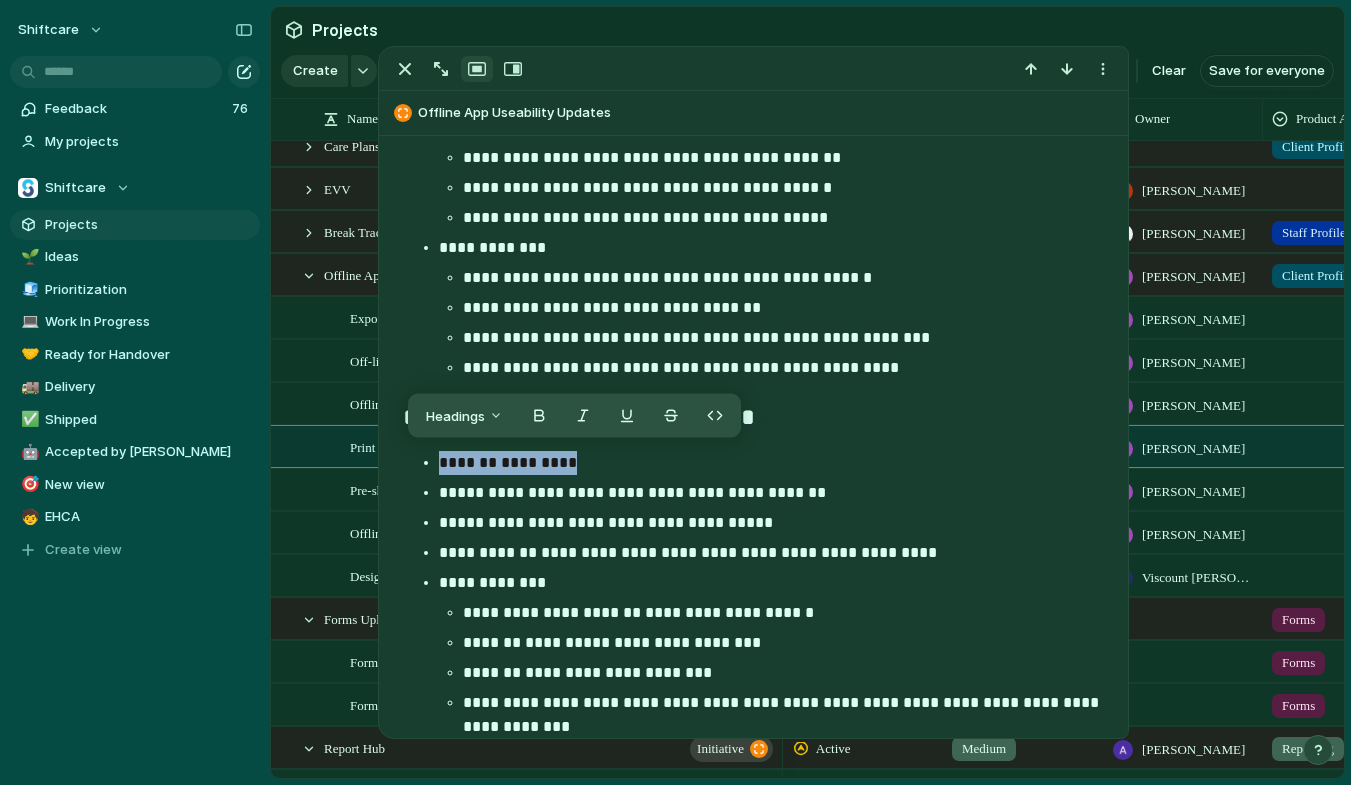 scroll, scrollTop: 1489, scrollLeft: 0, axis: vertical 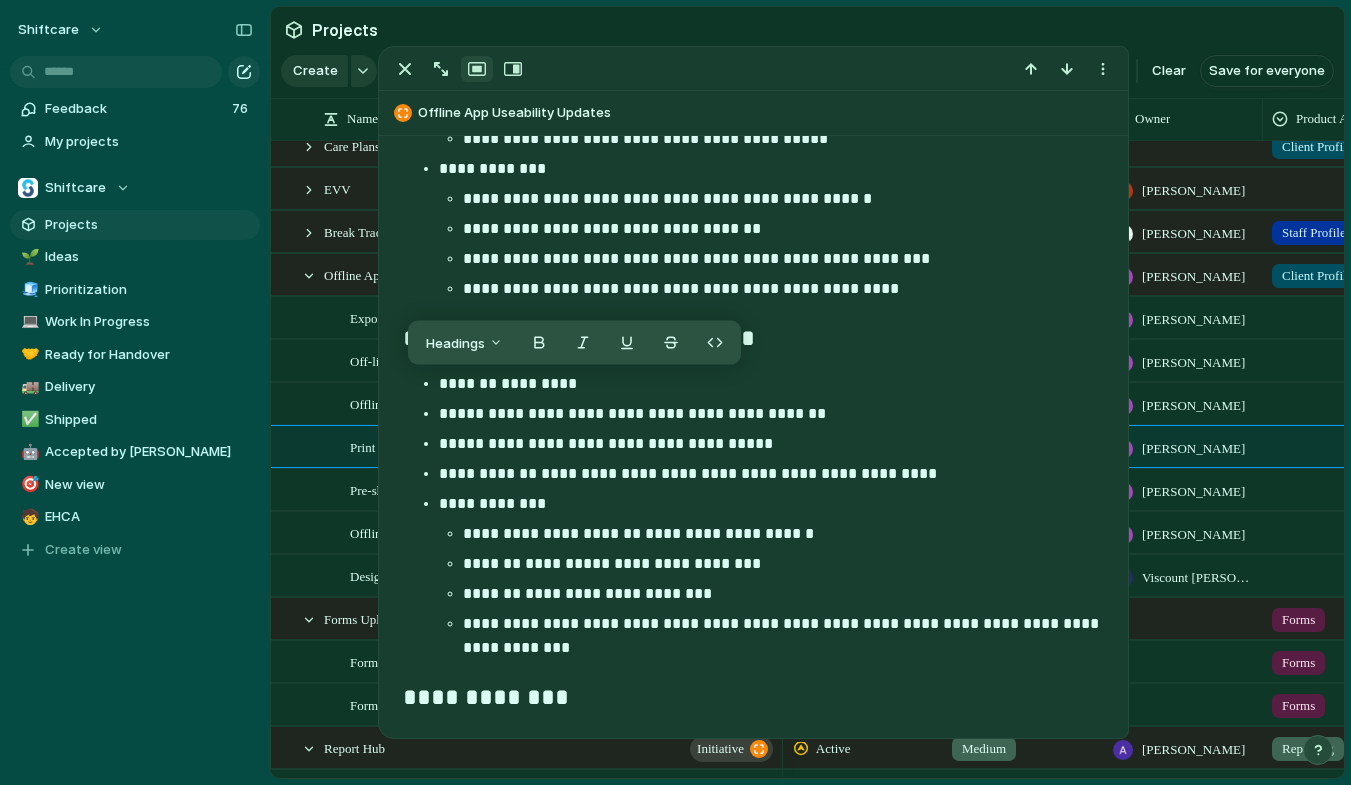 click on "**********" at bounding box center (771, 474) 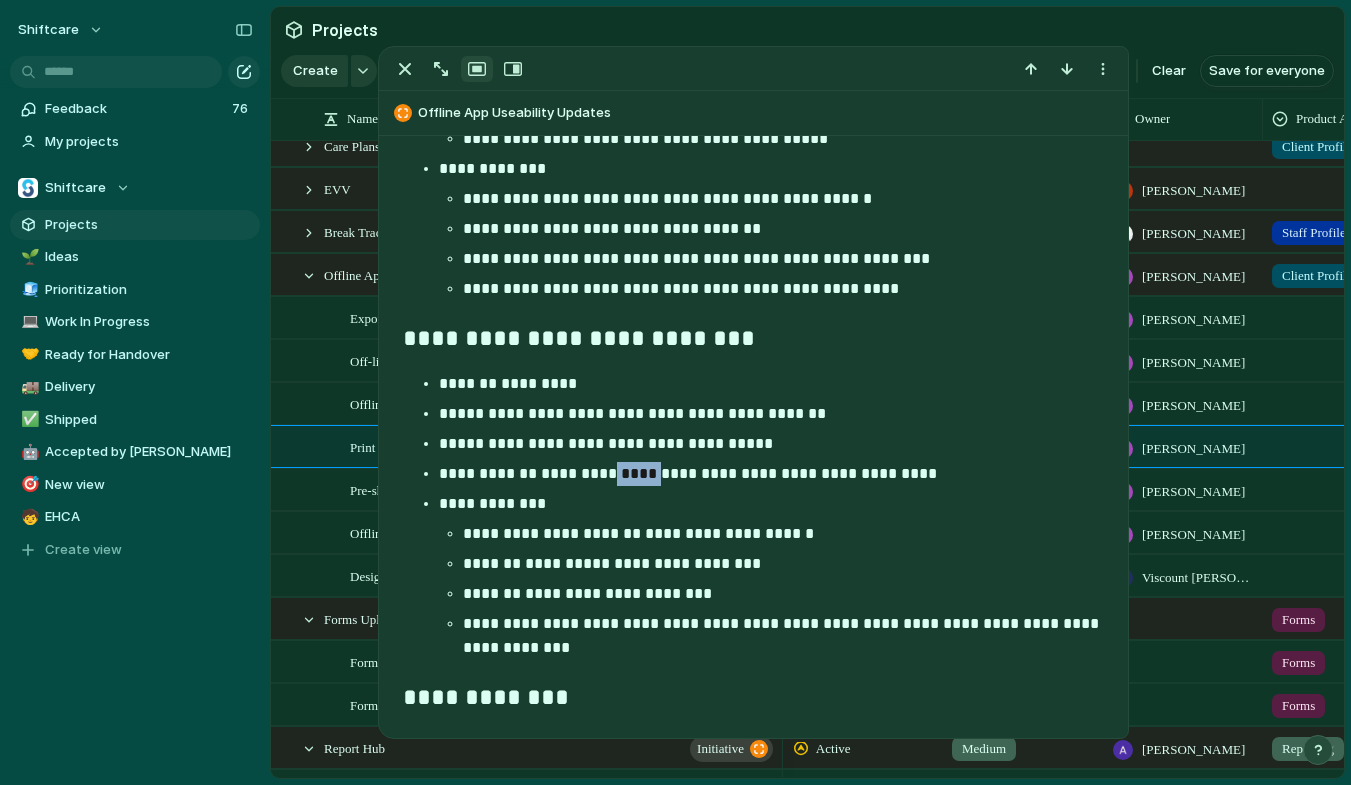 click on "**********" at bounding box center [771, 474] 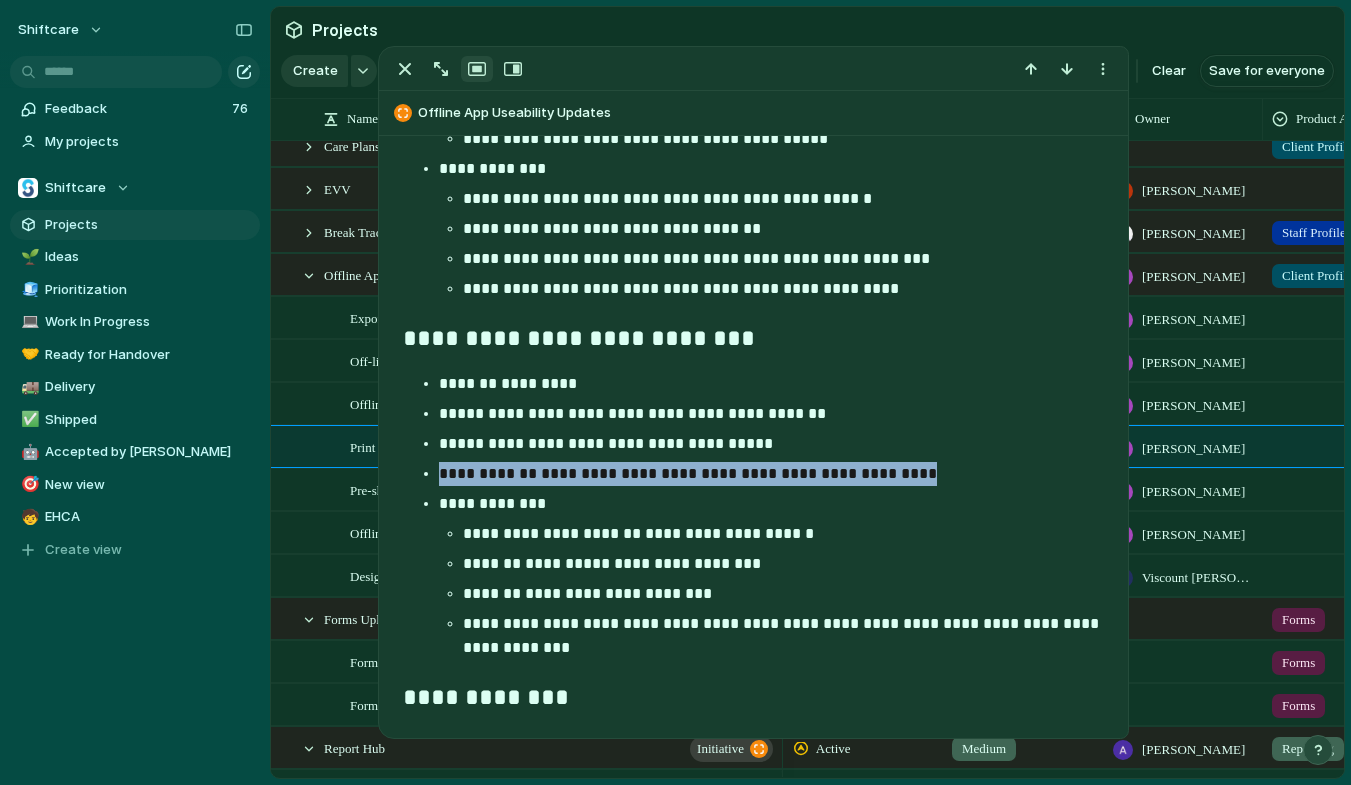 click on "**********" at bounding box center [771, 474] 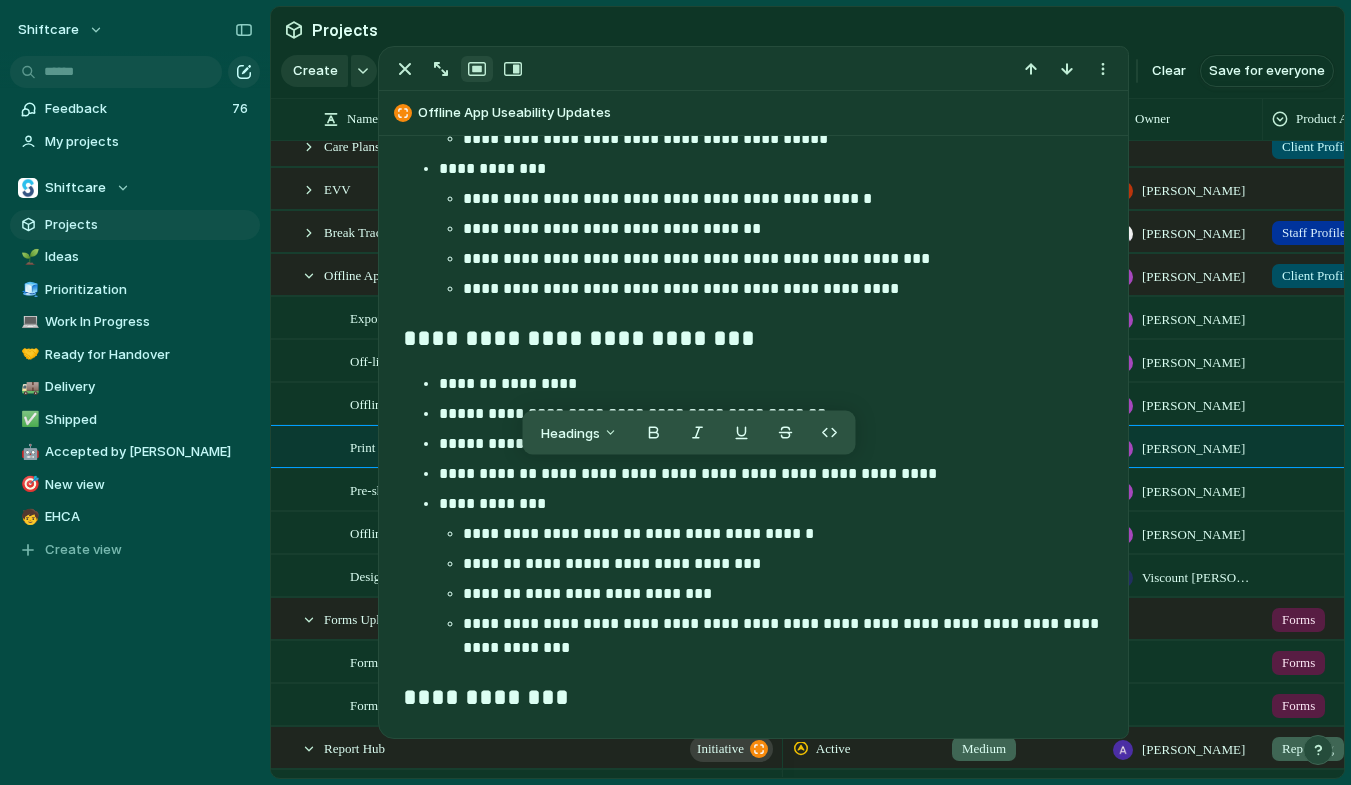 click on "**********" at bounding box center [783, 564] 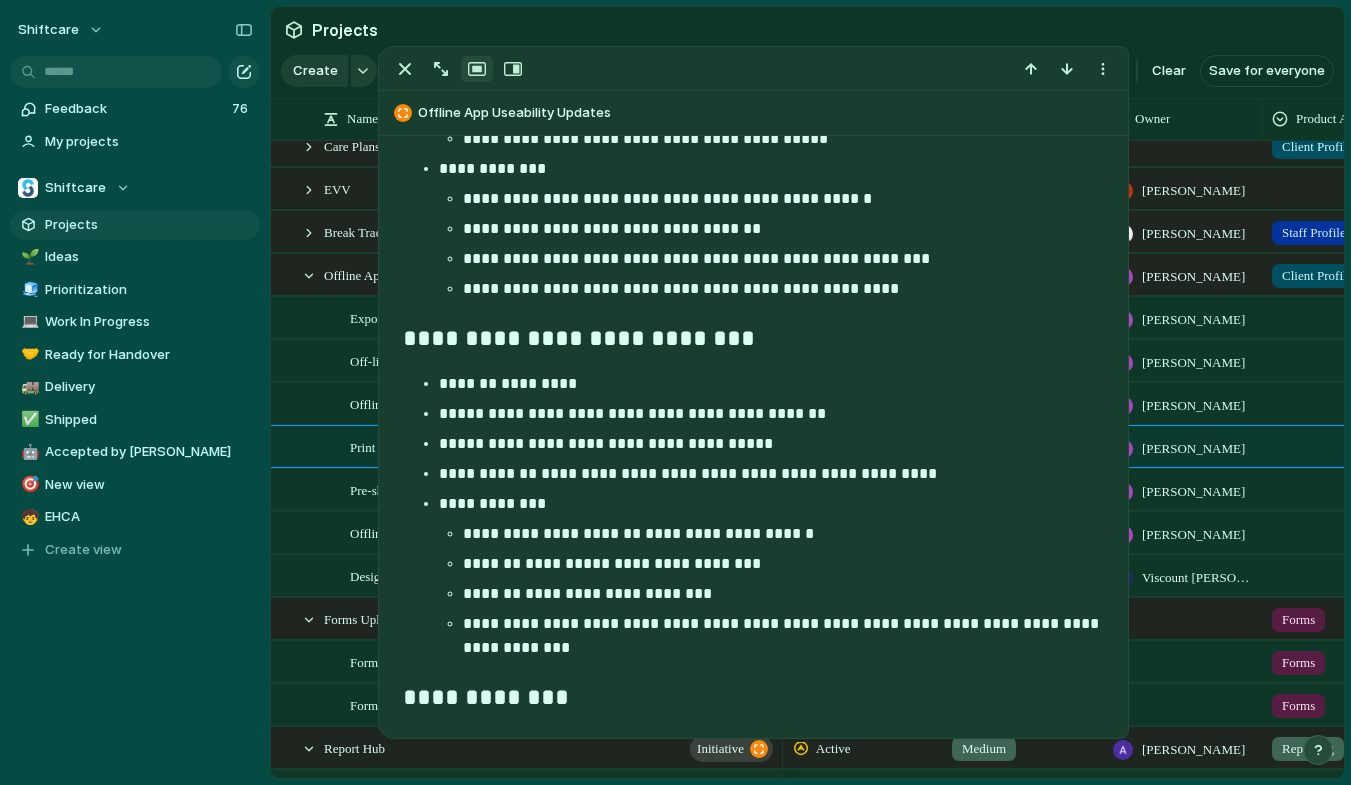 click on "**********" at bounding box center [783, 564] 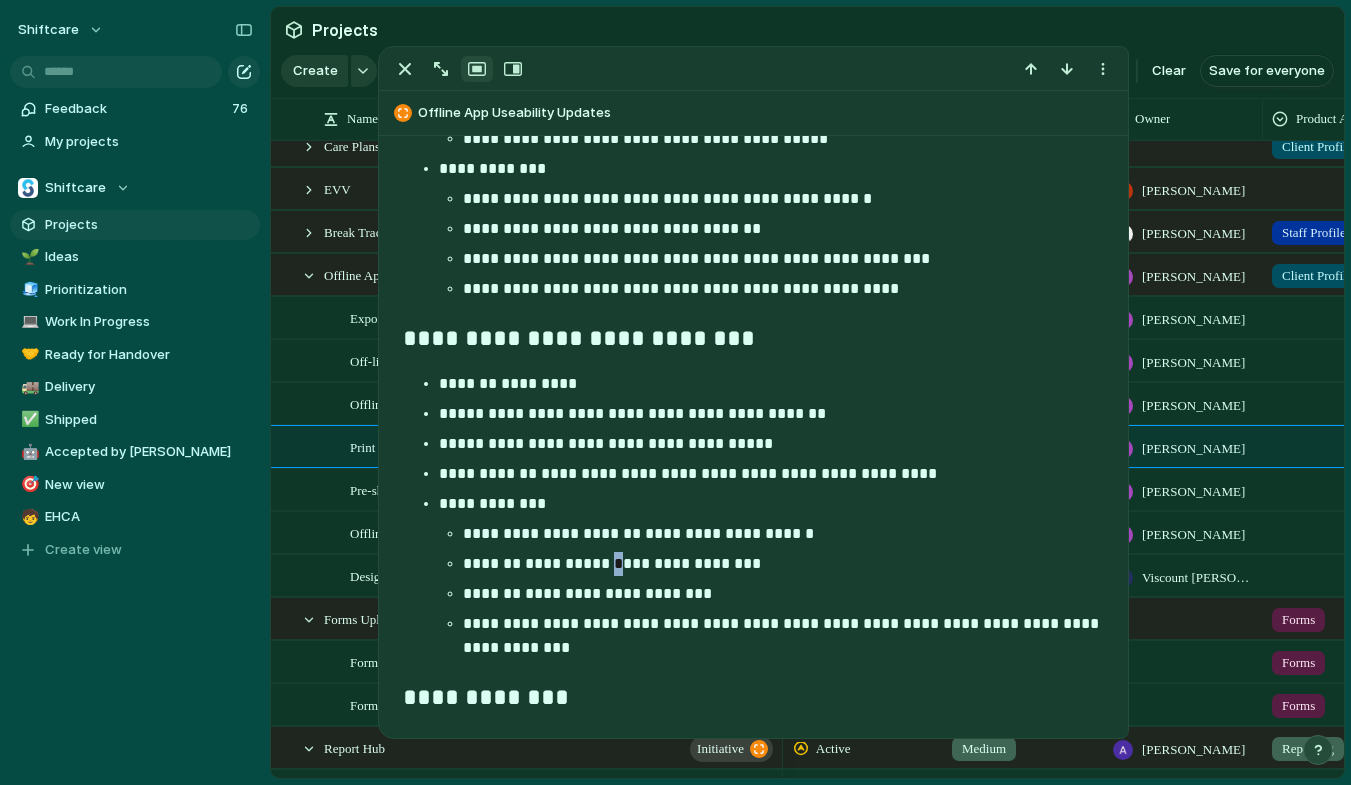 click on "**********" at bounding box center [783, 564] 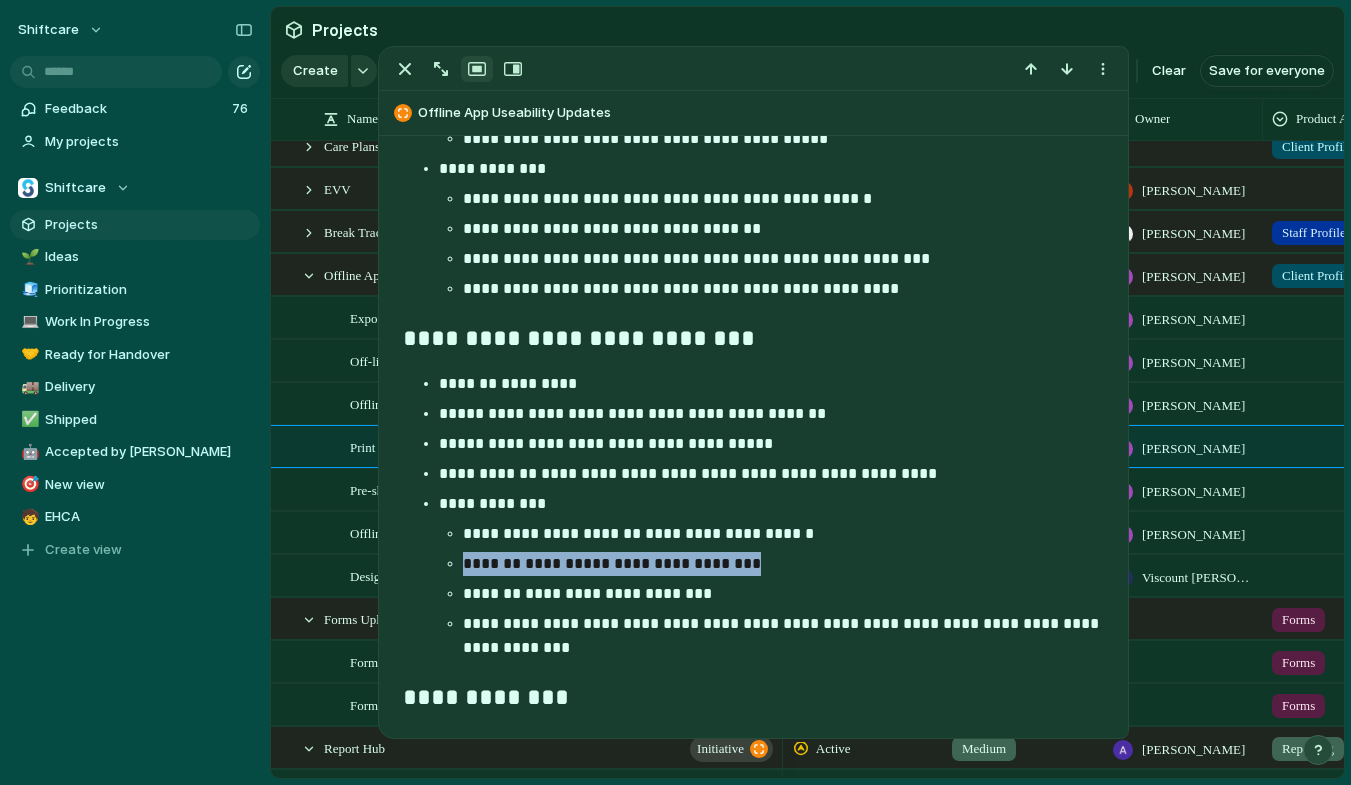 click on "**********" at bounding box center [783, 564] 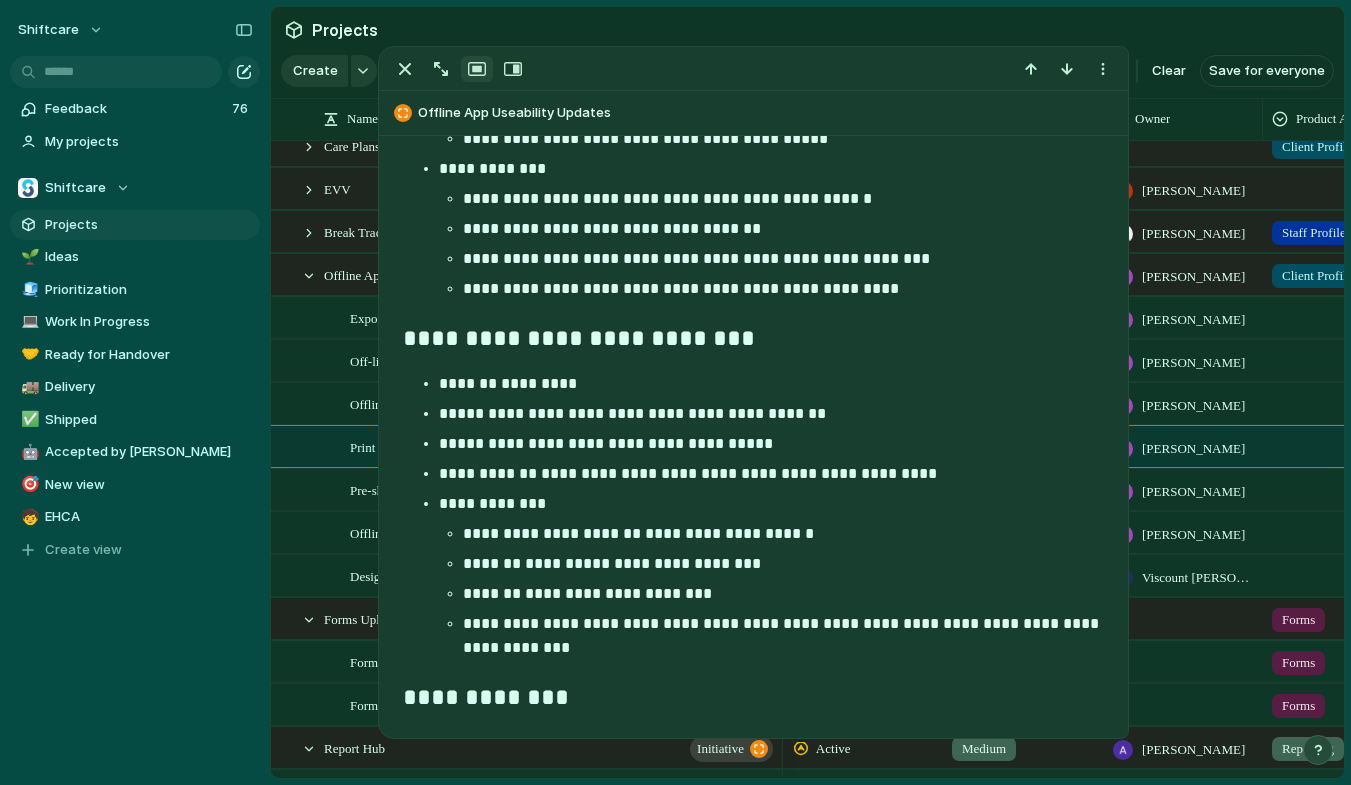 click on "**********" at bounding box center [783, 636] 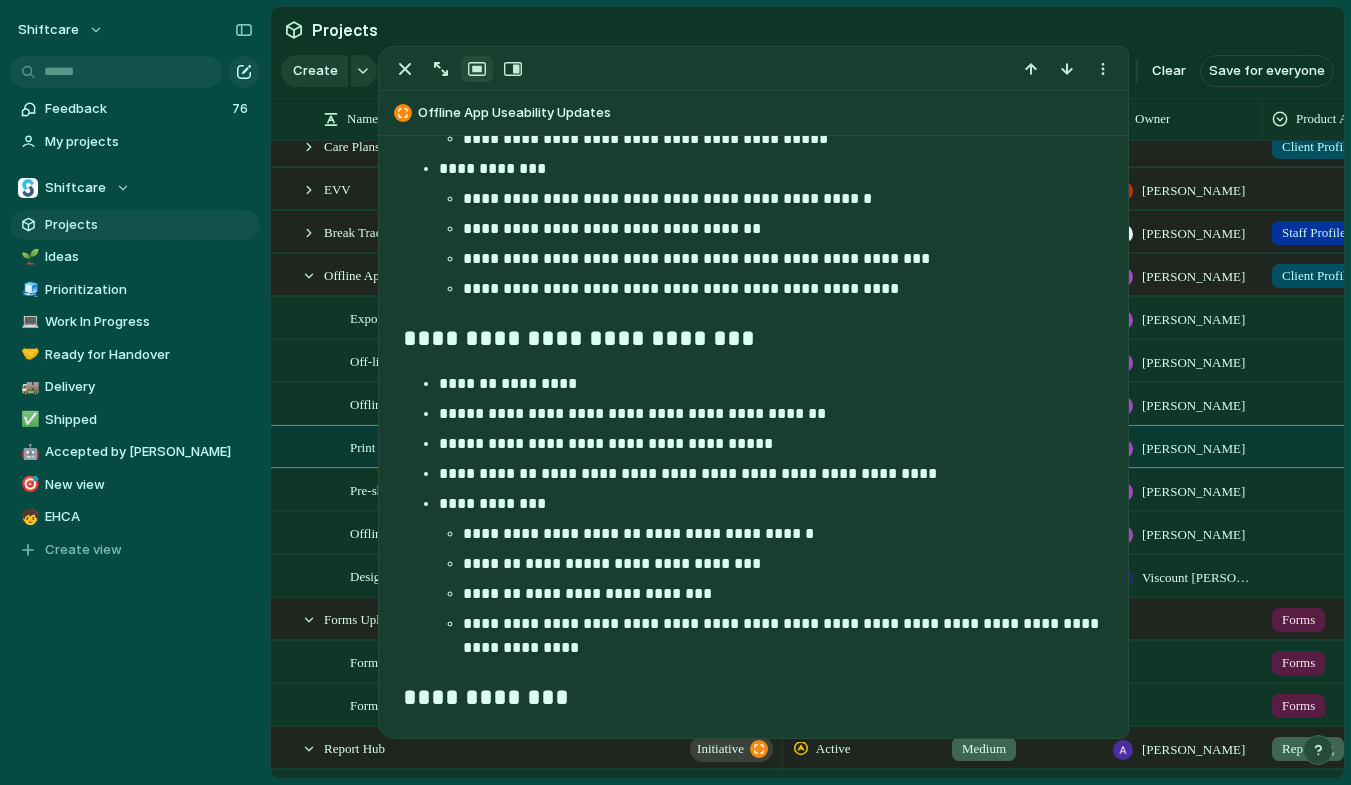 click on "**********" at bounding box center (783, 636) 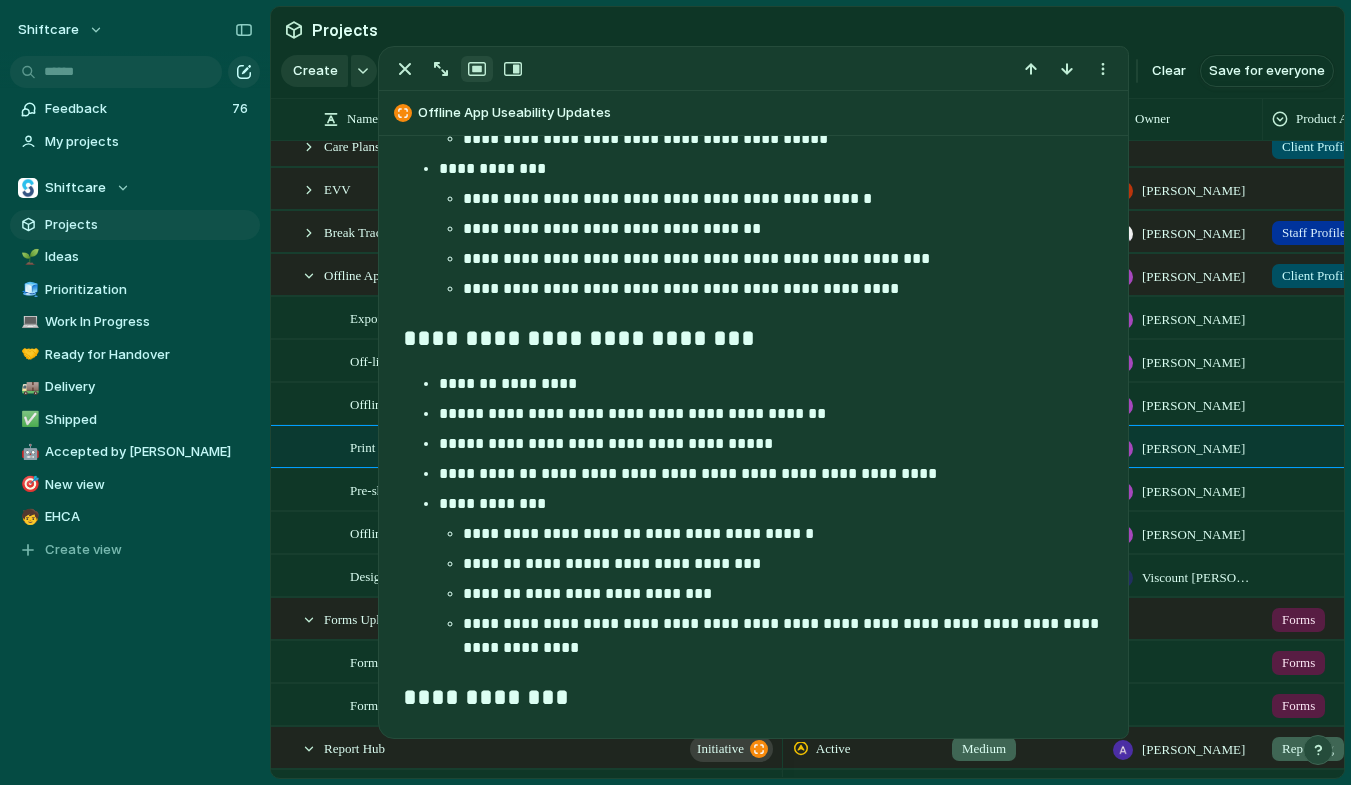 click on "**********" at bounding box center [783, 636] 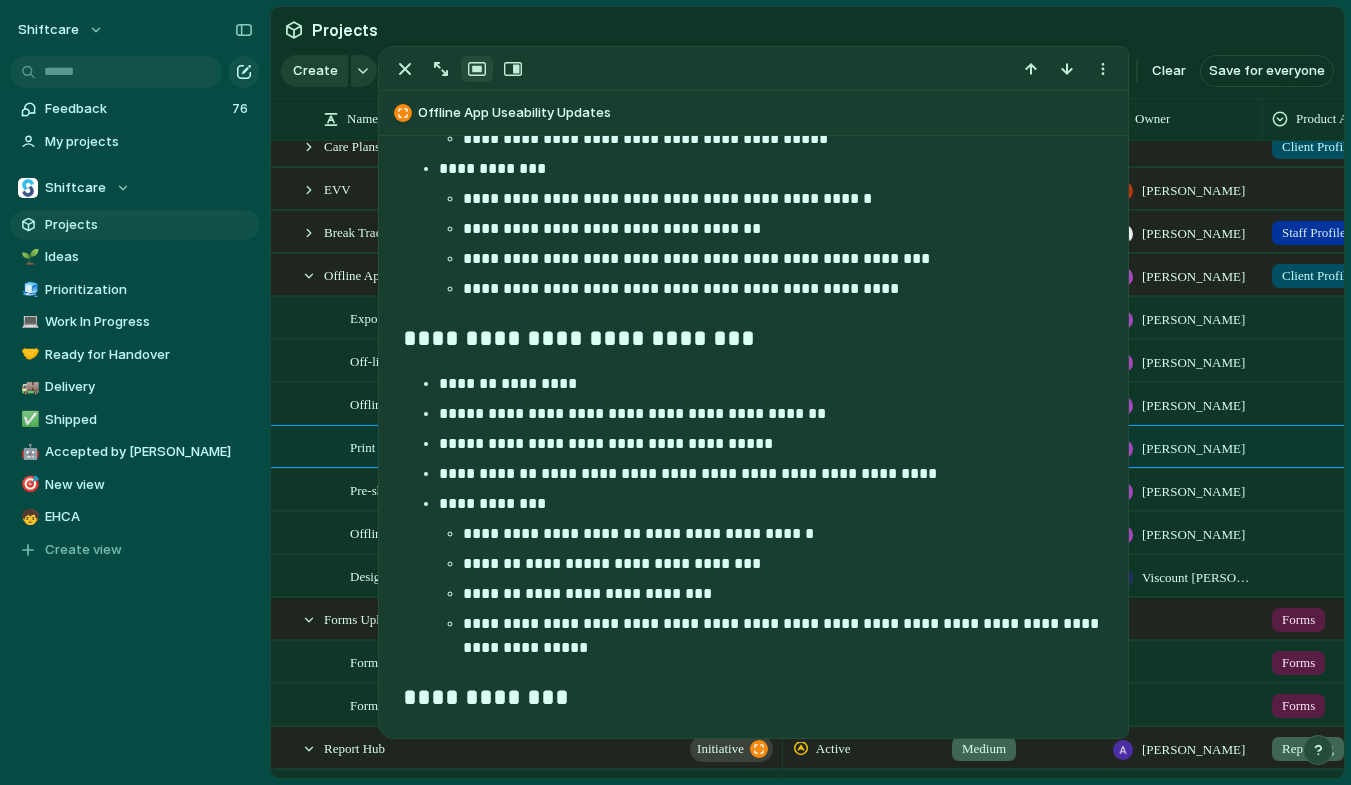 click on "**********" at bounding box center (753, 581) 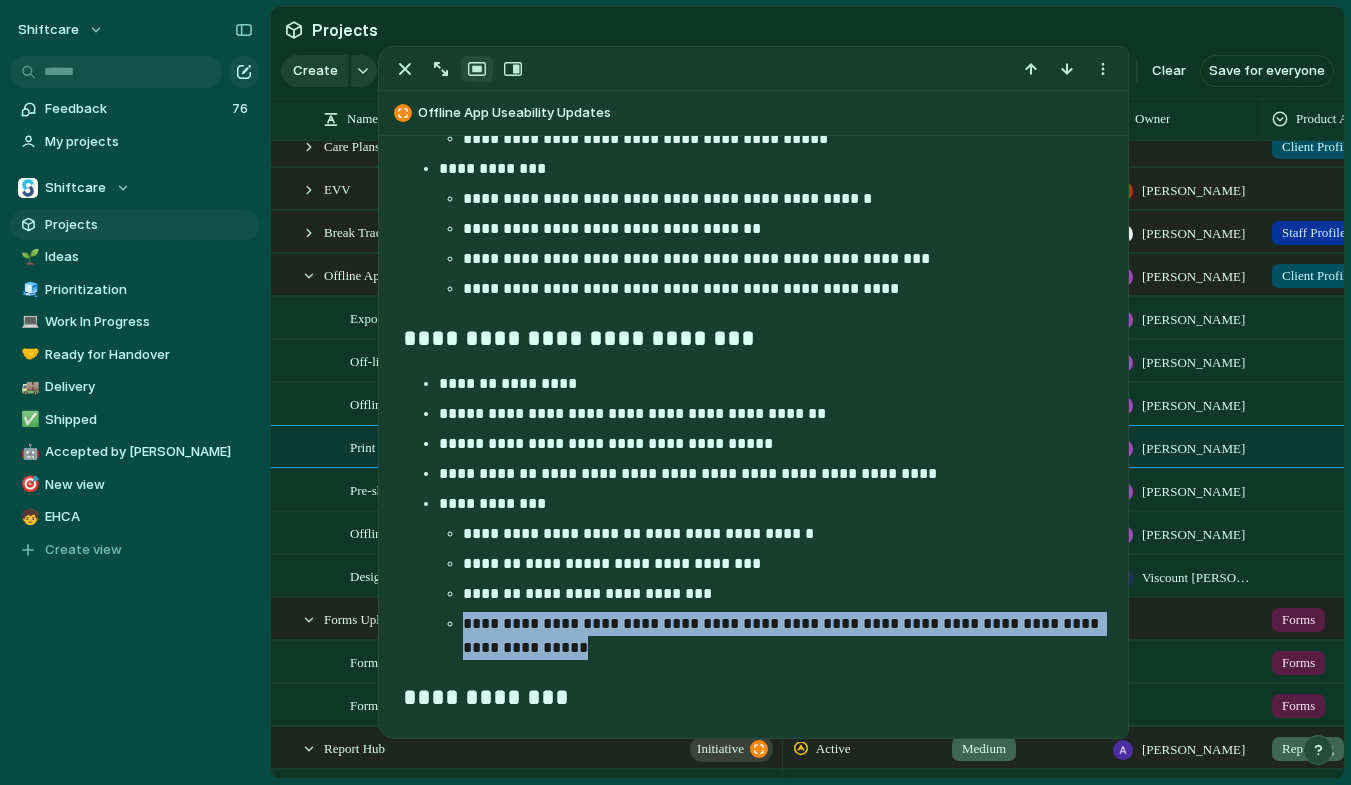 drag, startPoint x: 567, startPoint y: 649, endPoint x: 463, endPoint y: 621, distance: 107.70329 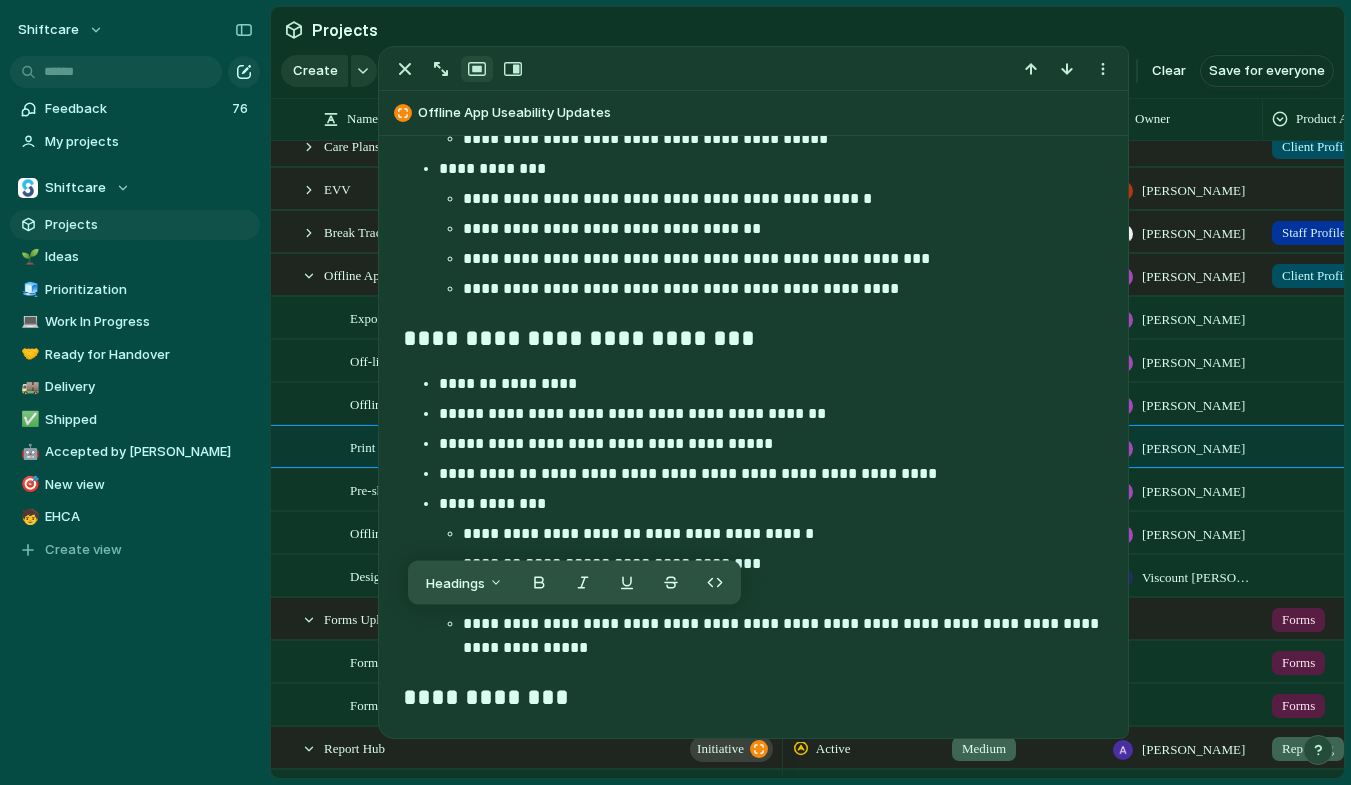 click on "**********" at bounding box center [753, 581] 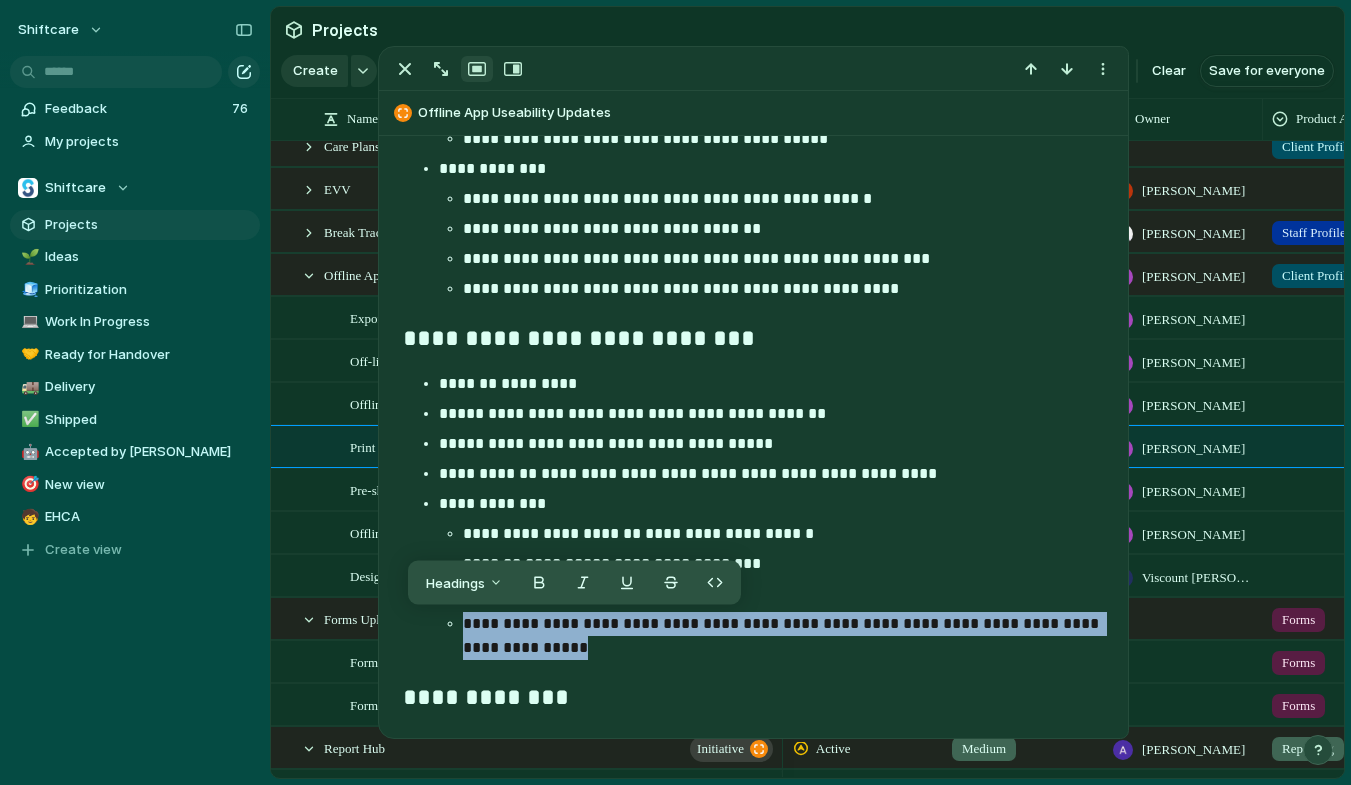 drag, startPoint x: 619, startPoint y: 659, endPoint x: 457, endPoint y: 624, distance: 165.73775 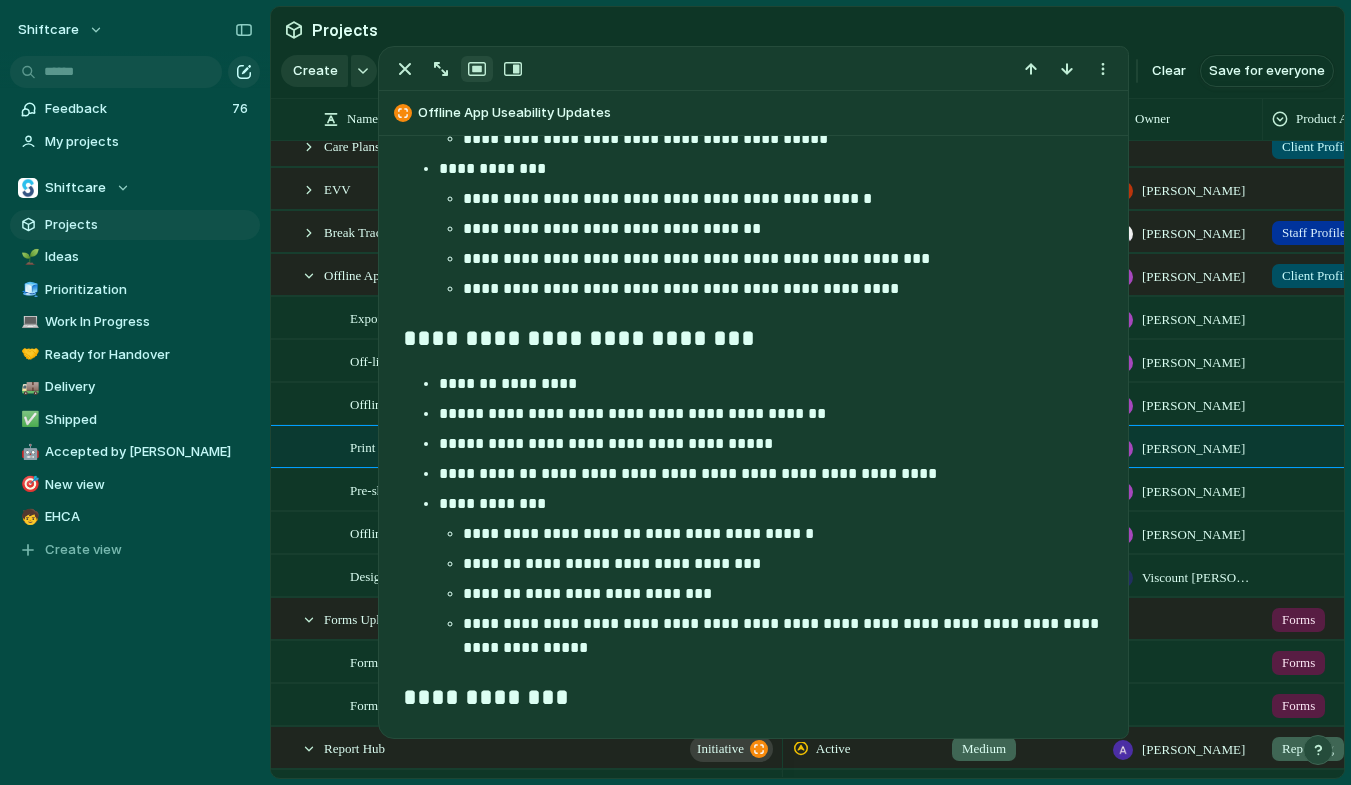 click on "**********" at bounding box center [771, 591] 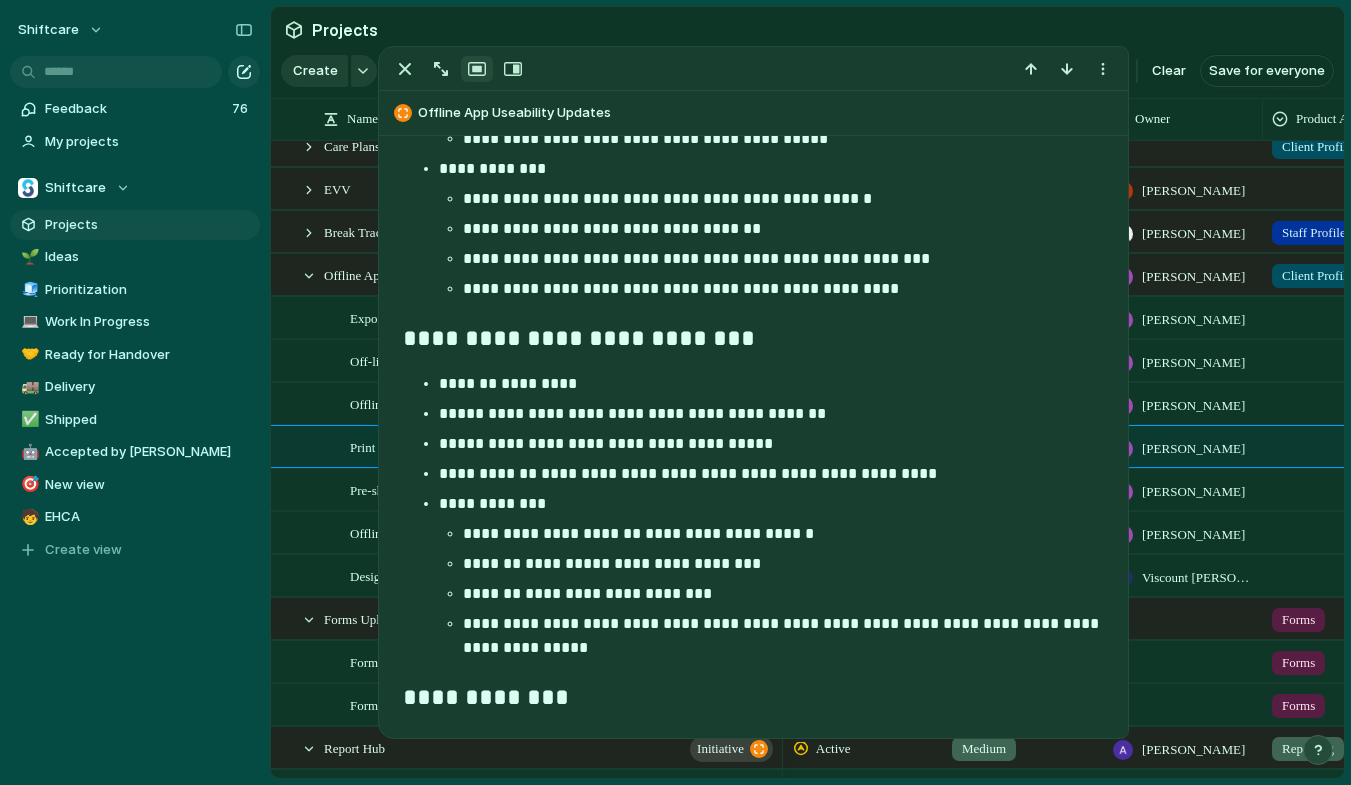 click on "**********" at bounding box center (783, 636) 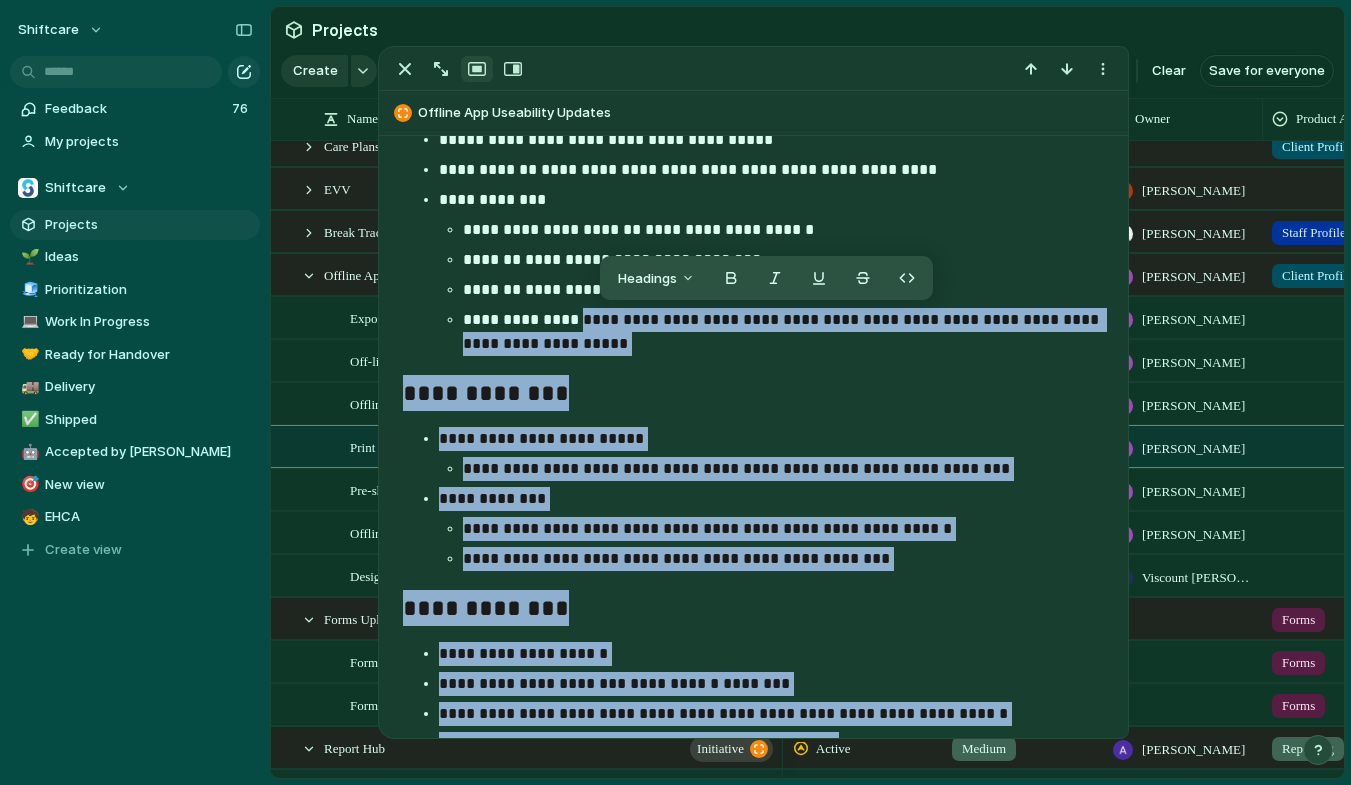 scroll, scrollTop: 1689, scrollLeft: 0, axis: vertical 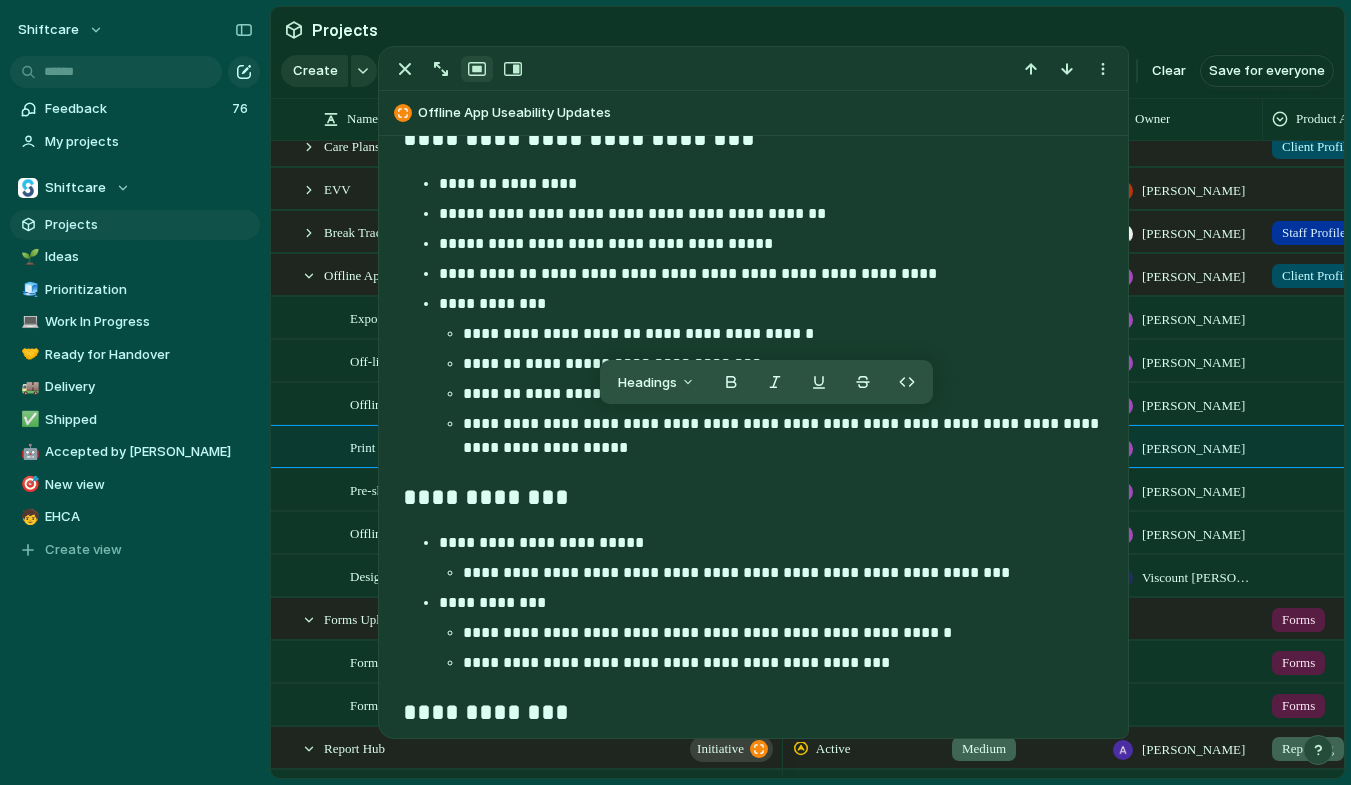 click on "**********" at bounding box center [783, 436] 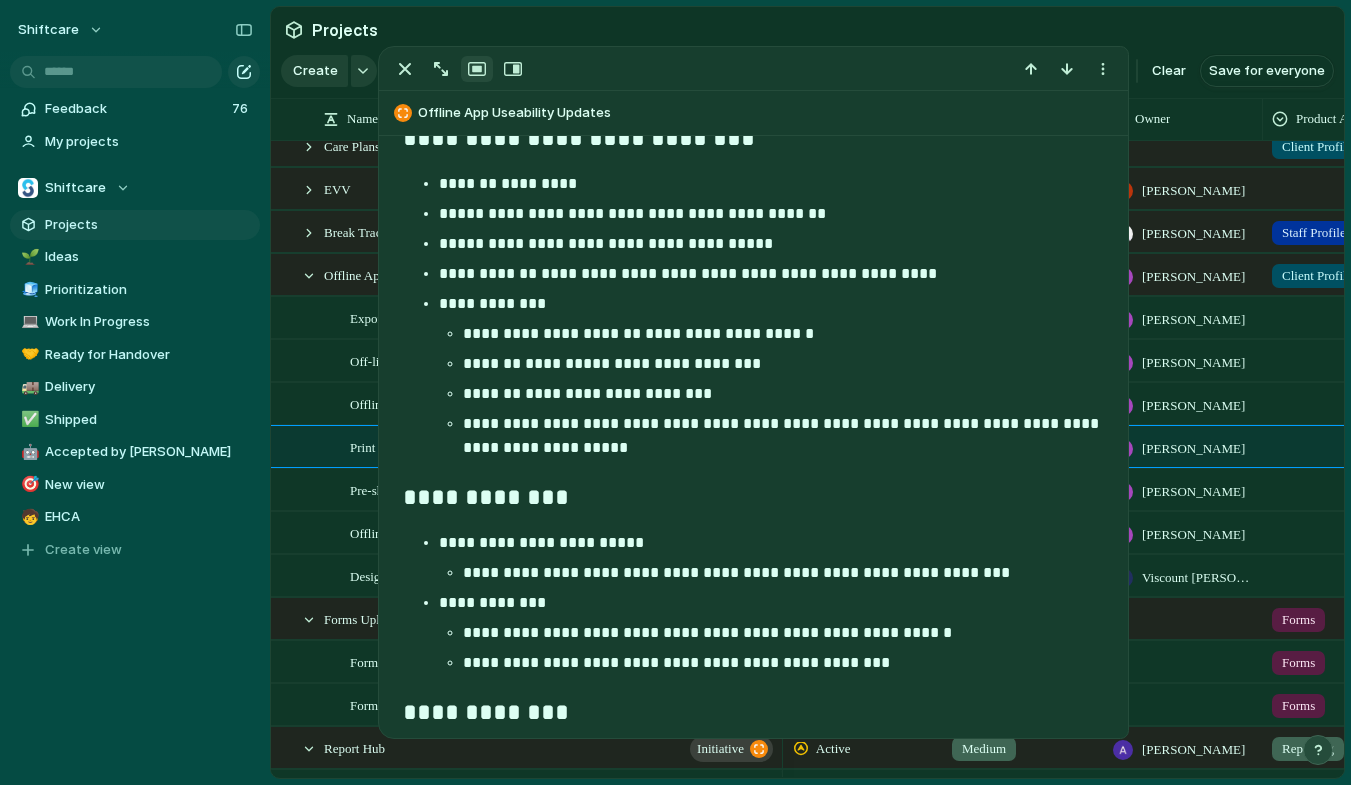 click on "**********" at bounding box center (783, 436) 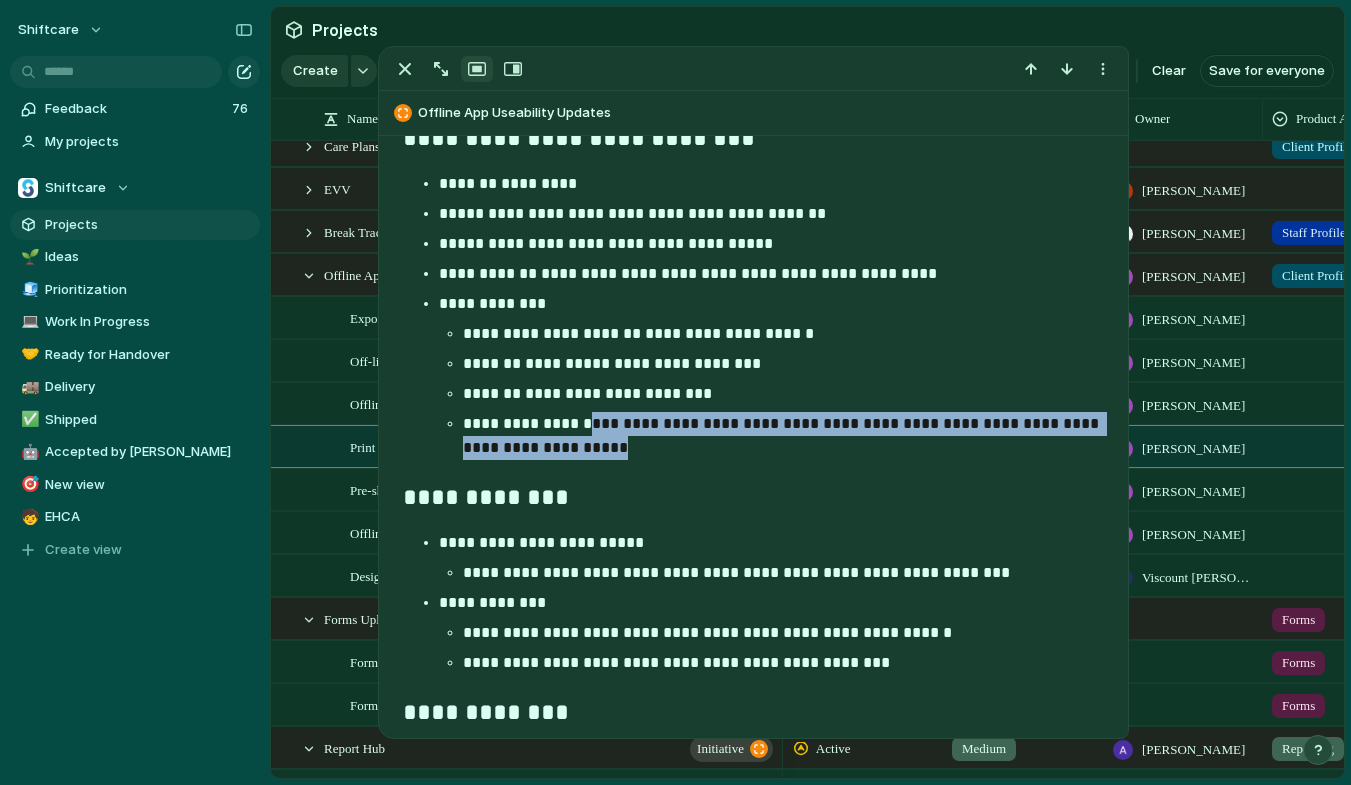 drag, startPoint x: 595, startPoint y: 428, endPoint x: 600, endPoint y: 449, distance: 21.587032 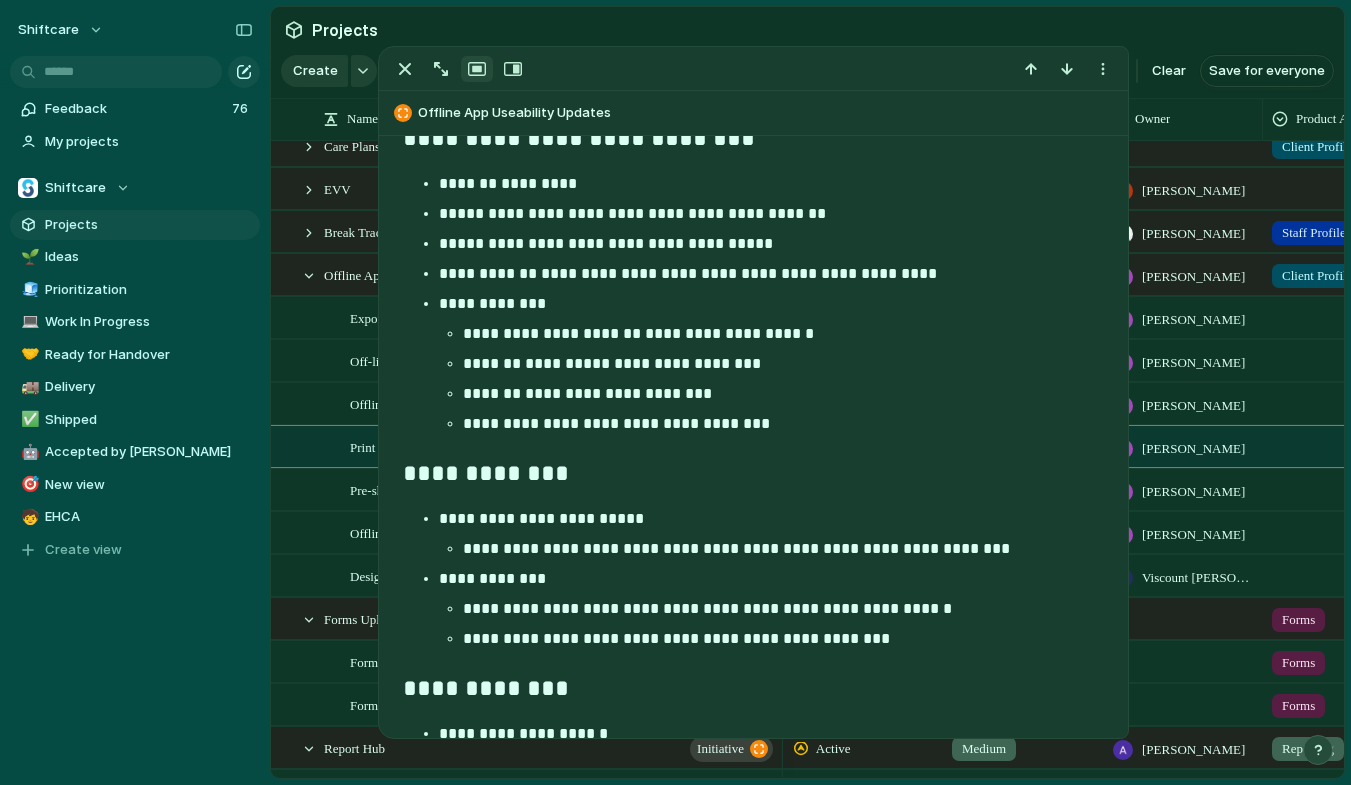 click on "**********" at bounding box center [753, 369] 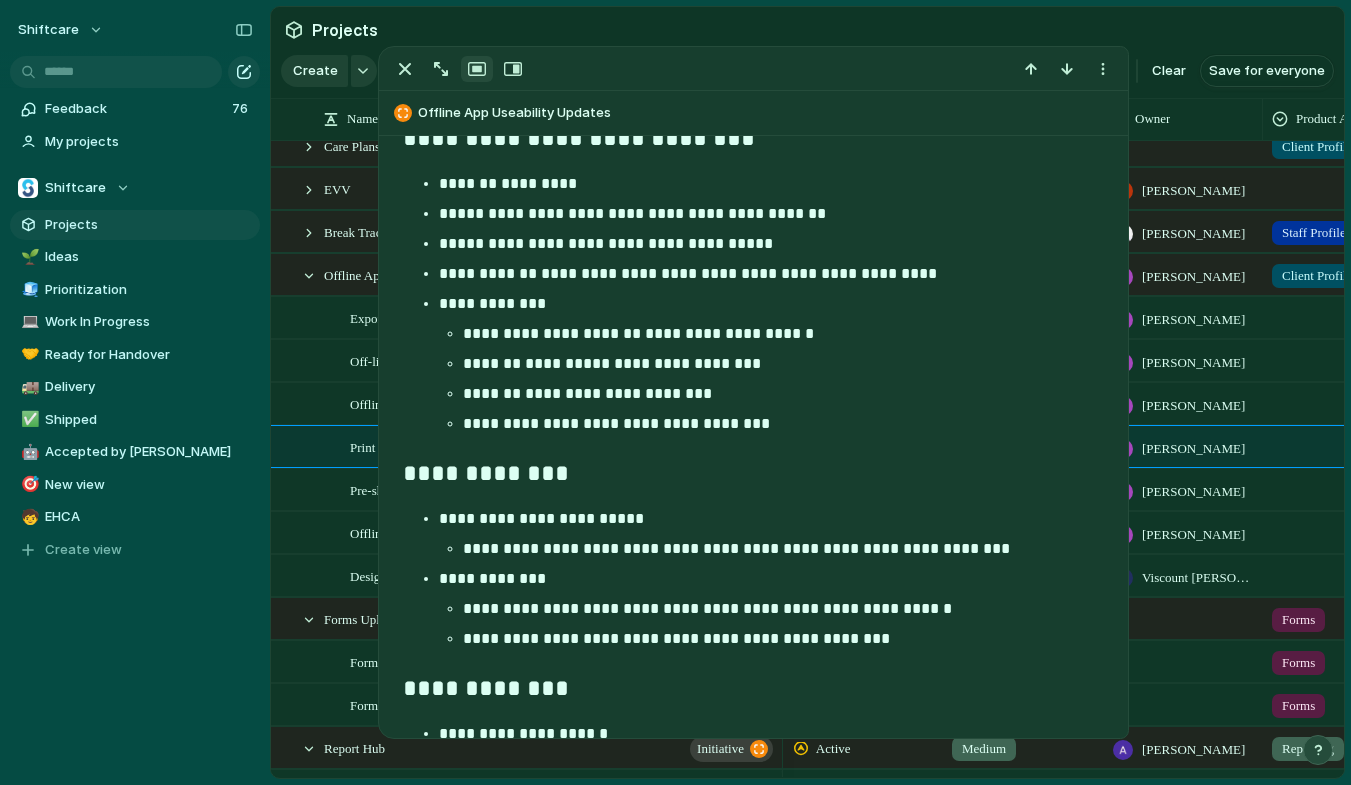 click on "**********" at bounding box center [771, 579] 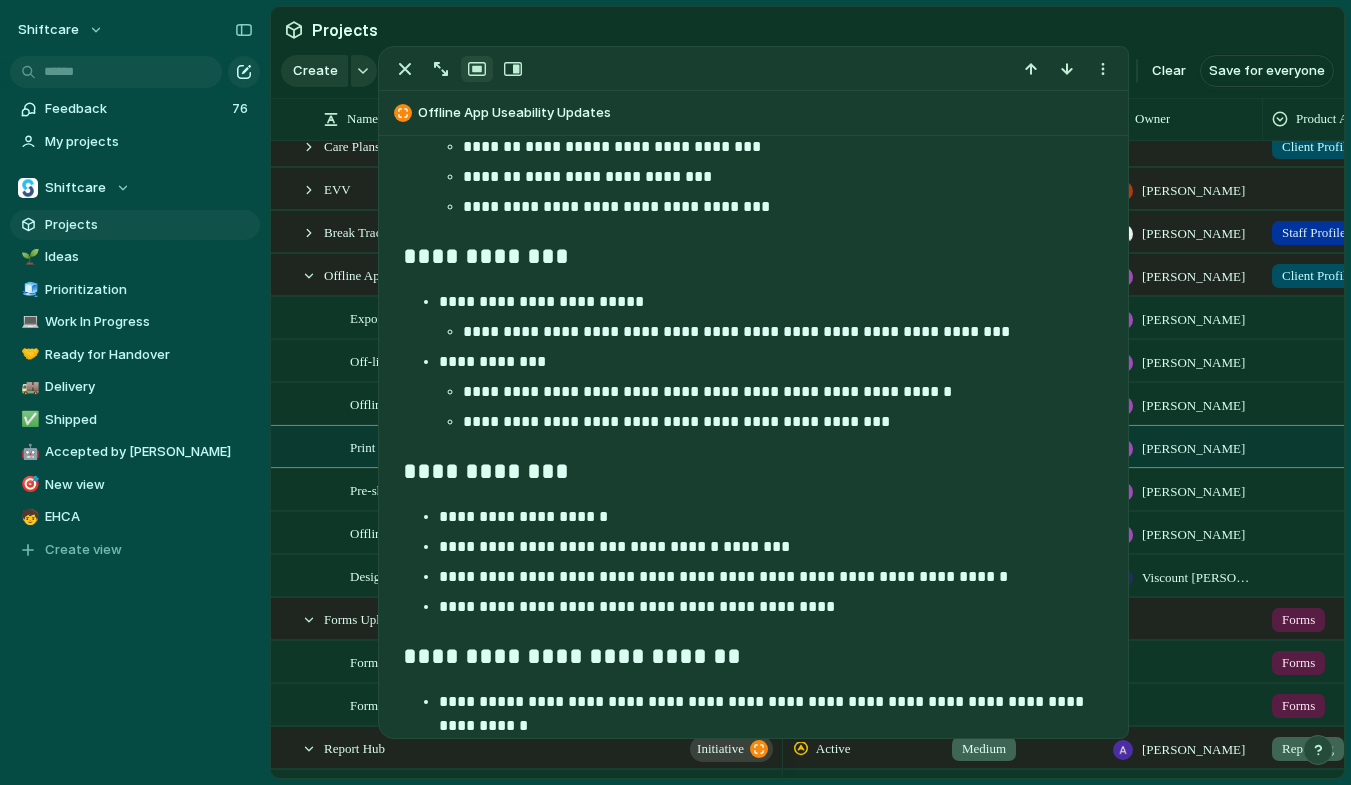 scroll, scrollTop: 1908, scrollLeft: 0, axis: vertical 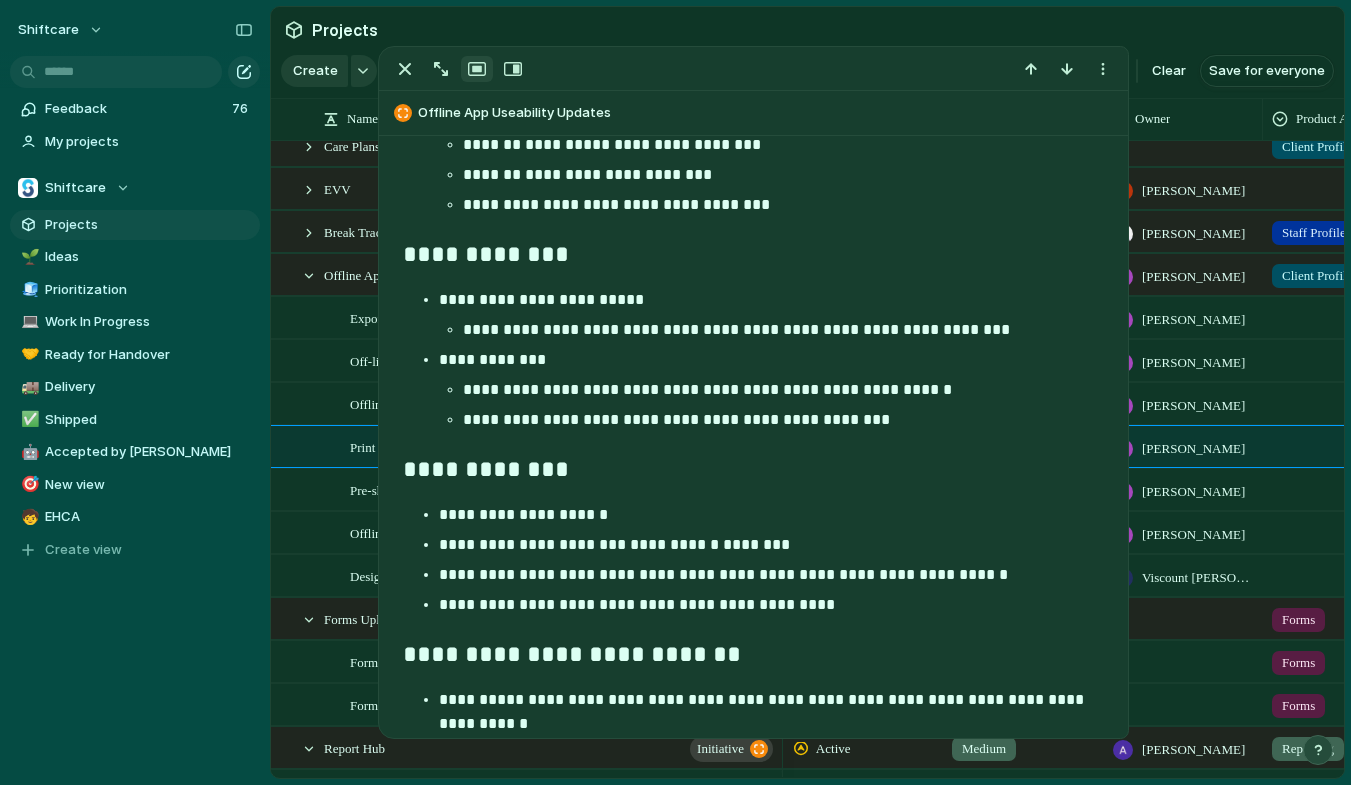 click on "**********" at bounding box center [783, 330] 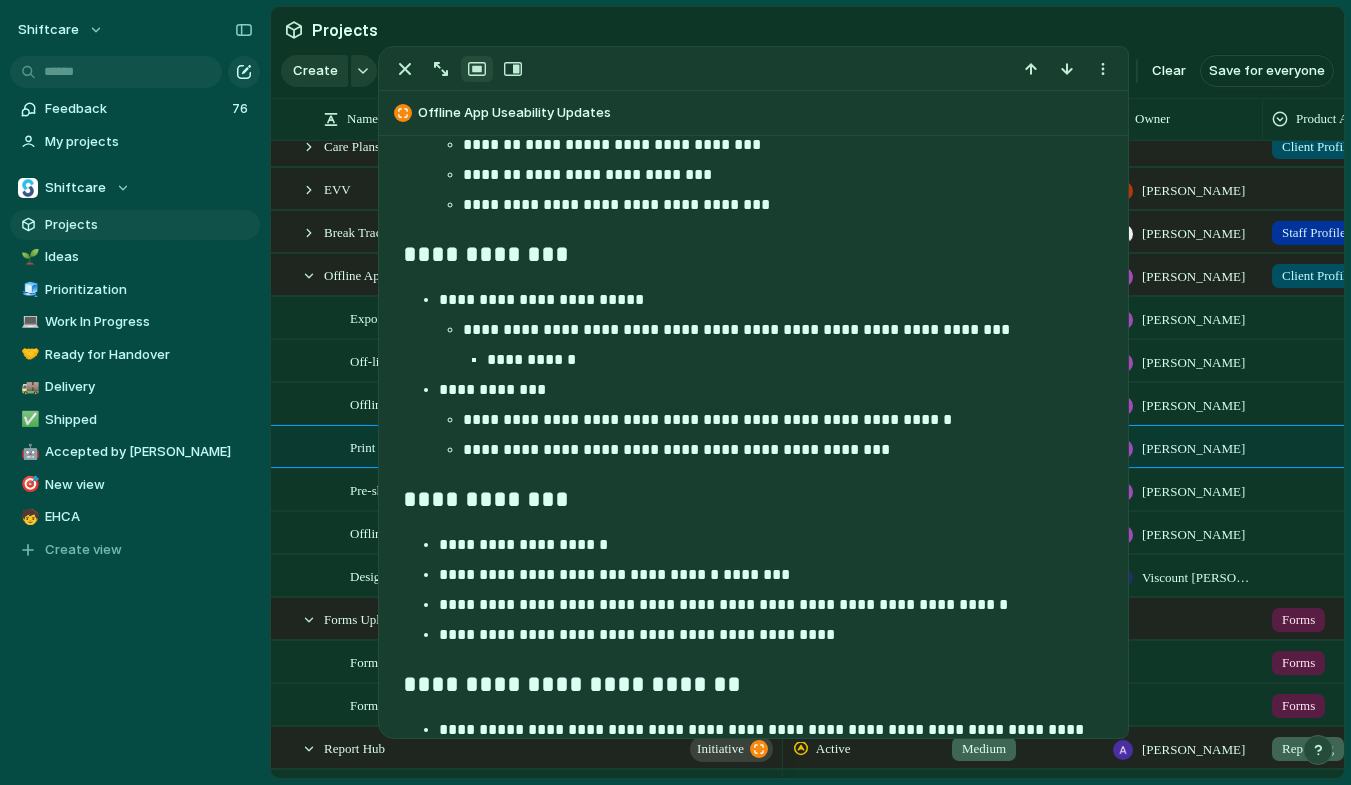 click on "**********" at bounding box center [783, 330] 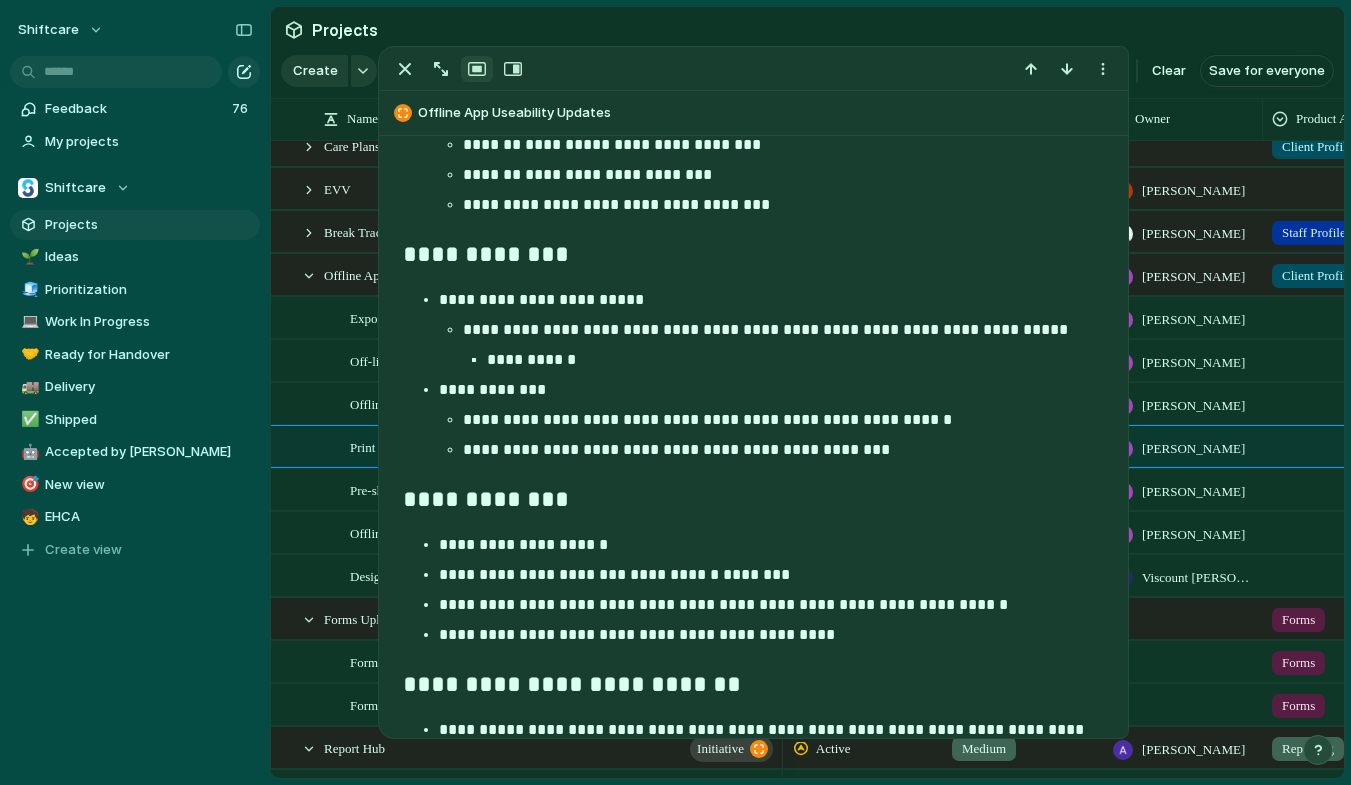click on "**********" at bounding box center [795, 360] 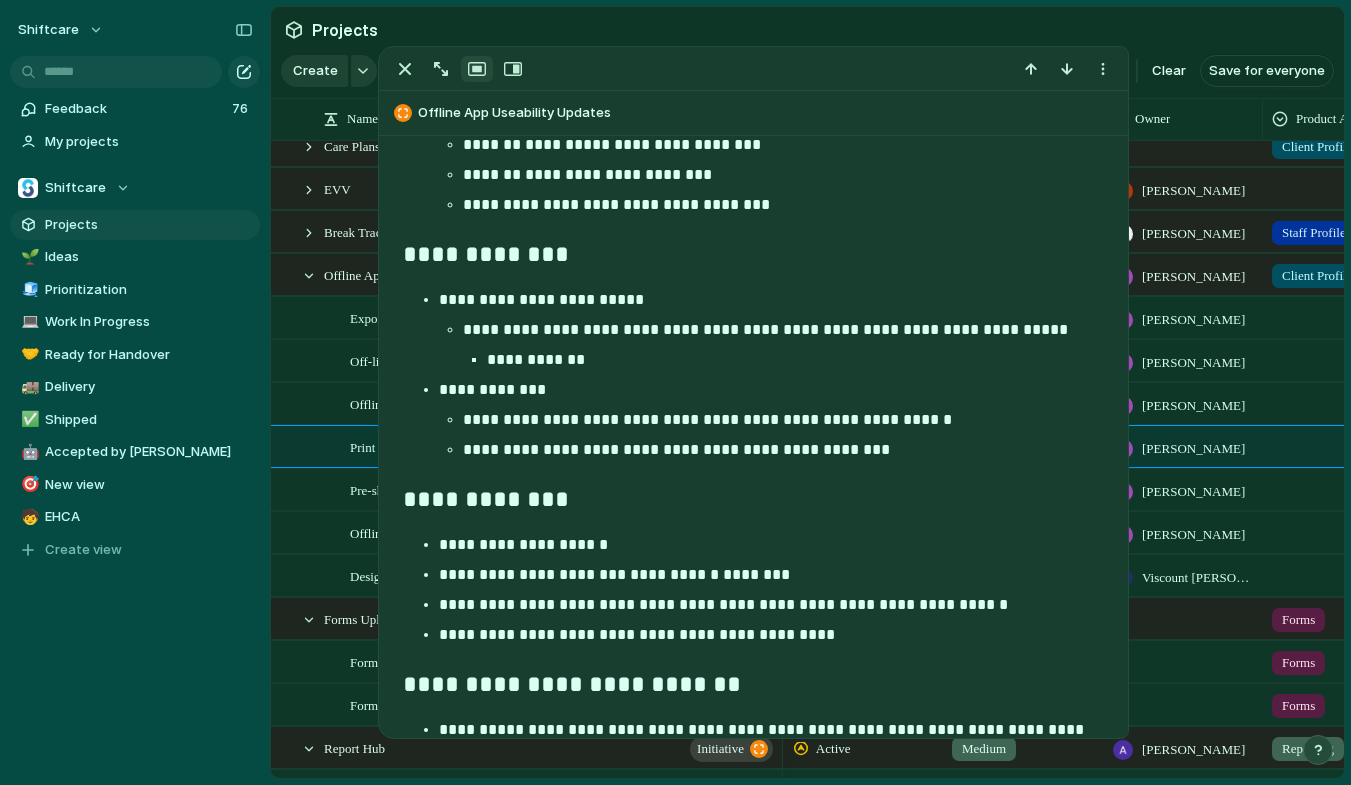 click on "**********" at bounding box center (795, 360) 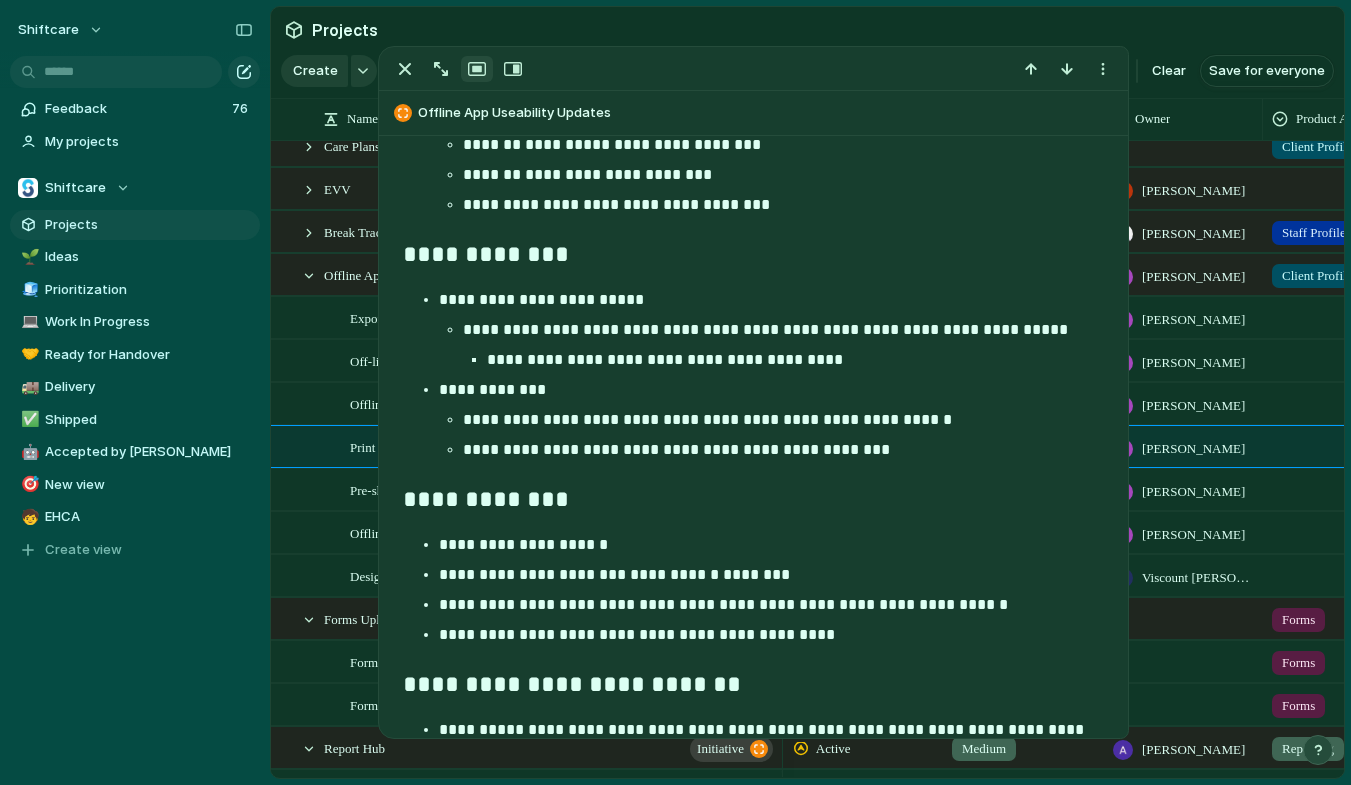 click on "**********" at bounding box center [753, 165] 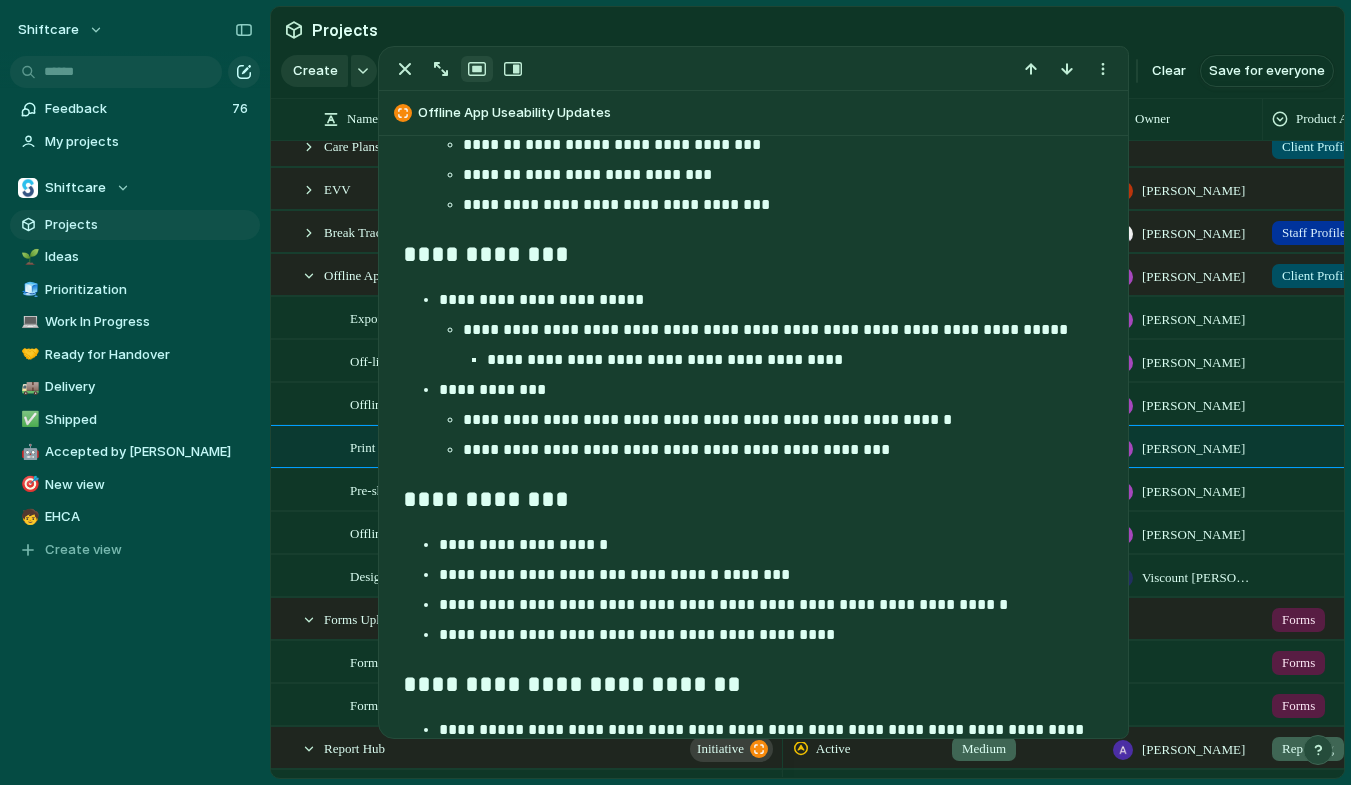 click on "**********" at bounding box center [795, 360] 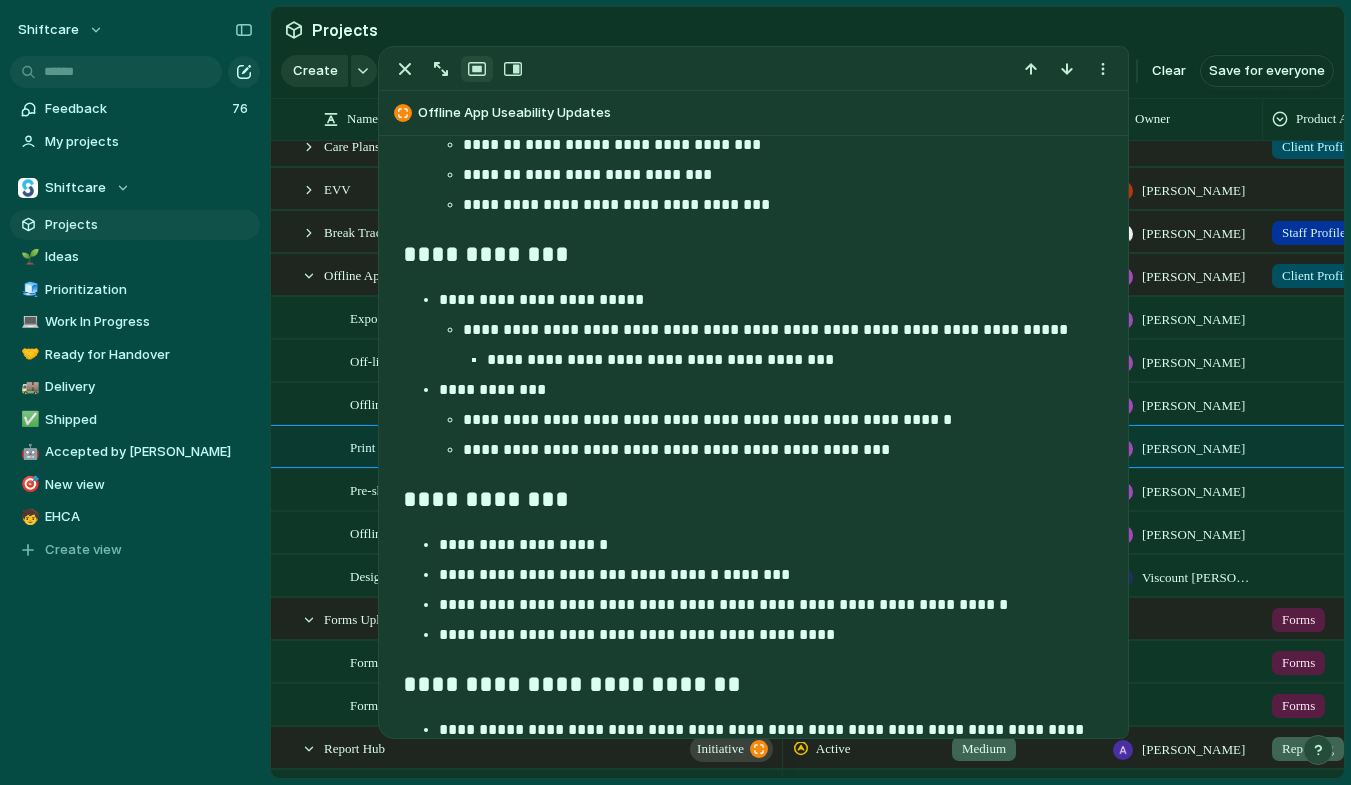 click on "**********" at bounding box center [783, 420] 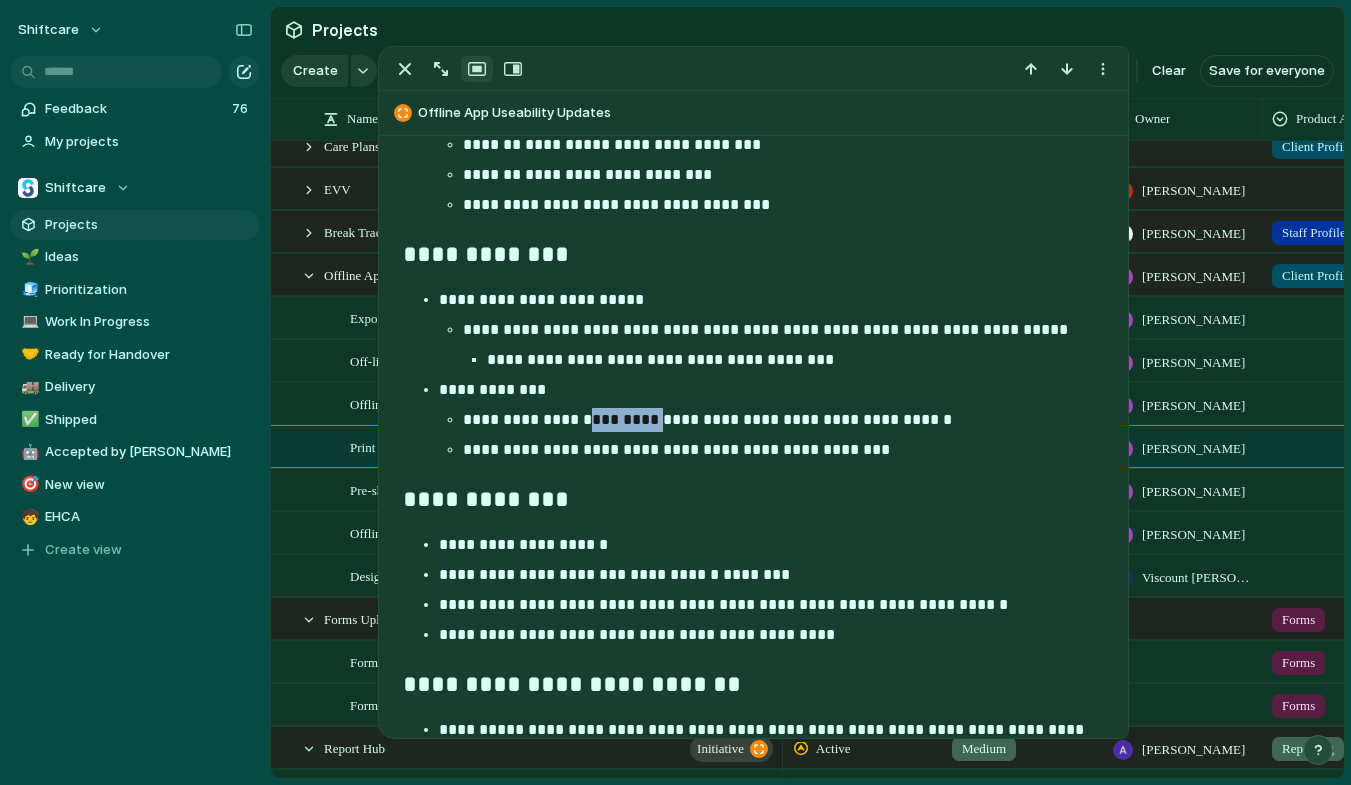 click on "**********" at bounding box center [783, 420] 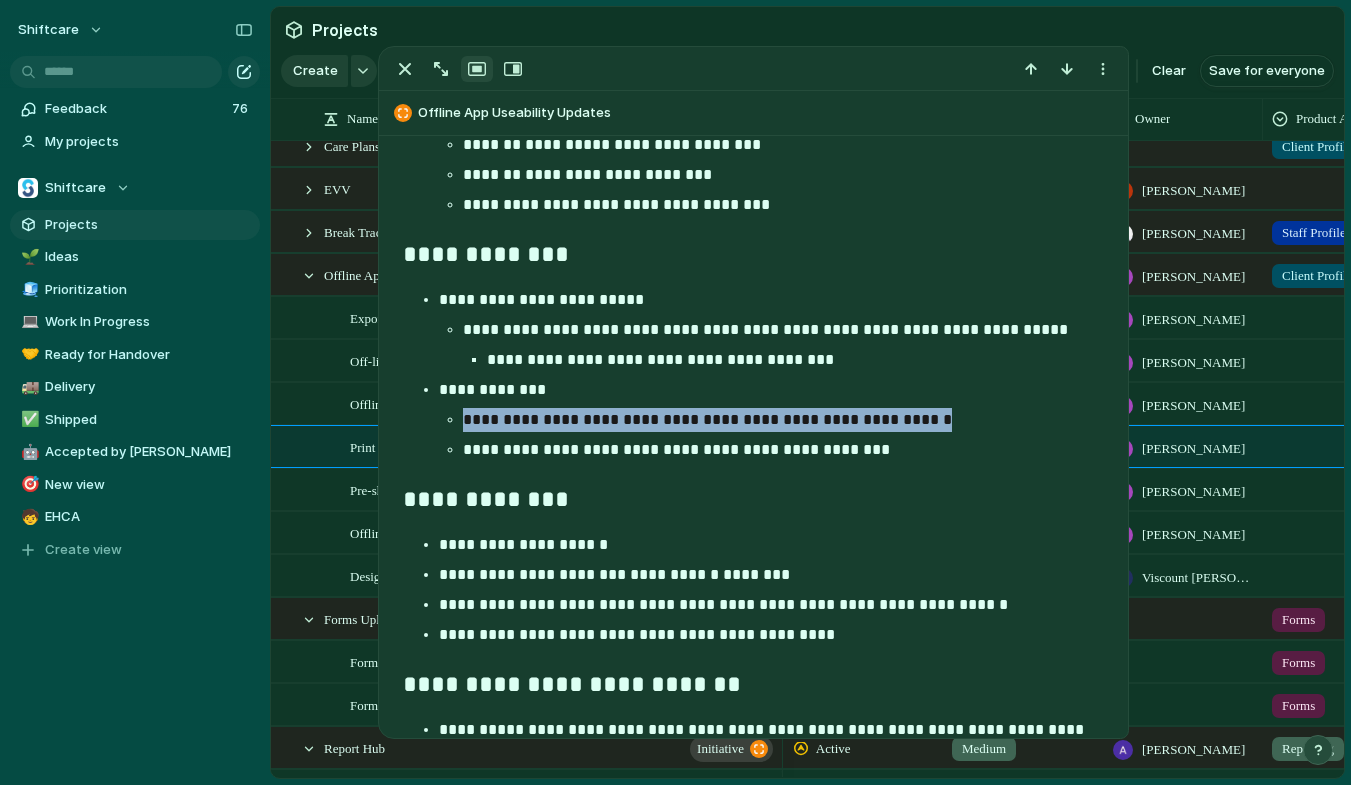 click on "**********" at bounding box center [783, 420] 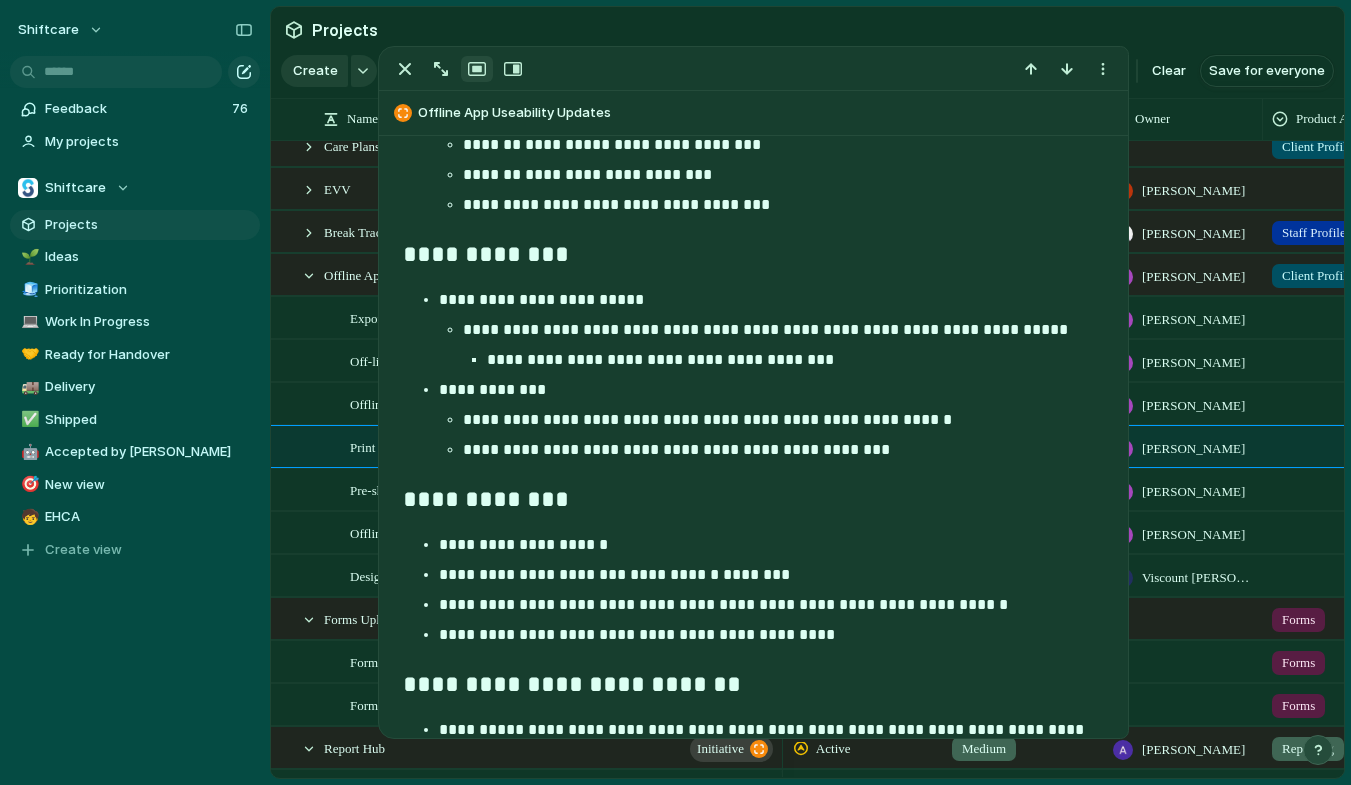 click on "**********" at bounding box center [783, 450] 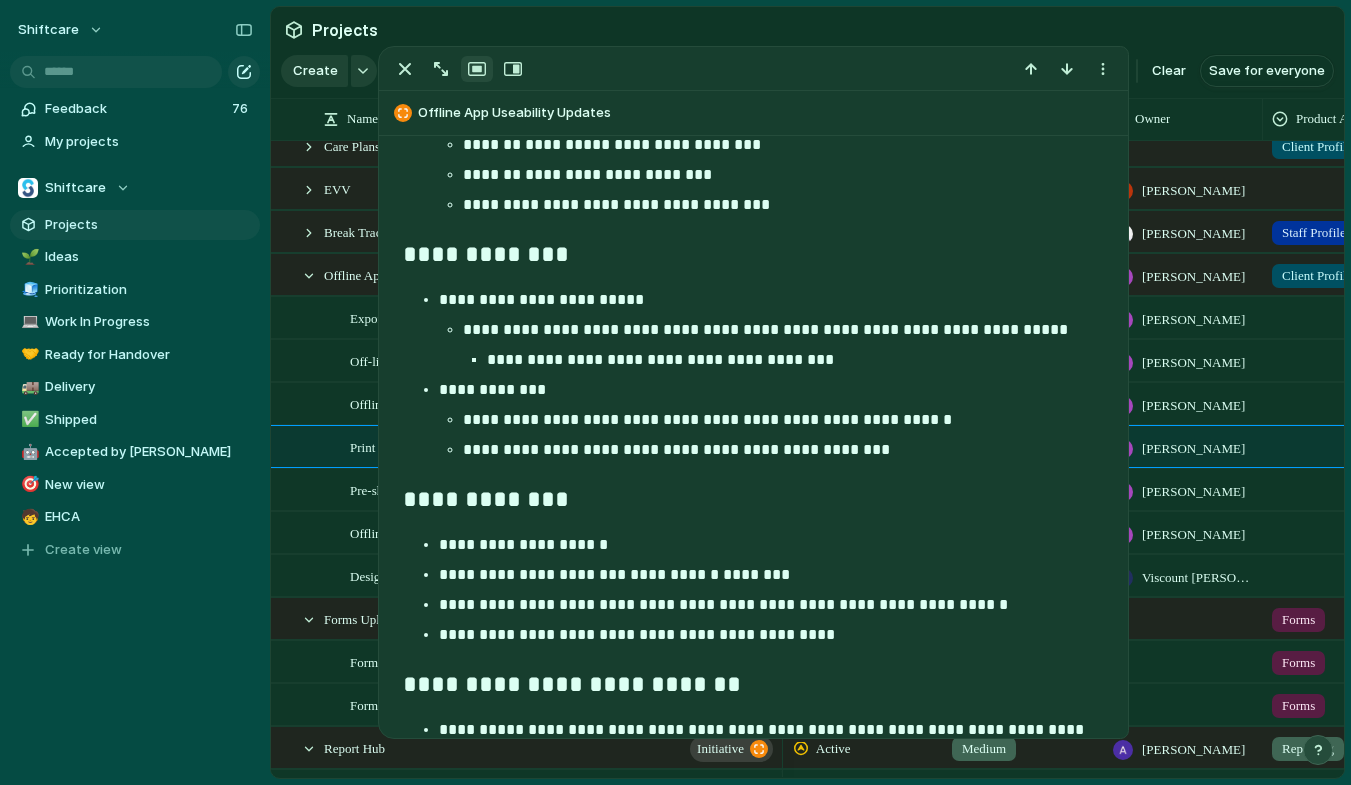 click on "**********" at bounding box center (783, 450) 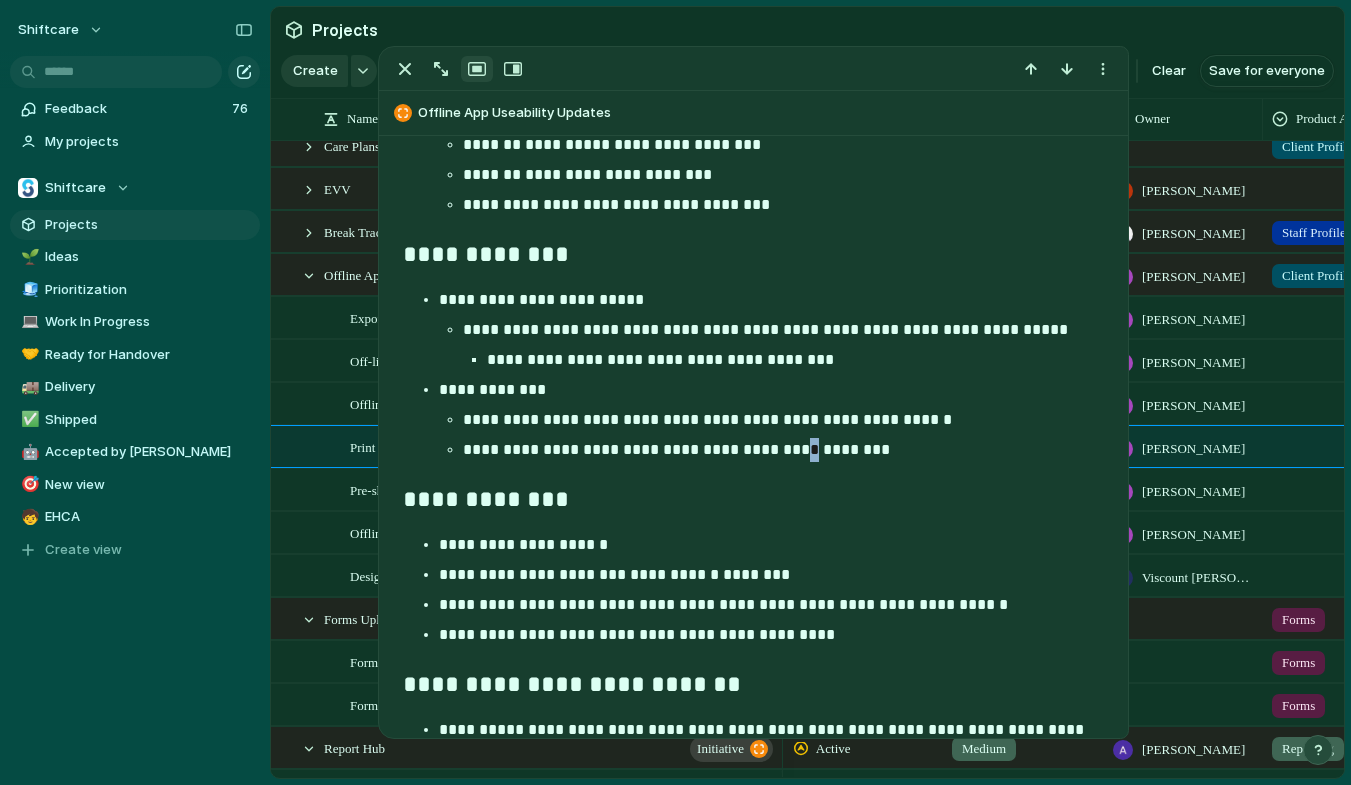 click on "**********" at bounding box center (783, 450) 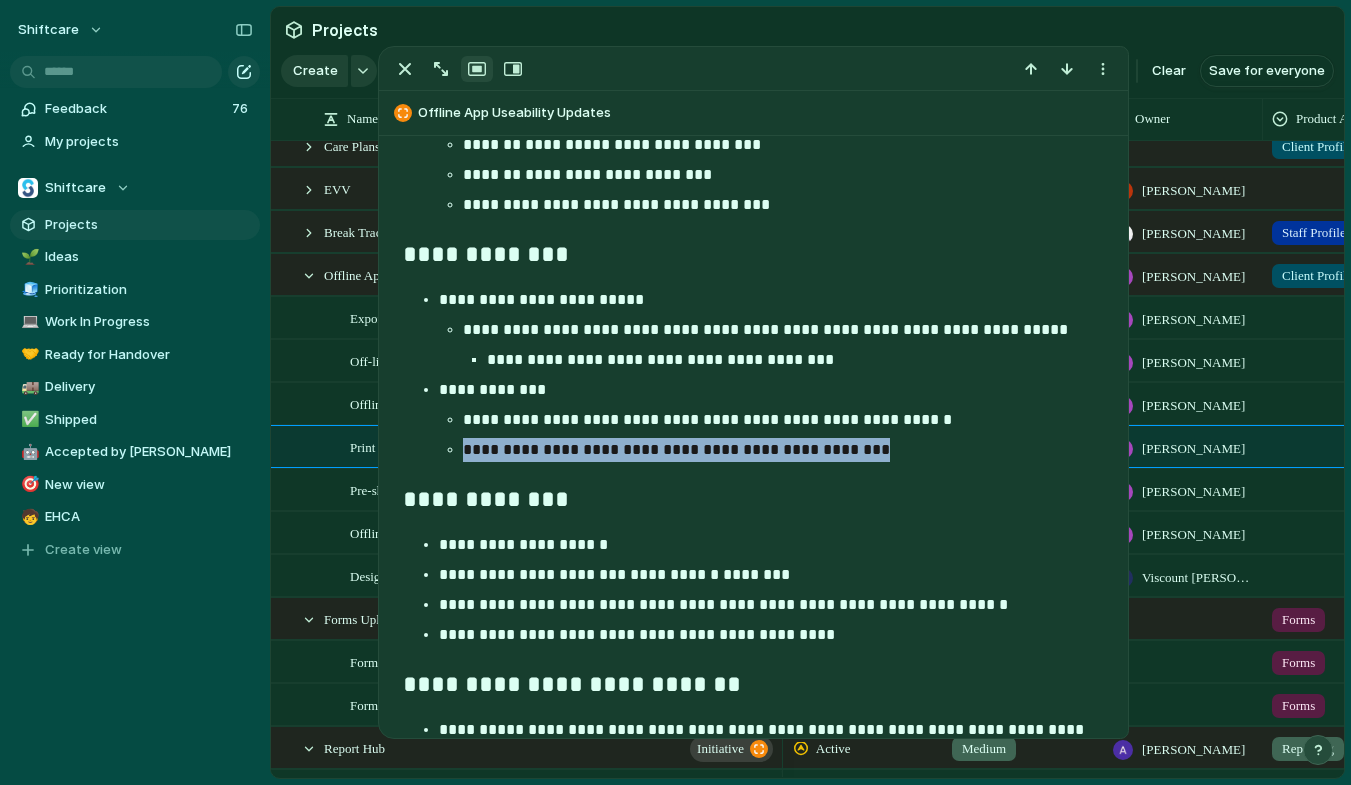 click on "**********" at bounding box center [783, 450] 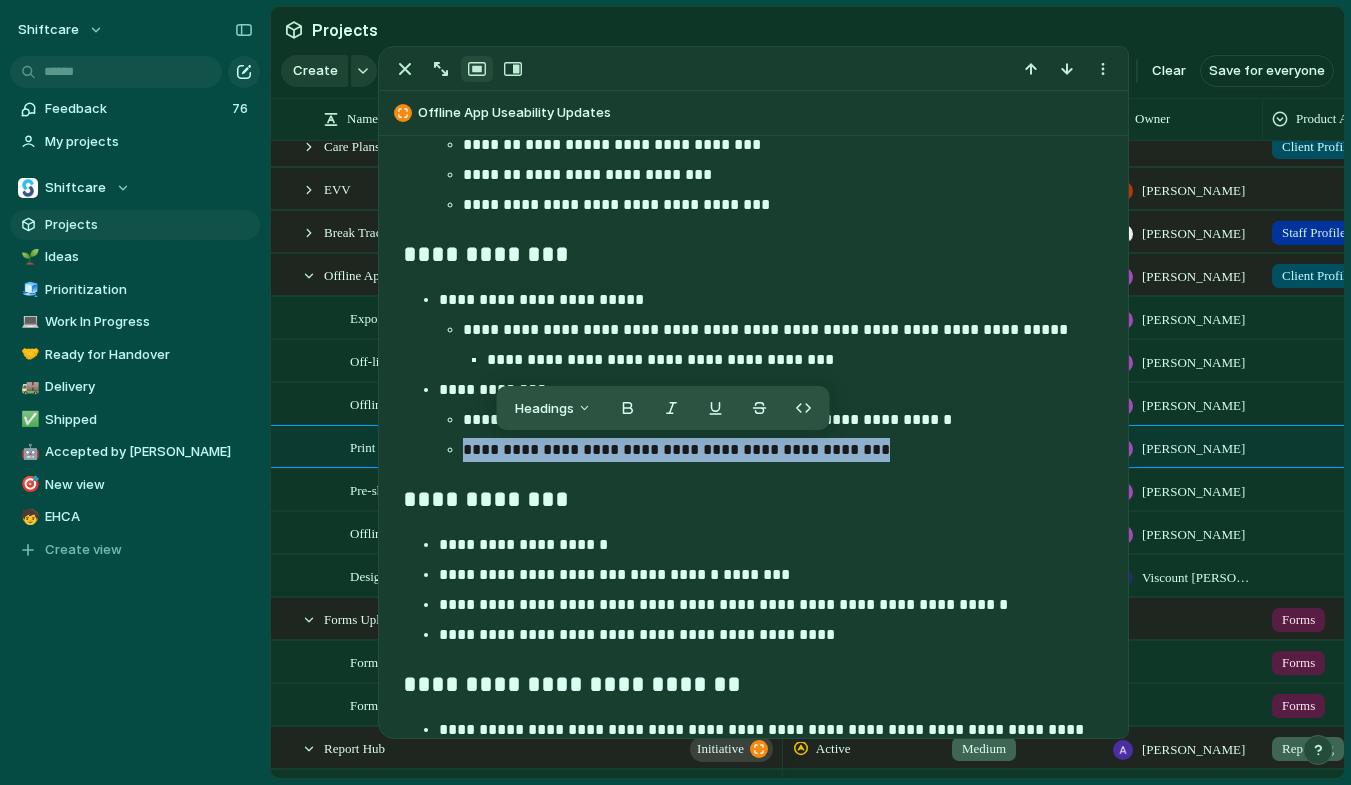 click on "**********" at bounding box center [783, 450] 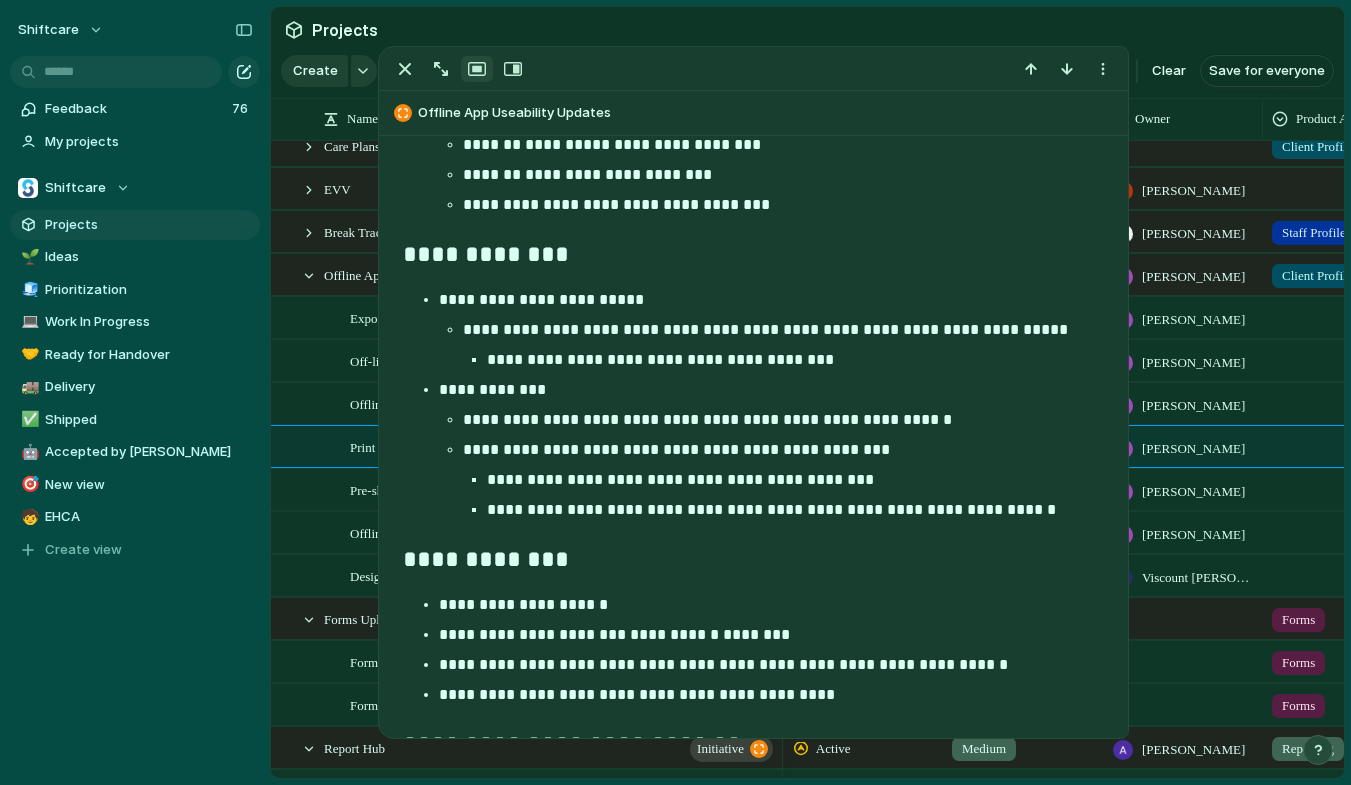 click on "**********" at bounding box center (753, 195) 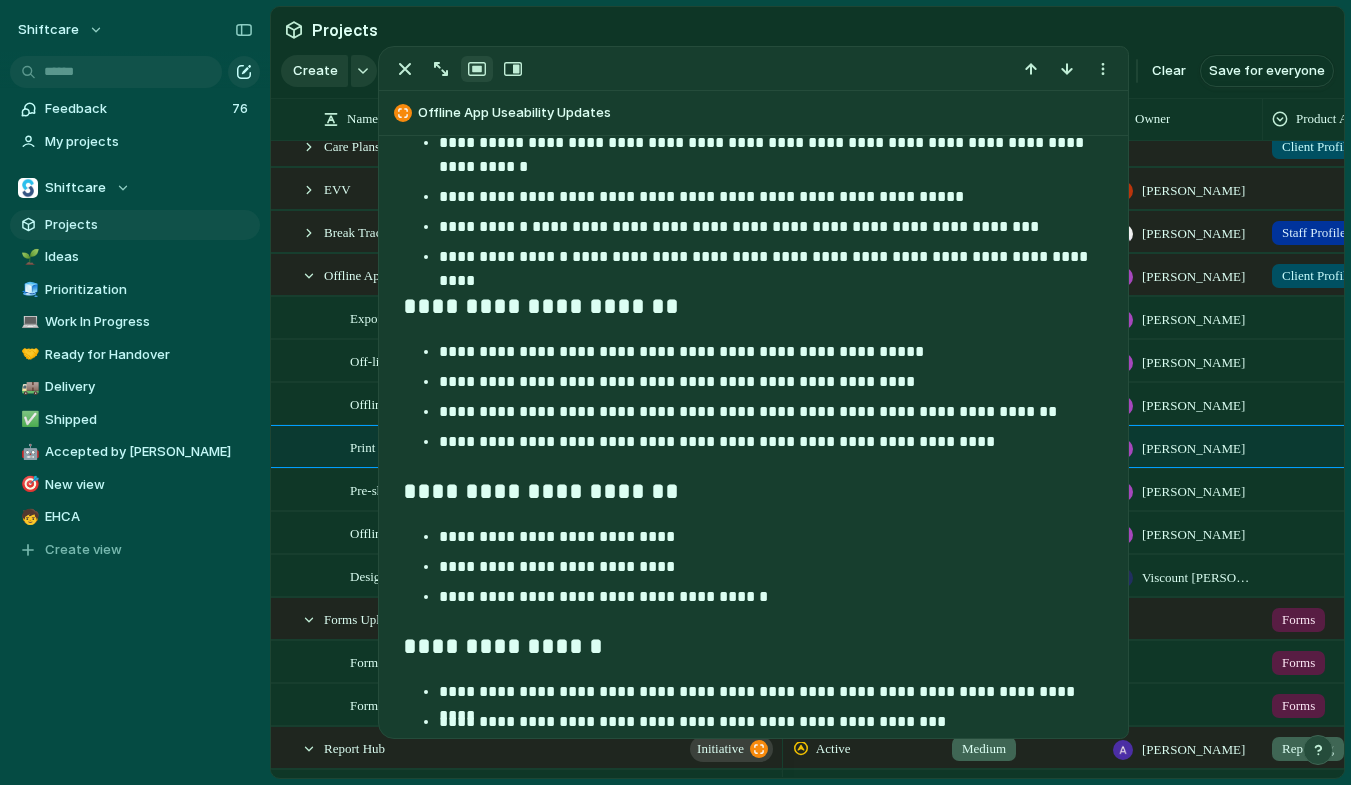 scroll, scrollTop: 2542, scrollLeft: 0, axis: vertical 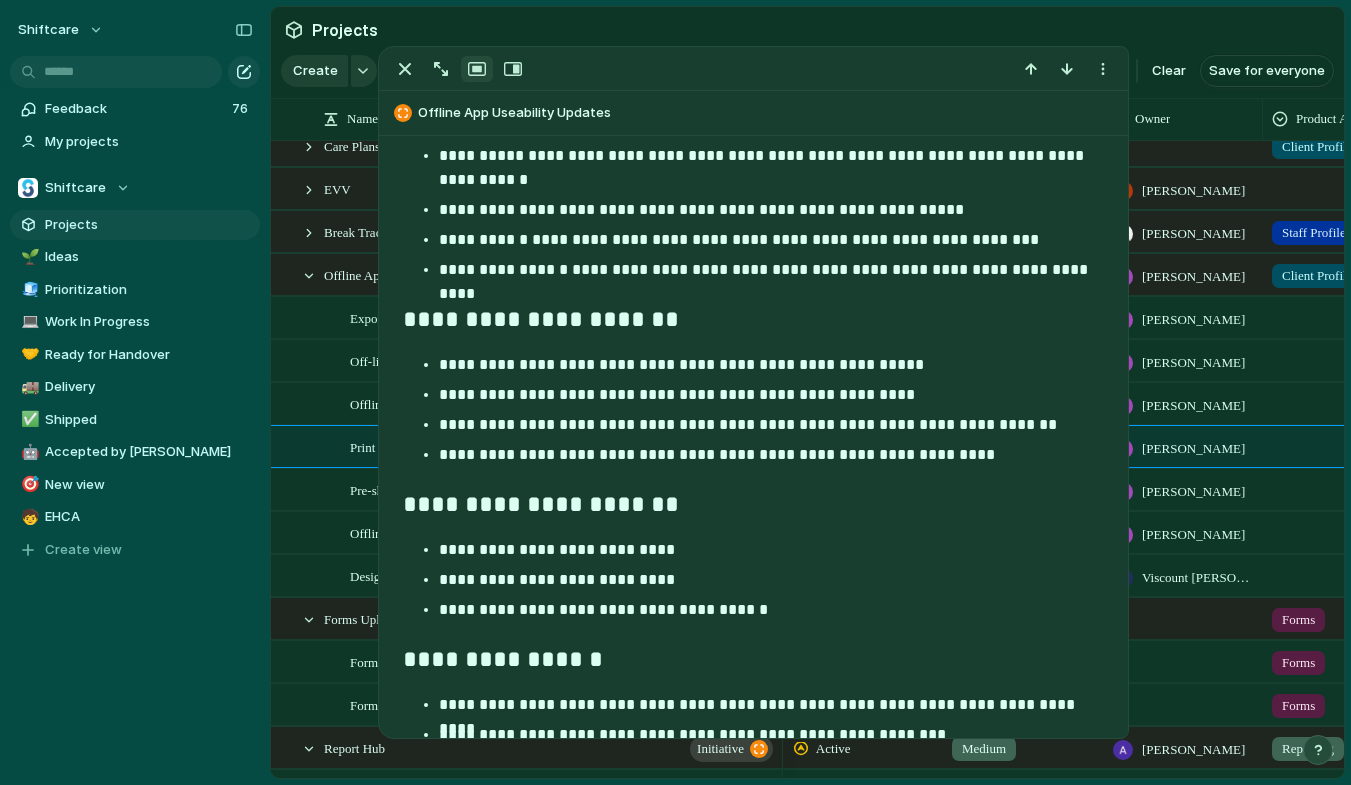 click on "**********" at bounding box center [771, 270] 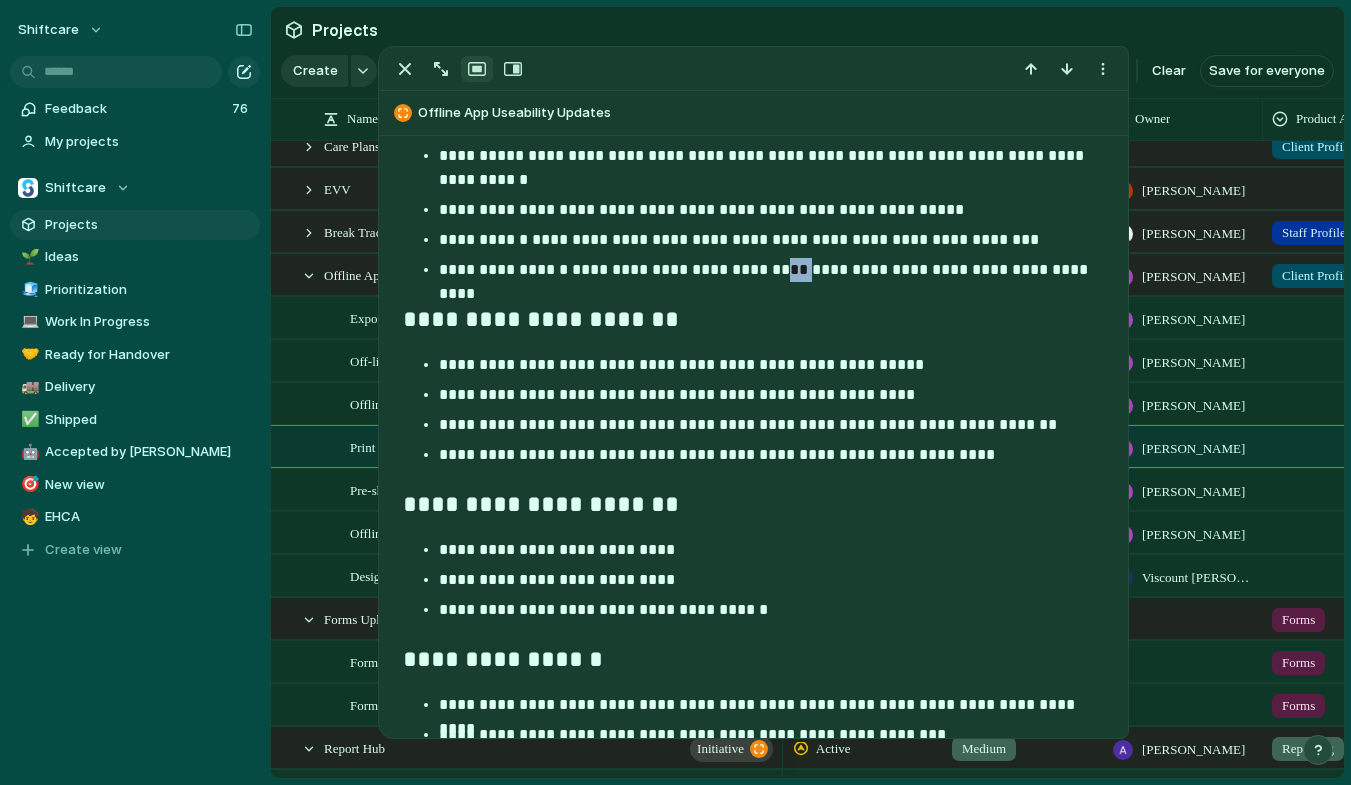 click on "**********" at bounding box center (771, 270) 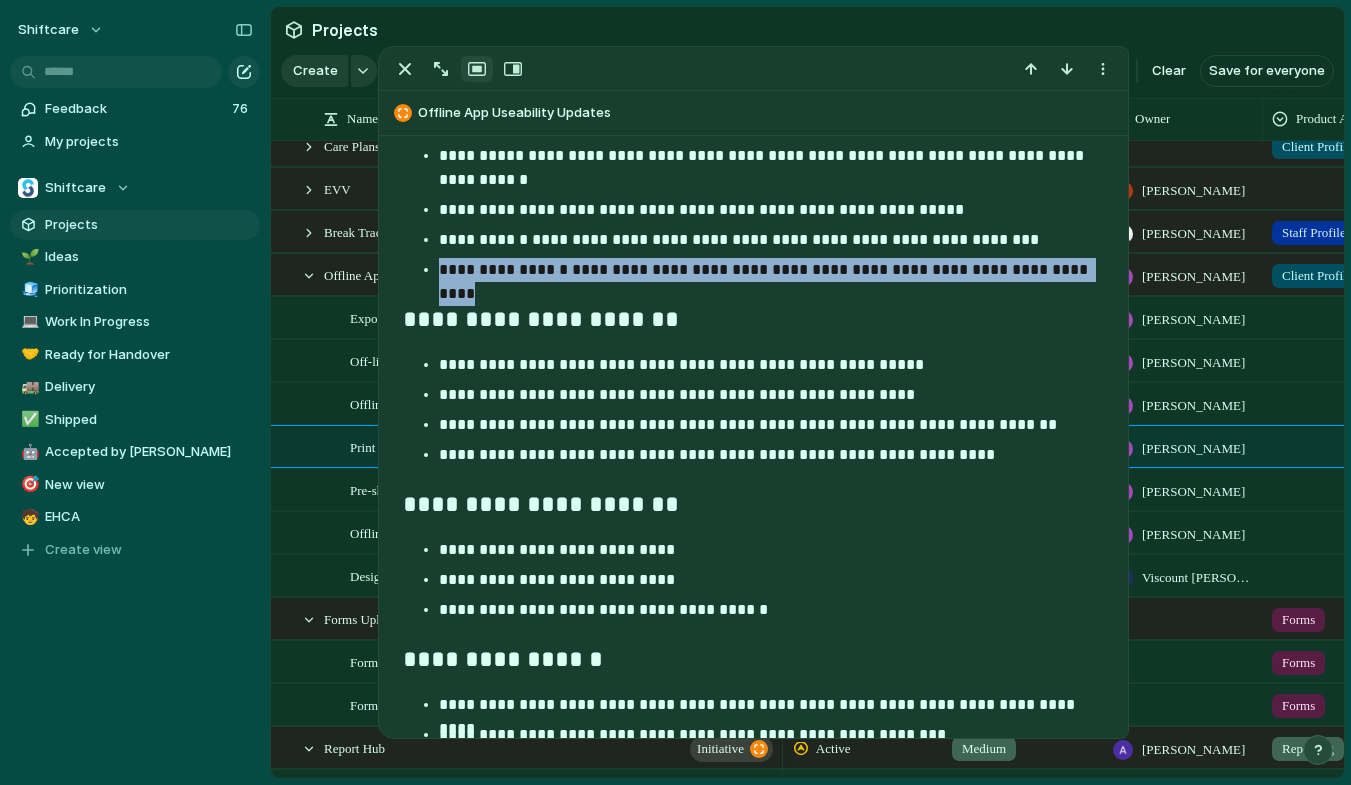 click on "**********" at bounding box center [771, 270] 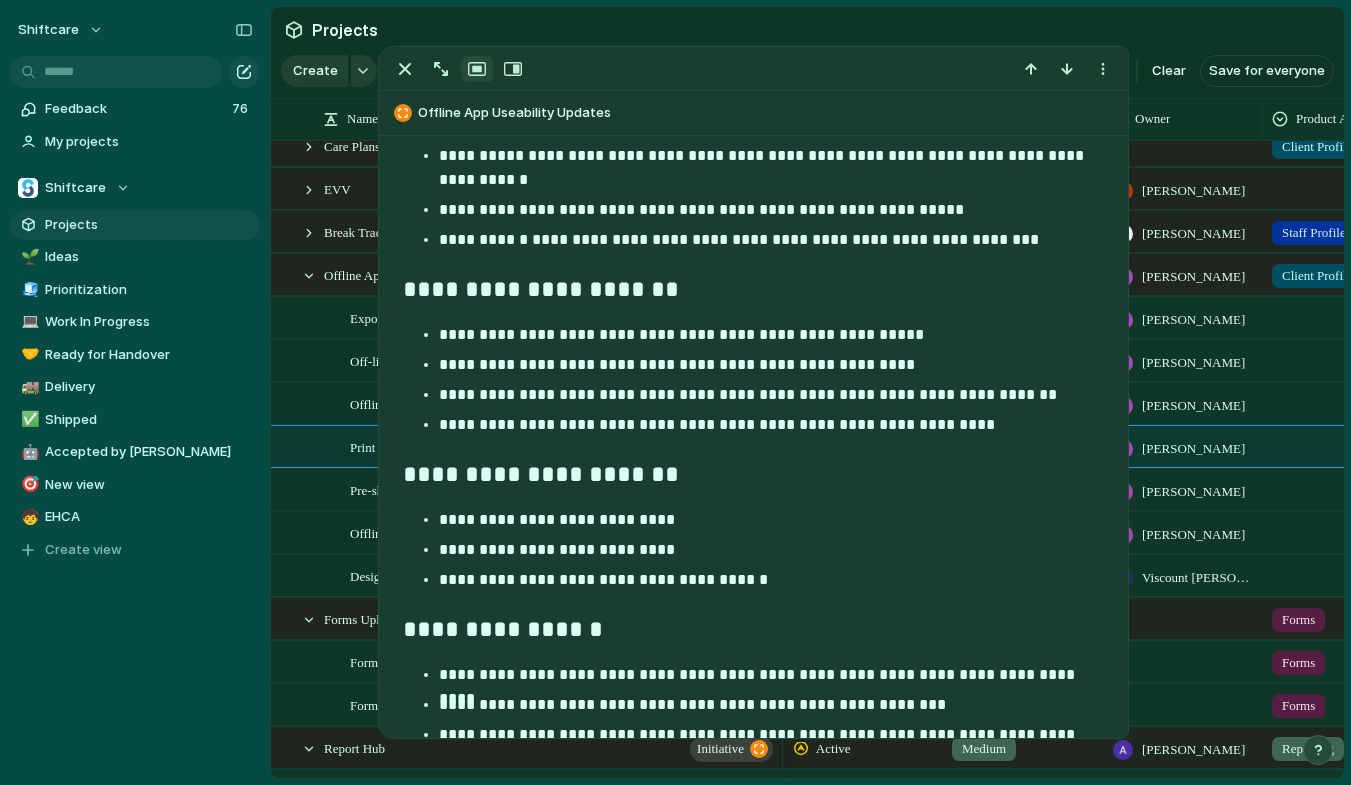 scroll, scrollTop: 2390, scrollLeft: 0, axis: vertical 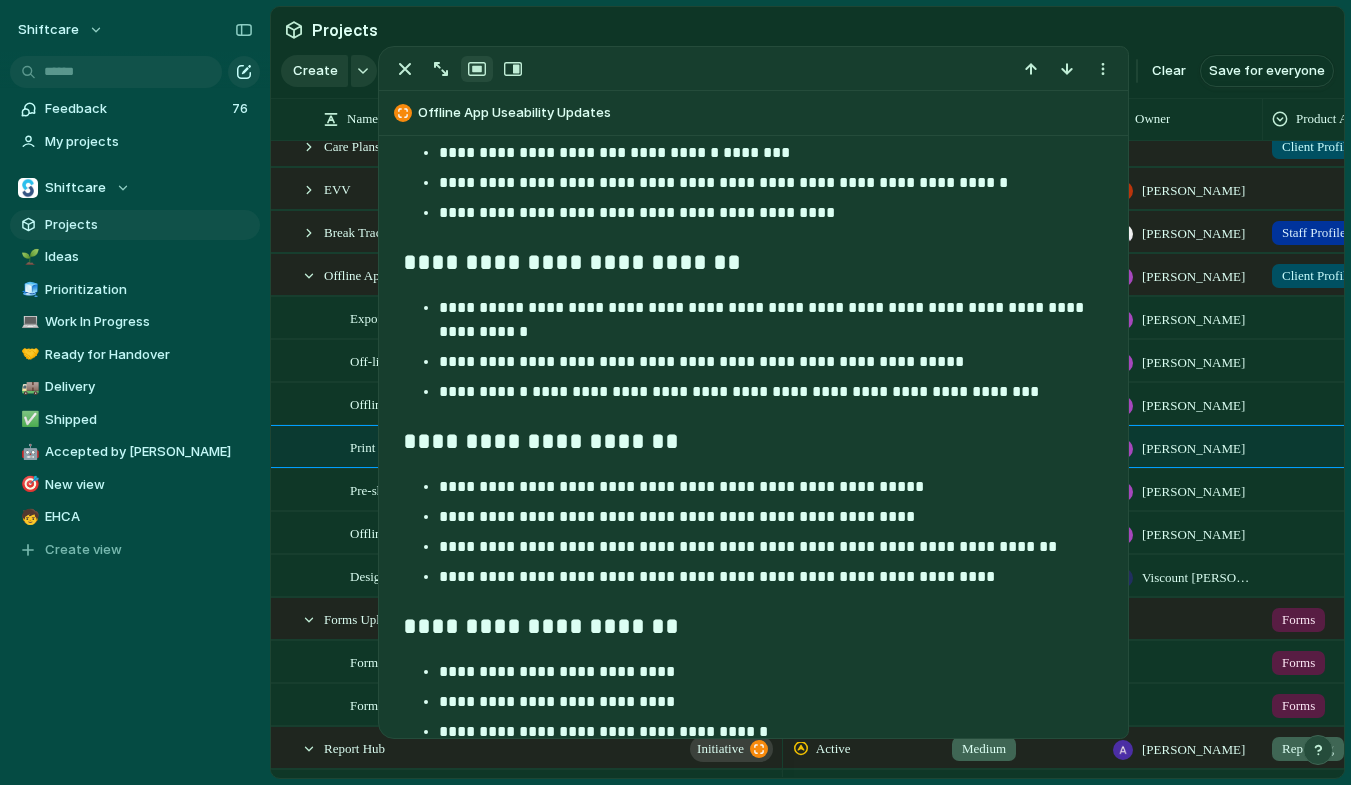 click on "**********" at bounding box center (771, 320) 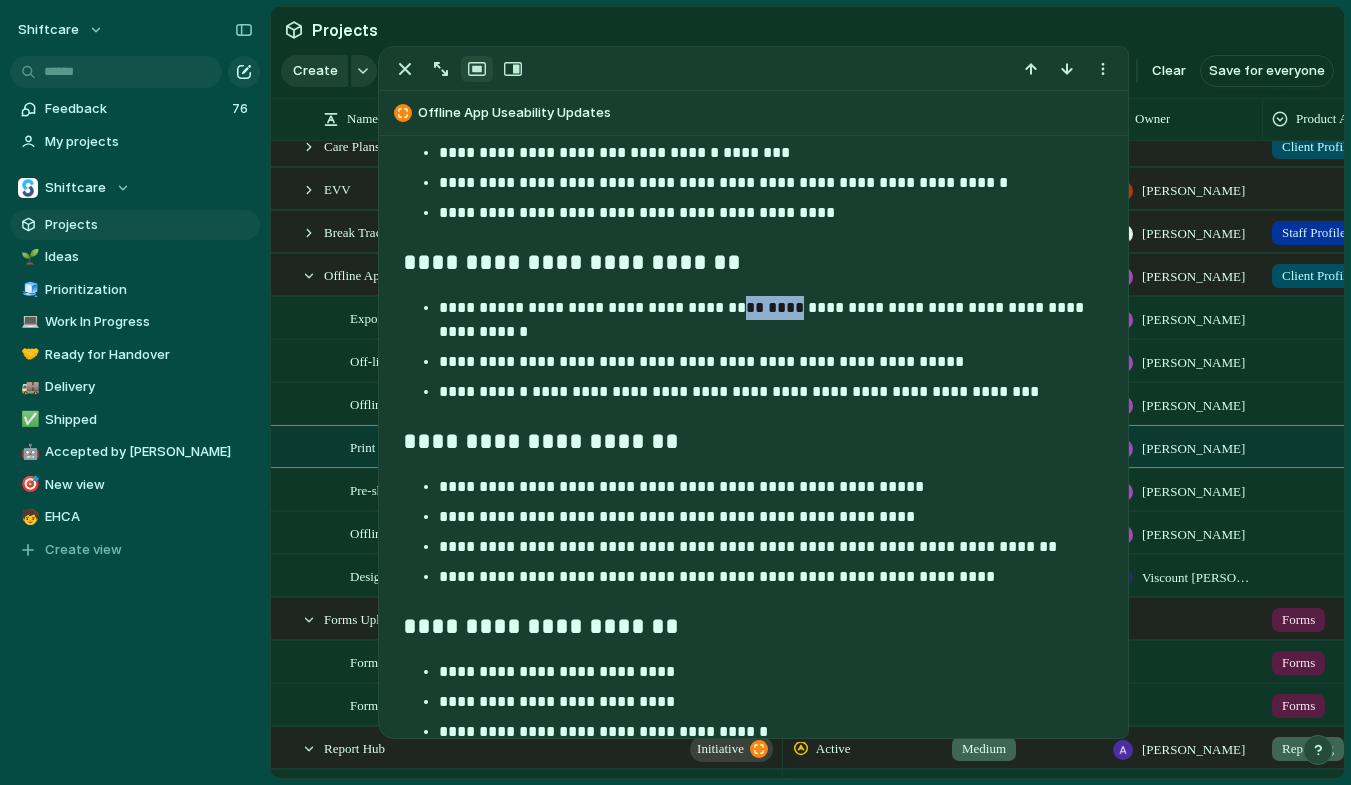 click on "**********" at bounding box center [771, 320] 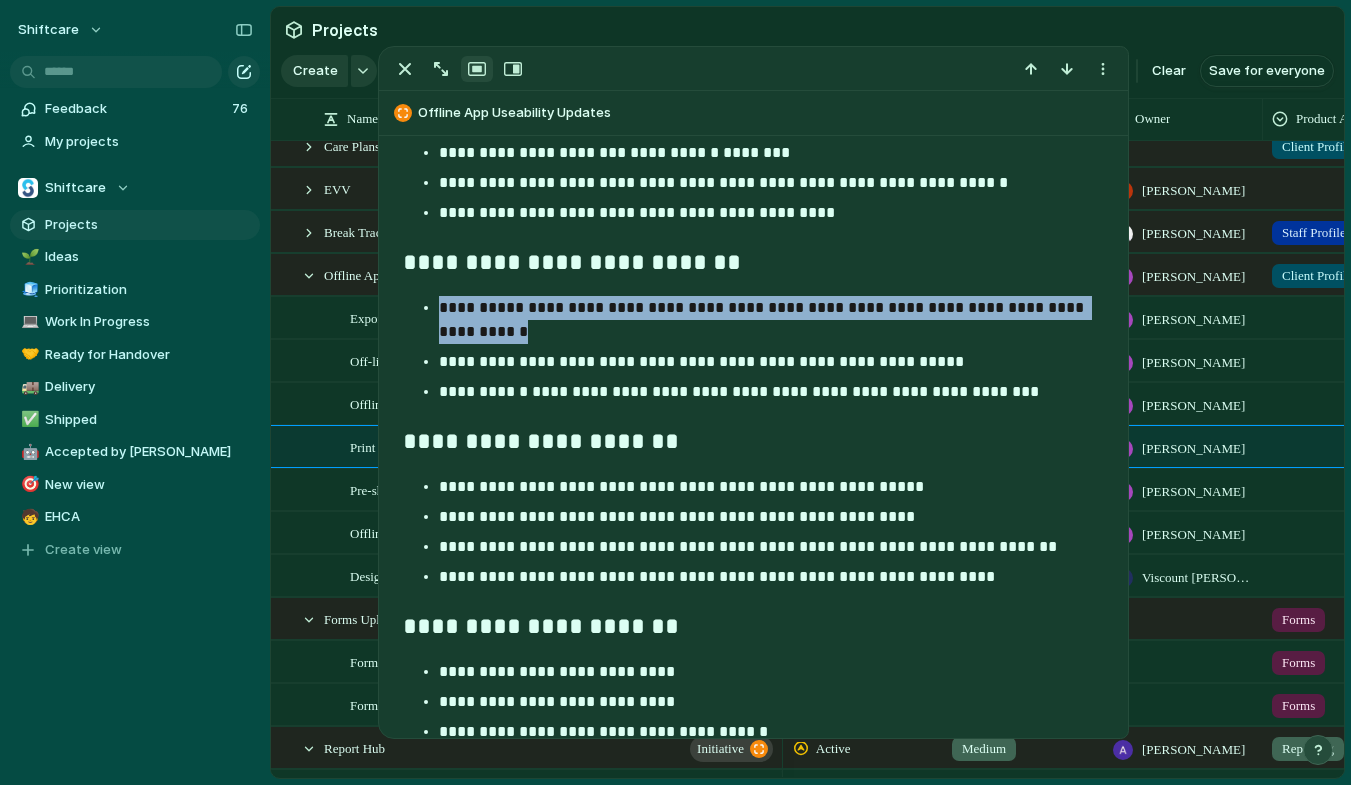 click on "**********" at bounding box center (771, 320) 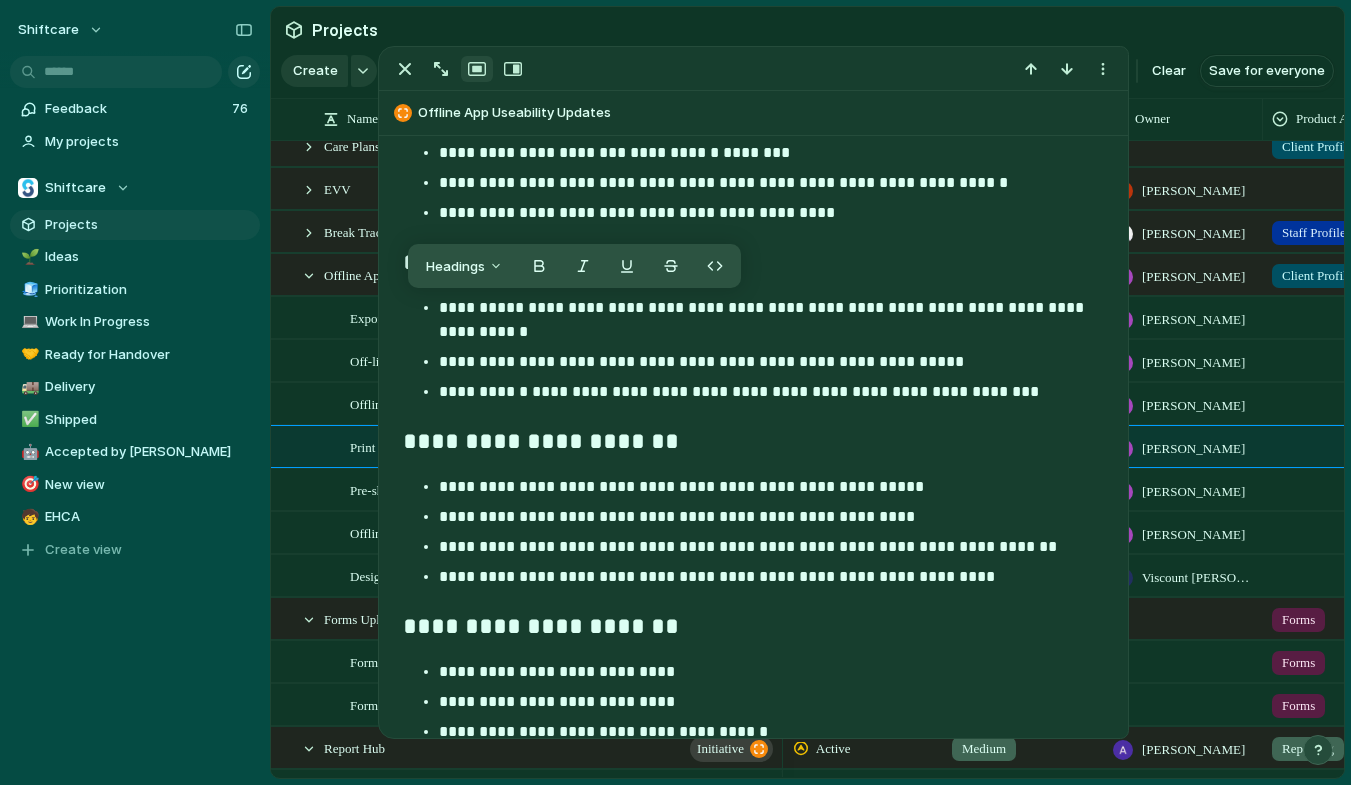 click on "**********" at bounding box center (771, 320) 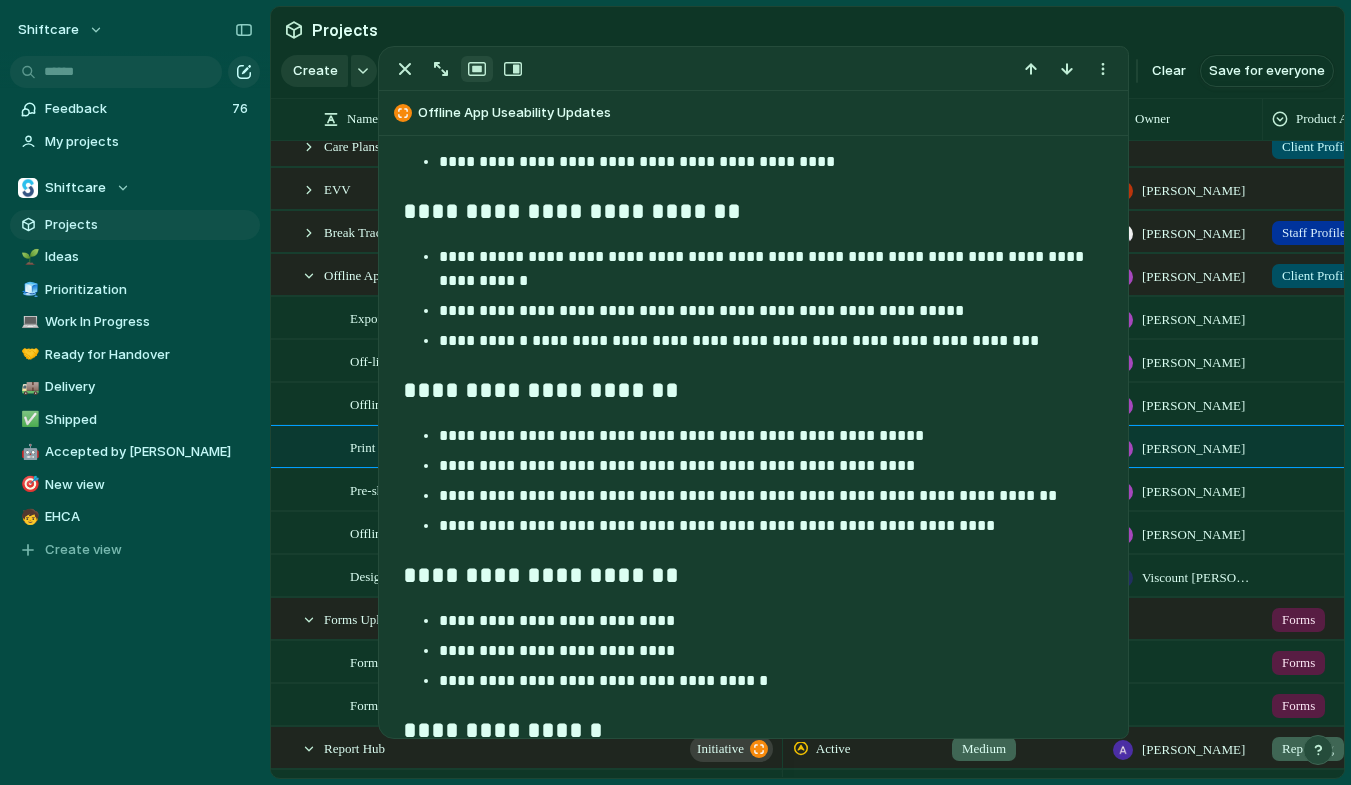 scroll, scrollTop: 2443, scrollLeft: 0, axis: vertical 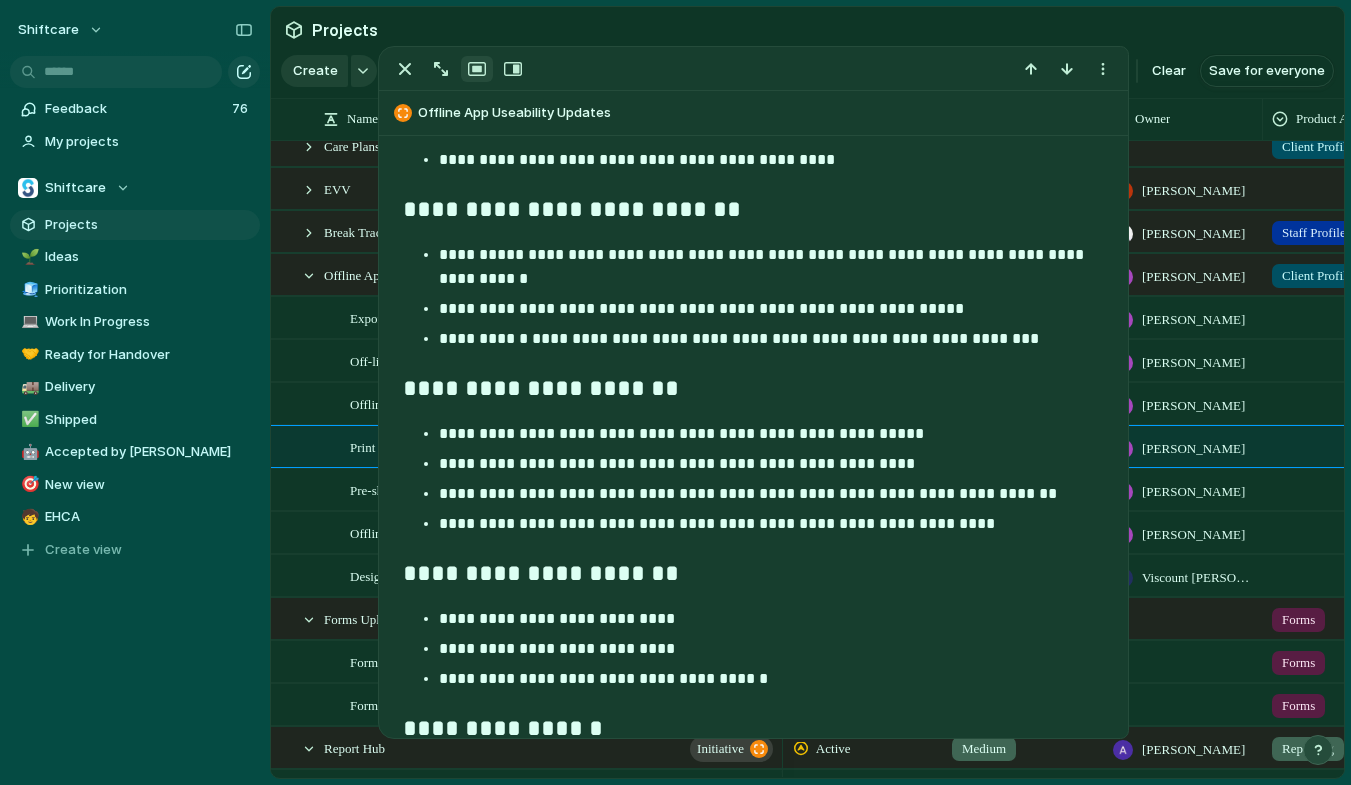 click on "**********" at bounding box center (771, 309) 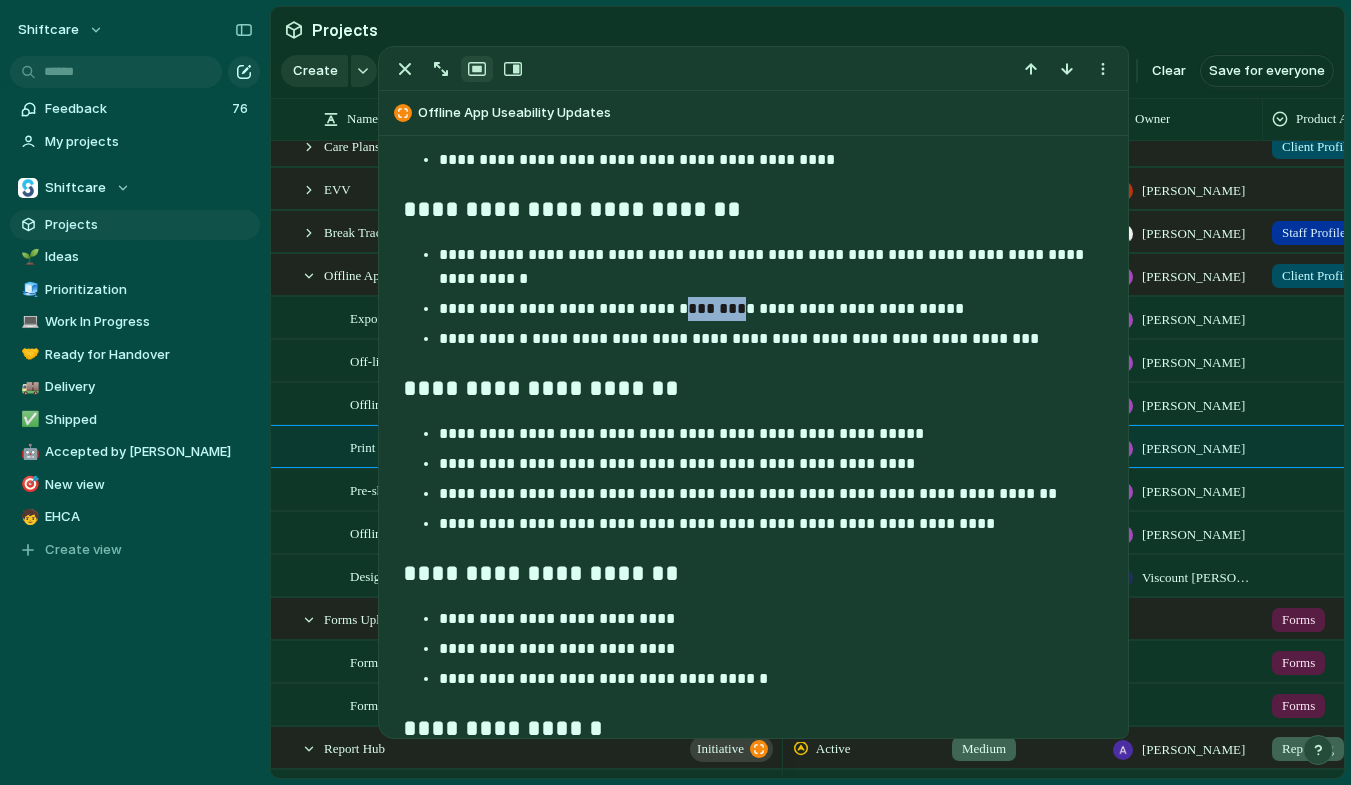 click on "**********" at bounding box center [771, 309] 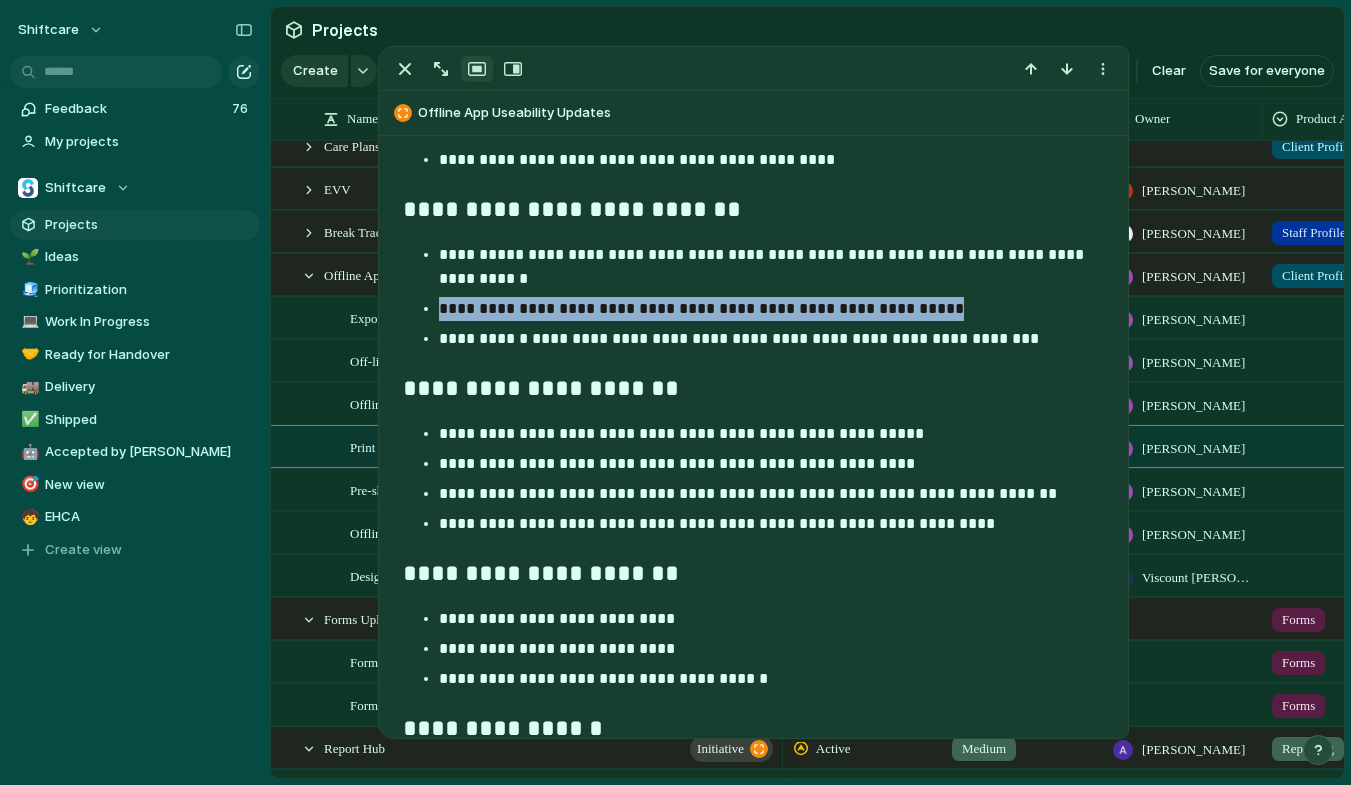 click on "**********" at bounding box center [771, 309] 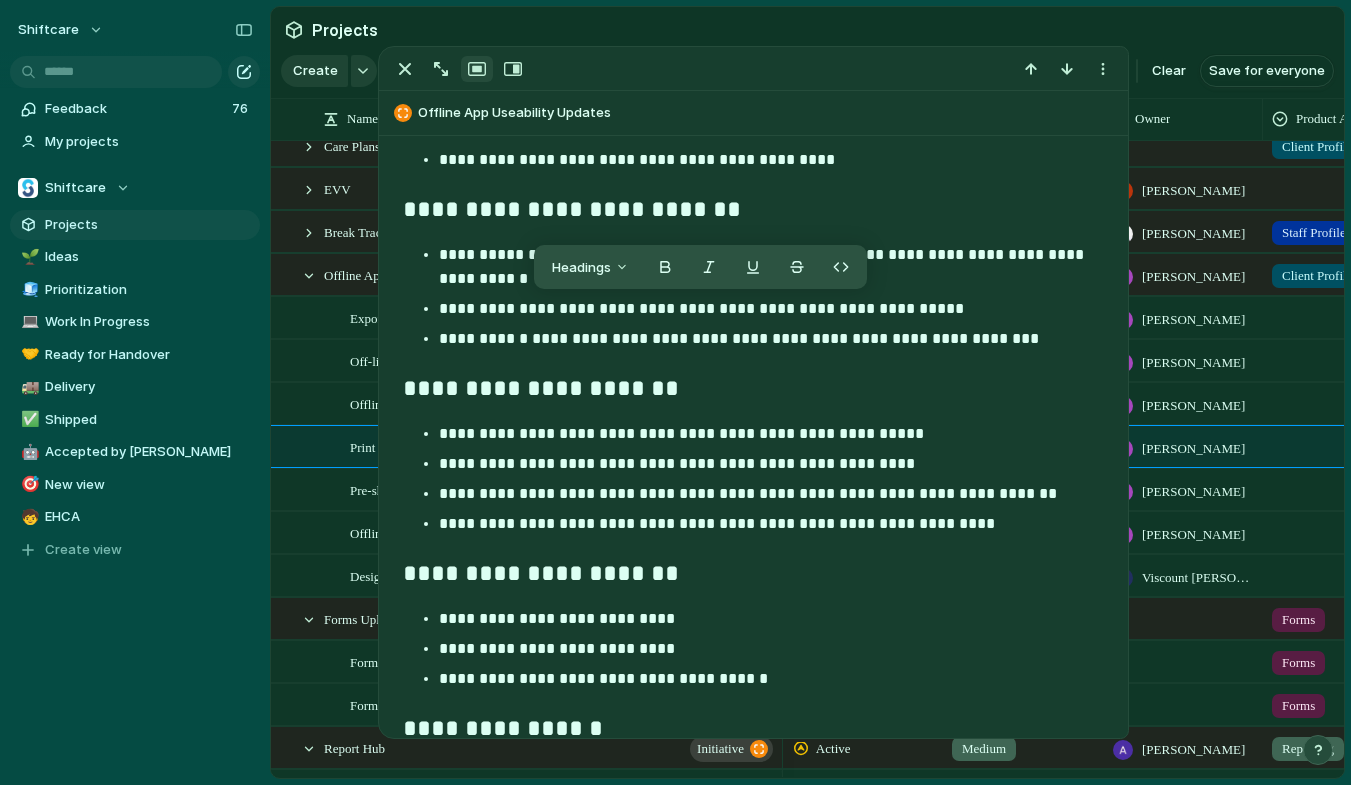 click on "**********" at bounding box center (753, -355) 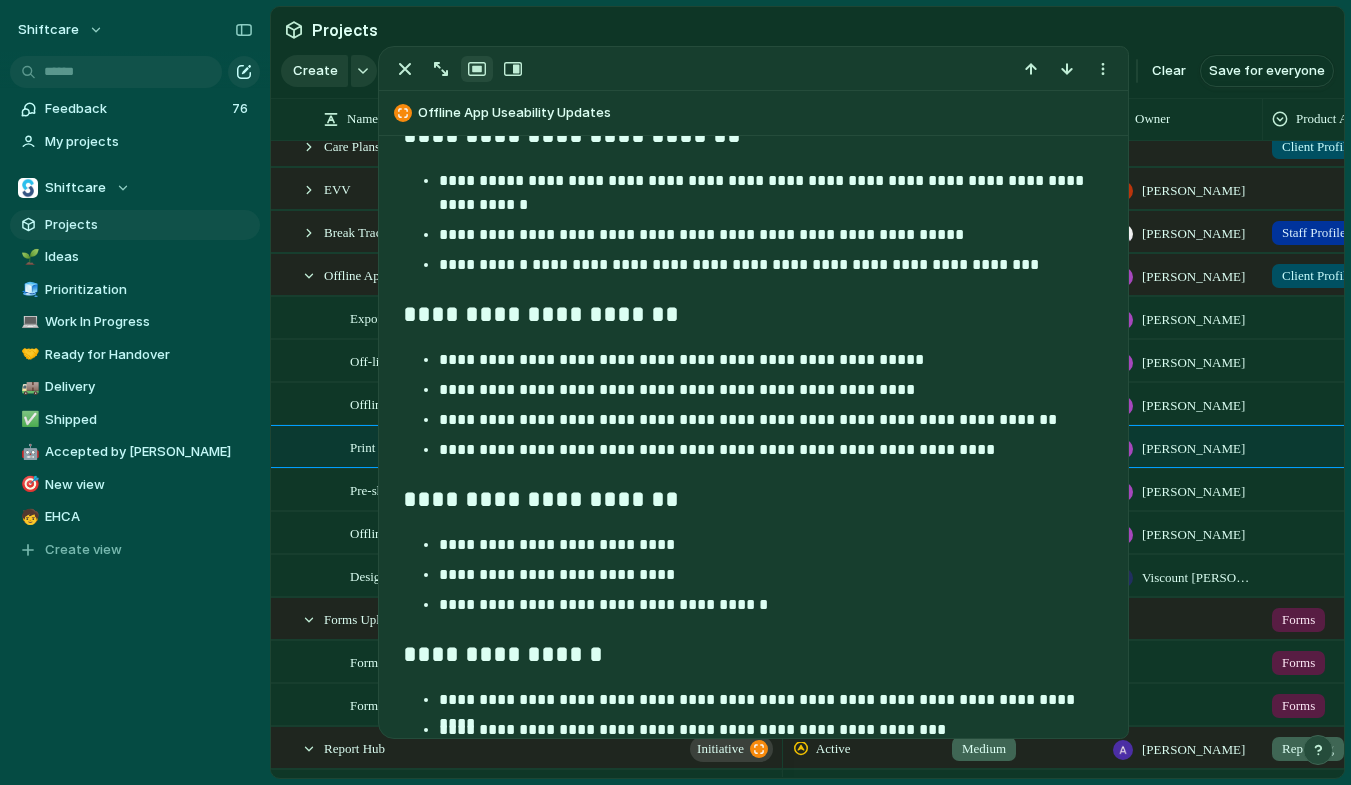 scroll, scrollTop: 2521, scrollLeft: 0, axis: vertical 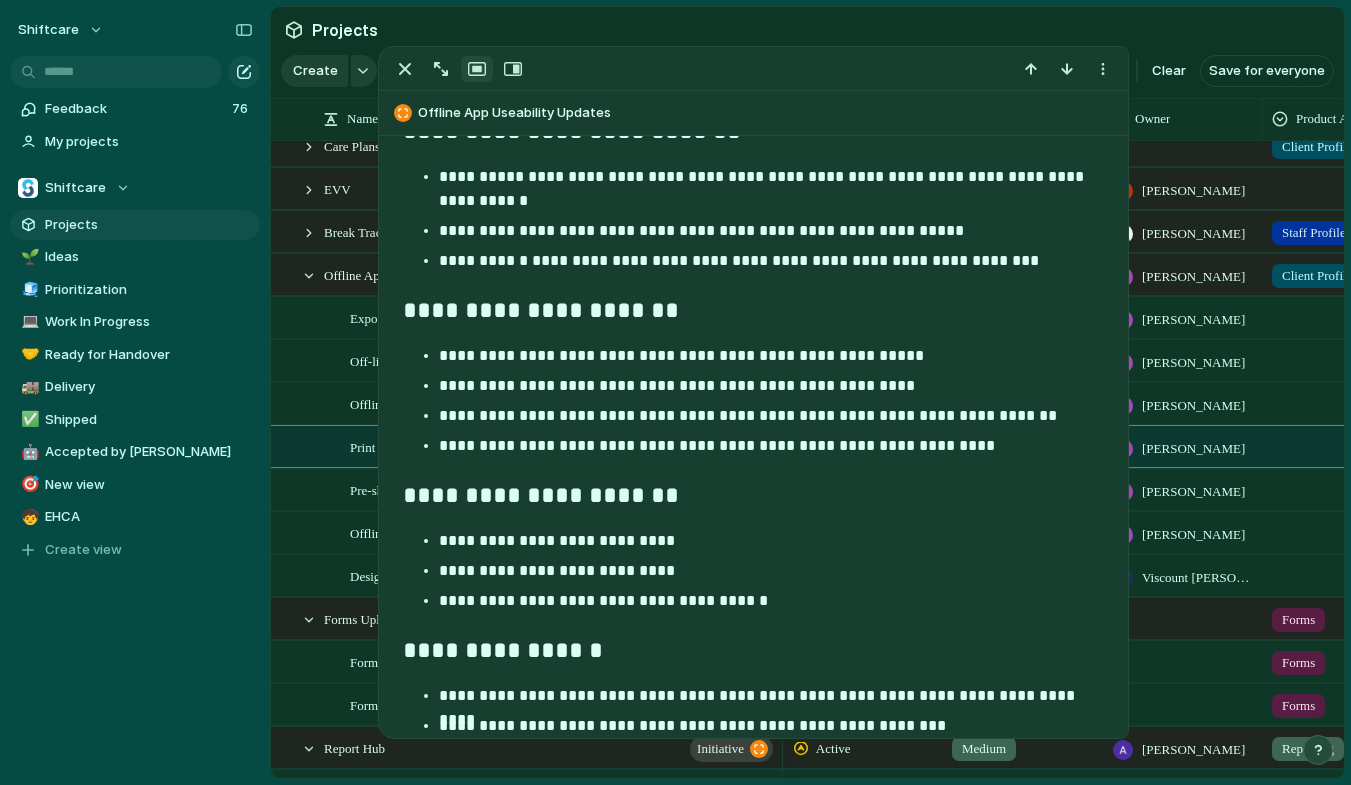 click on "**********" at bounding box center [771, 416] 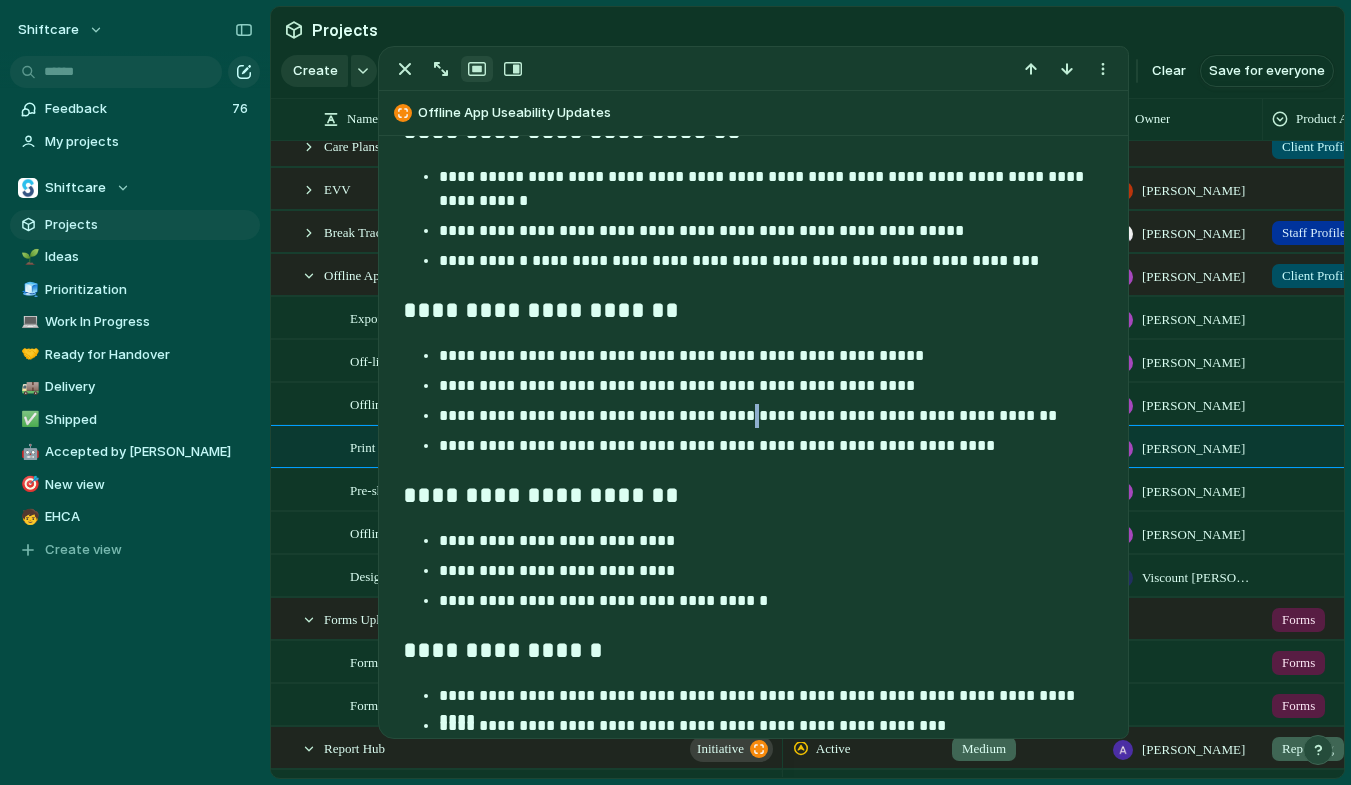 click on "**********" at bounding box center (771, 416) 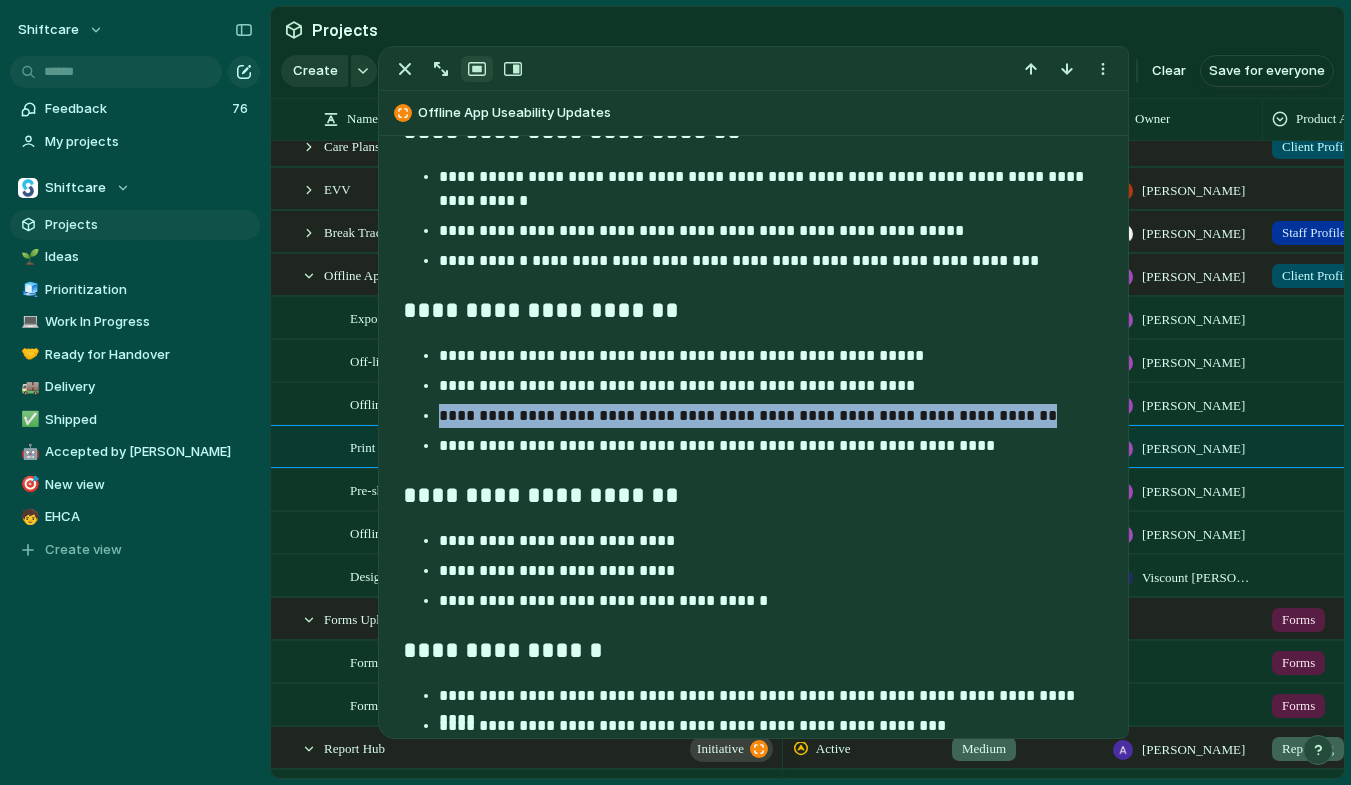 click on "**********" at bounding box center [771, 416] 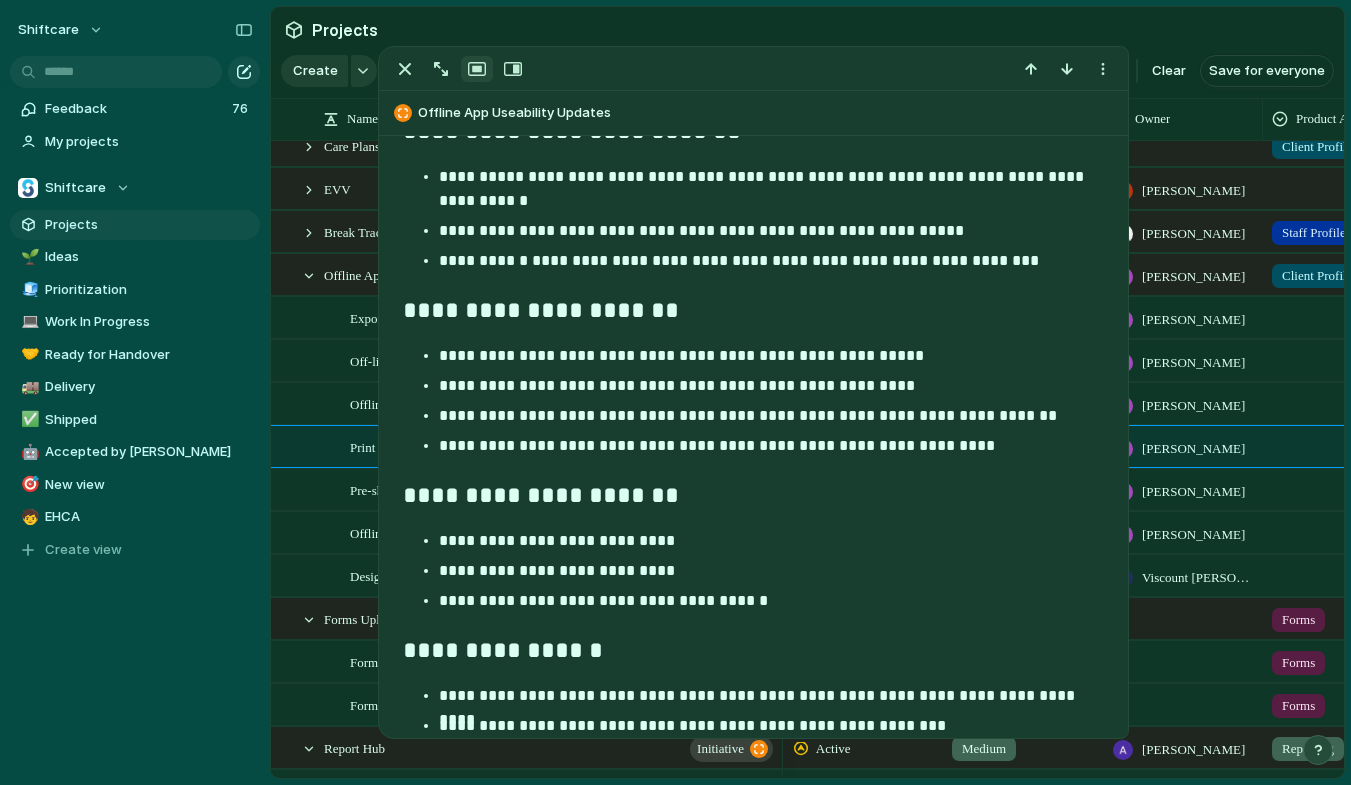 click on "**********" at bounding box center (771, 446) 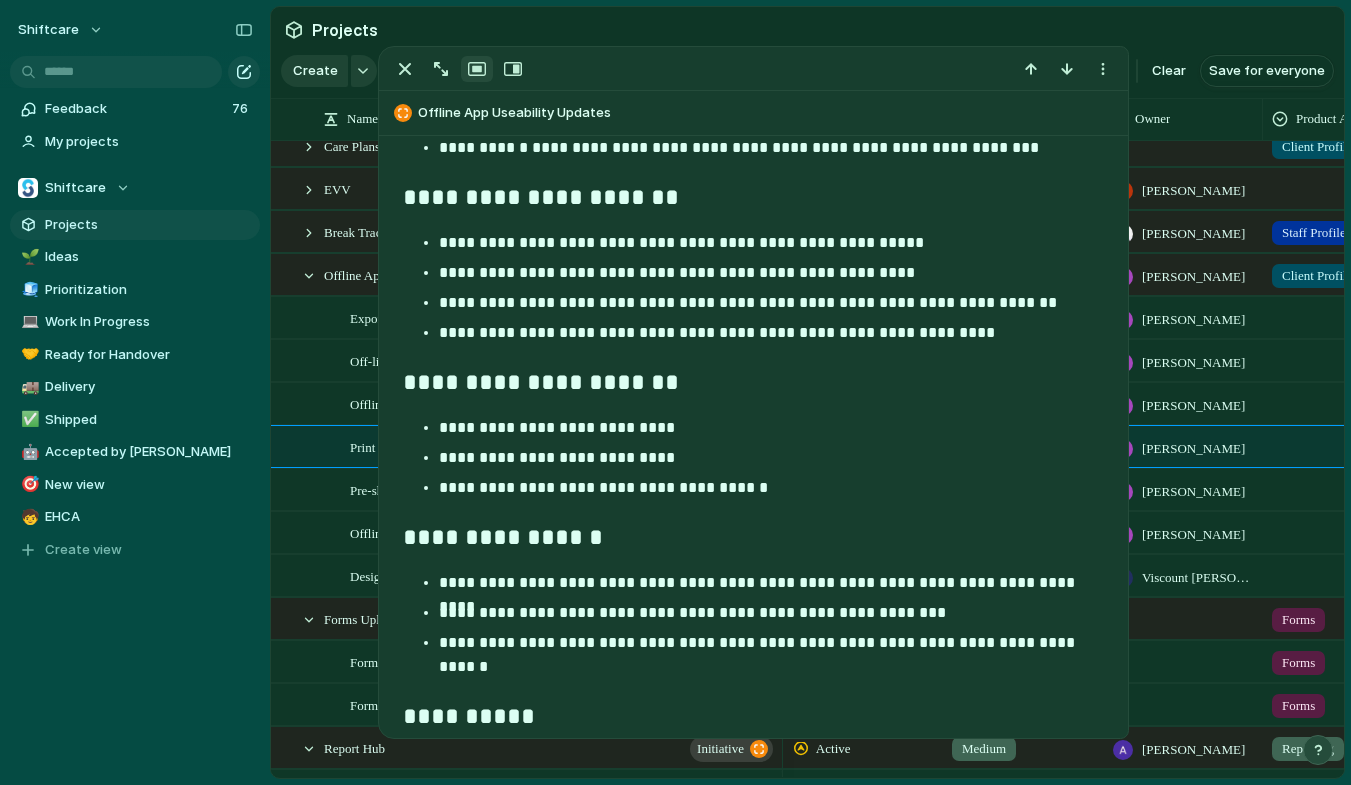 scroll, scrollTop: 2663, scrollLeft: 0, axis: vertical 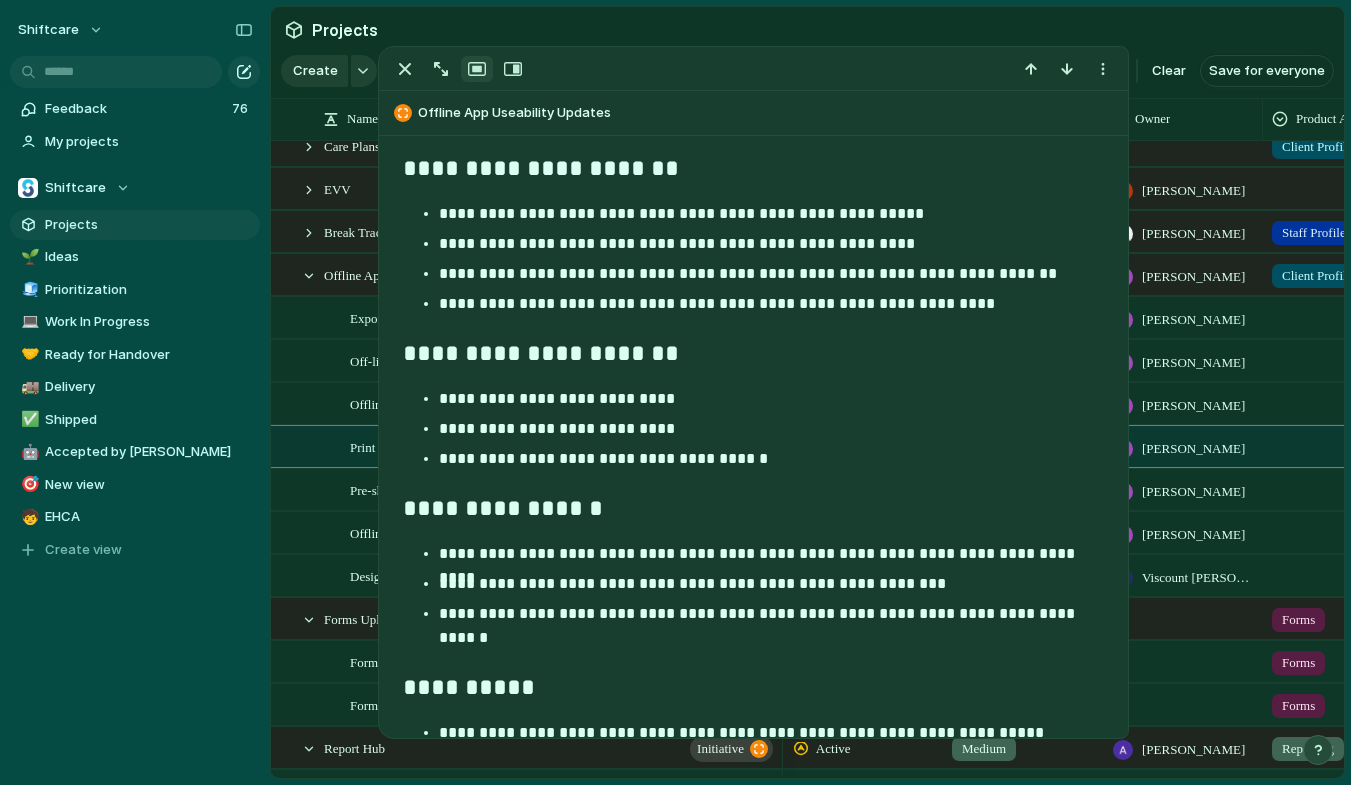 click on "**********" at bounding box center [771, 459] 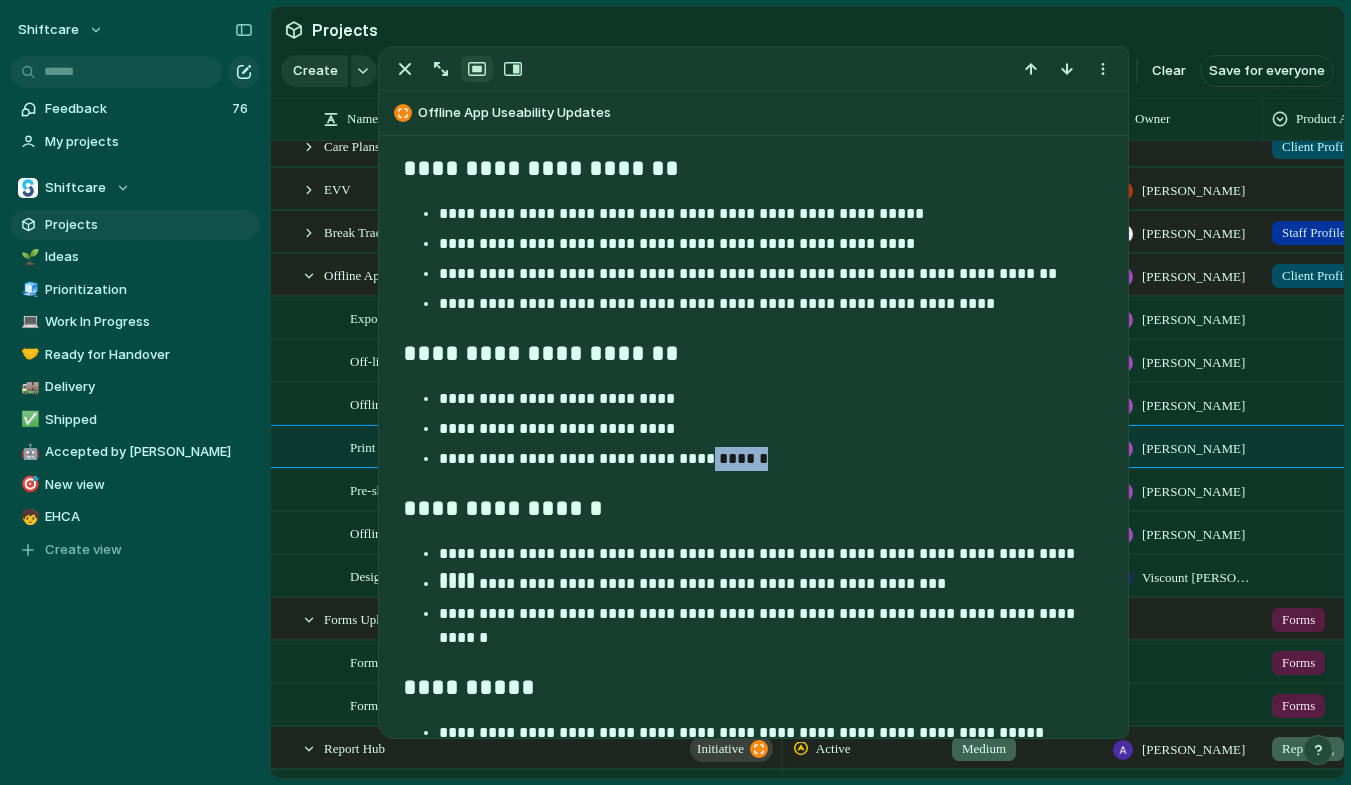 click on "**********" at bounding box center [771, 459] 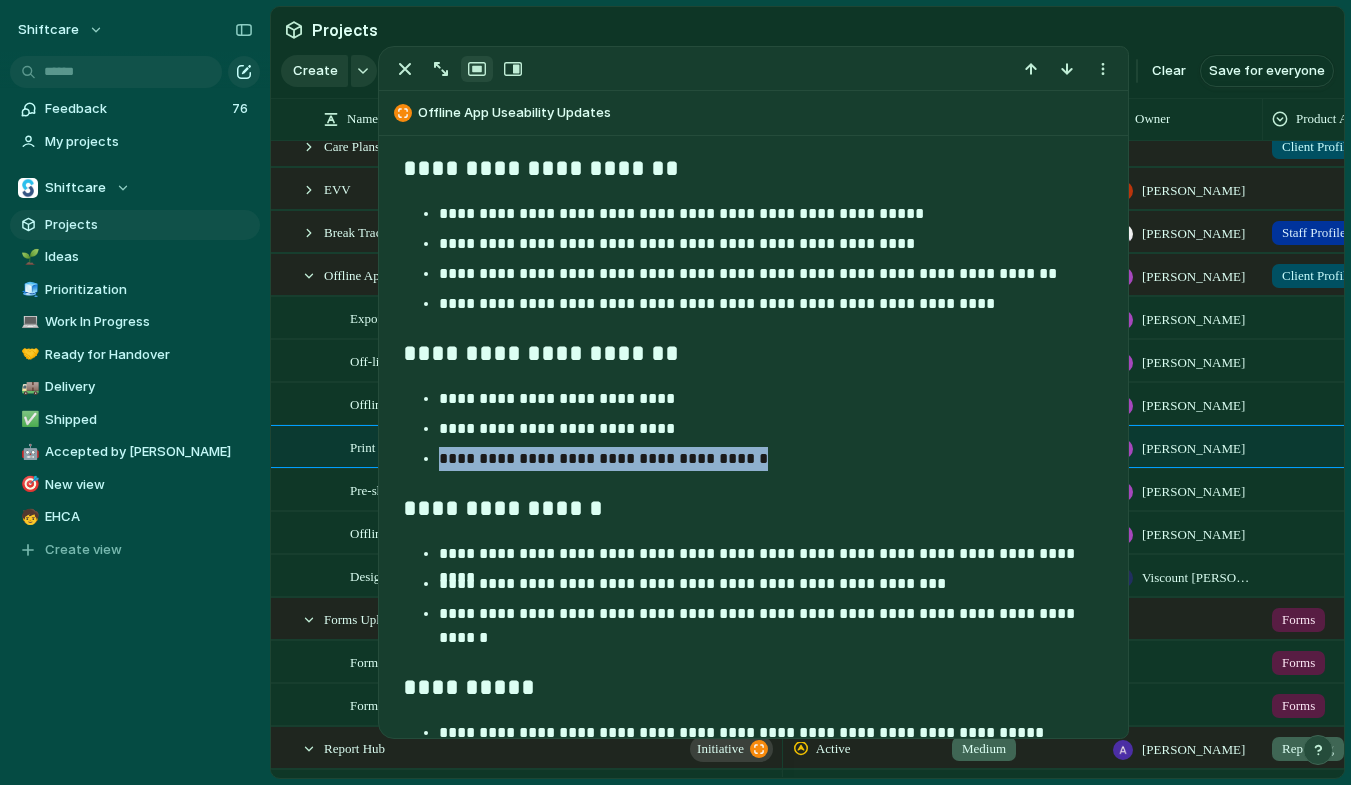 click on "**********" at bounding box center [771, 459] 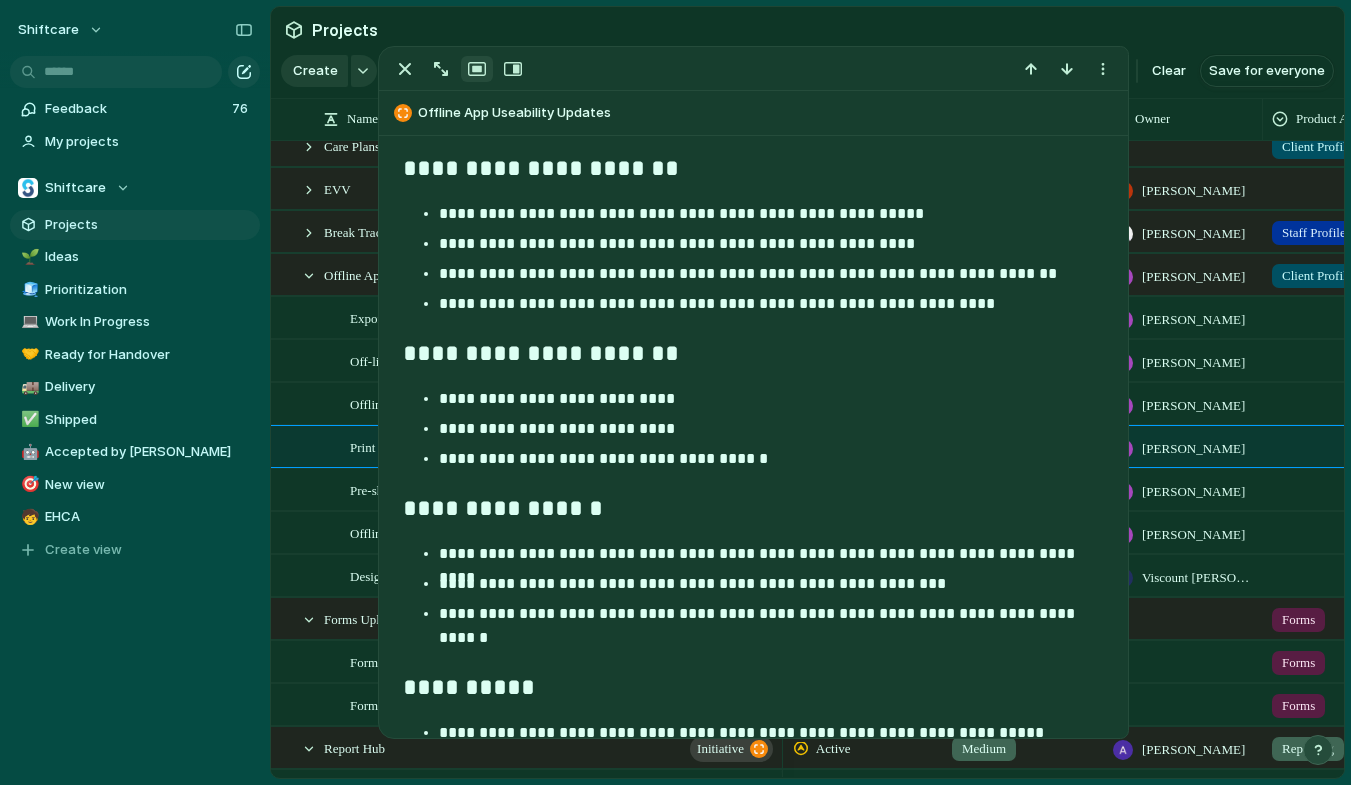 click on "**********" at bounding box center [753, -575] 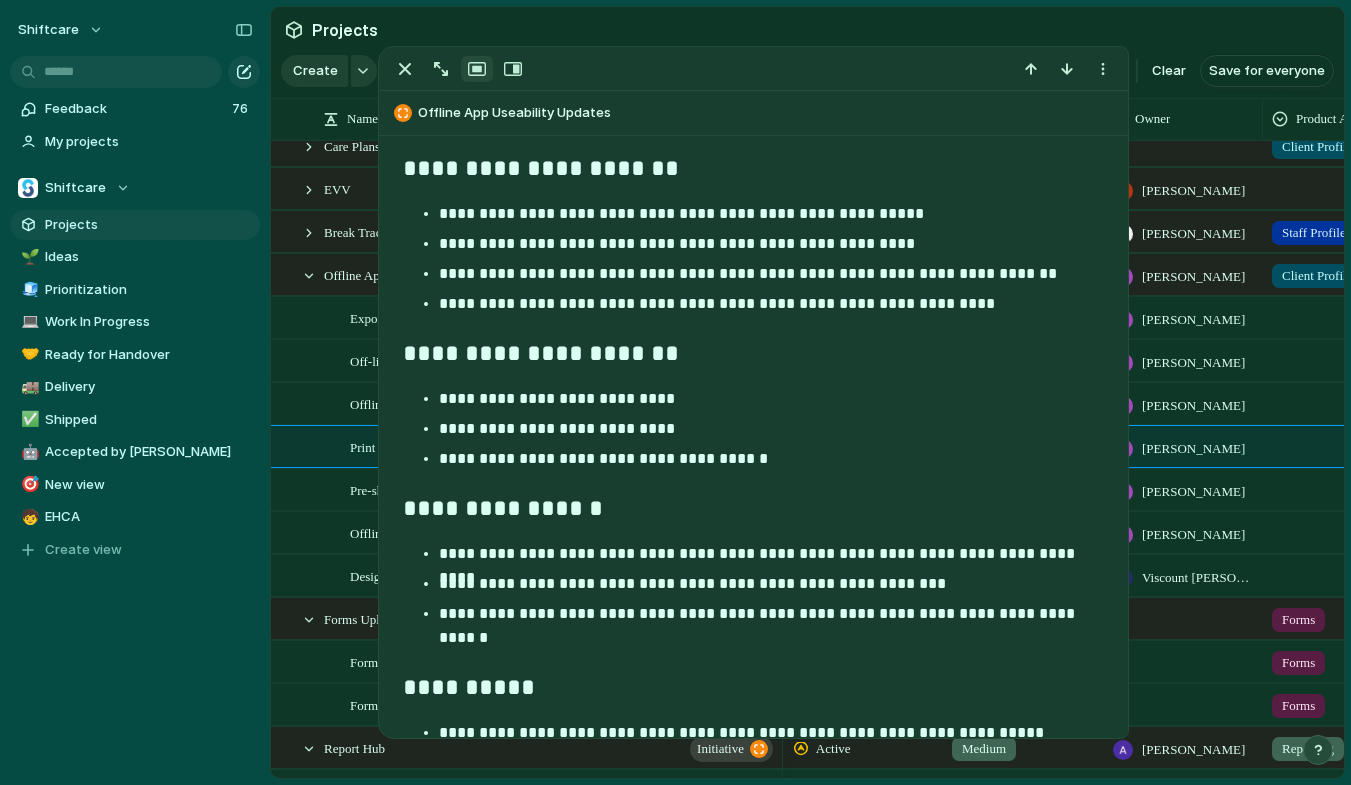 click on "**********" at bounding box center (771, 554) 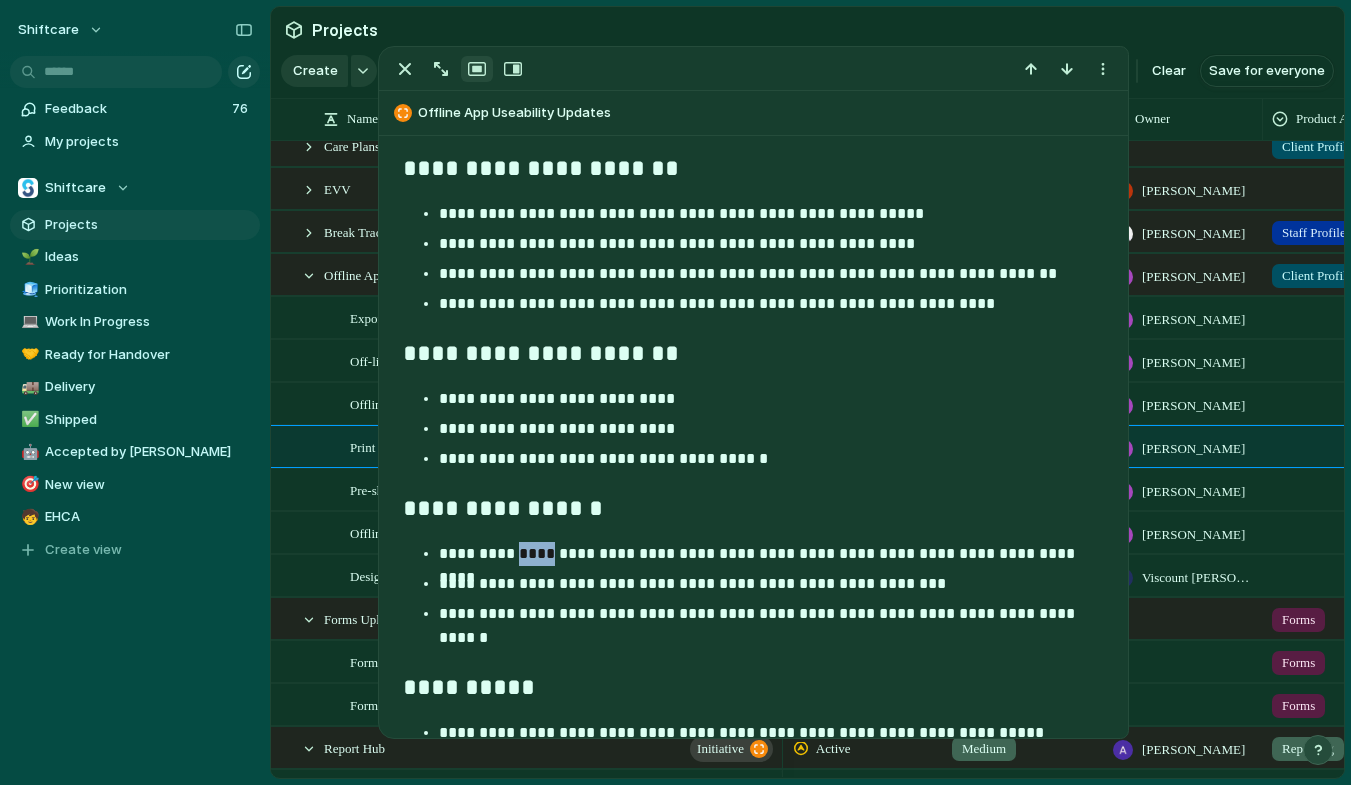 click on "**********" at bounding box center (771, 554) 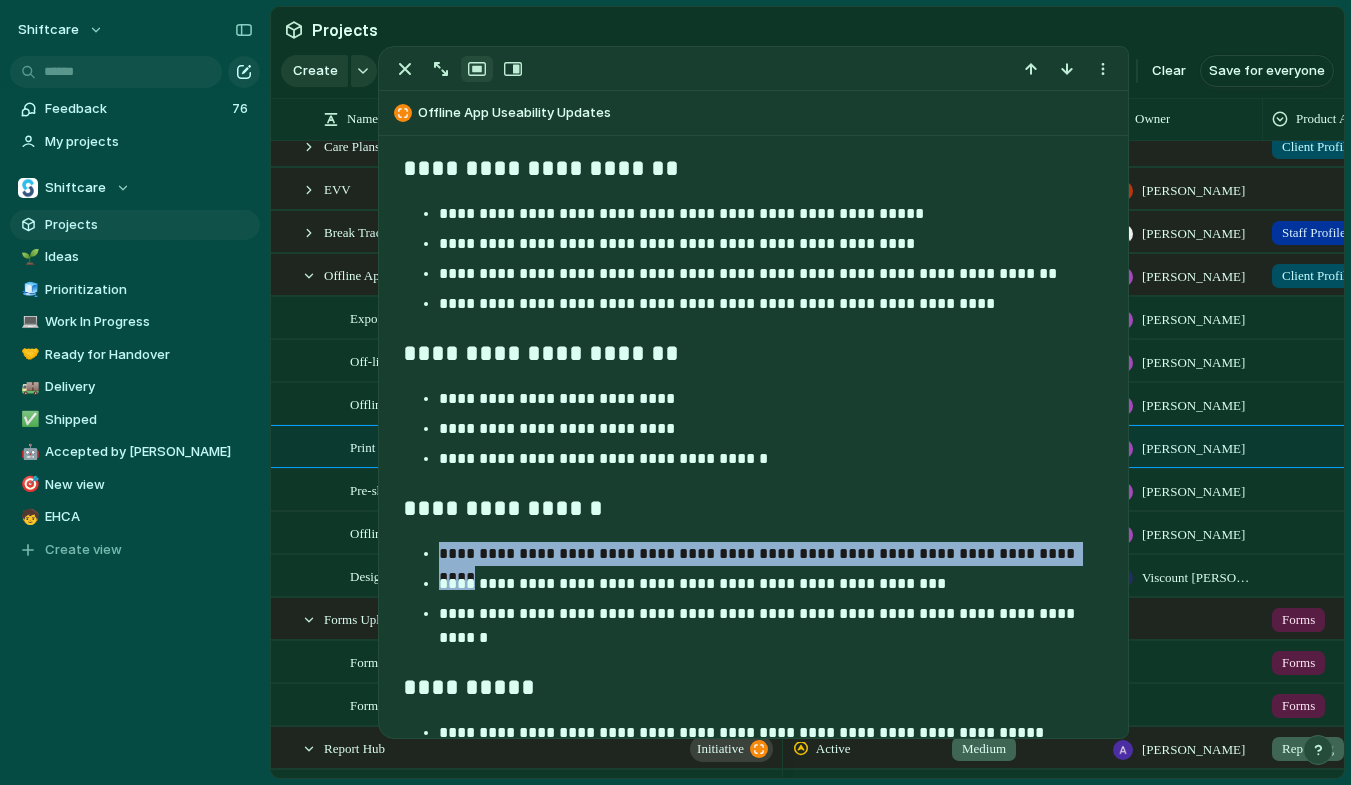 click on "**********" at bounding box center [771, 554] 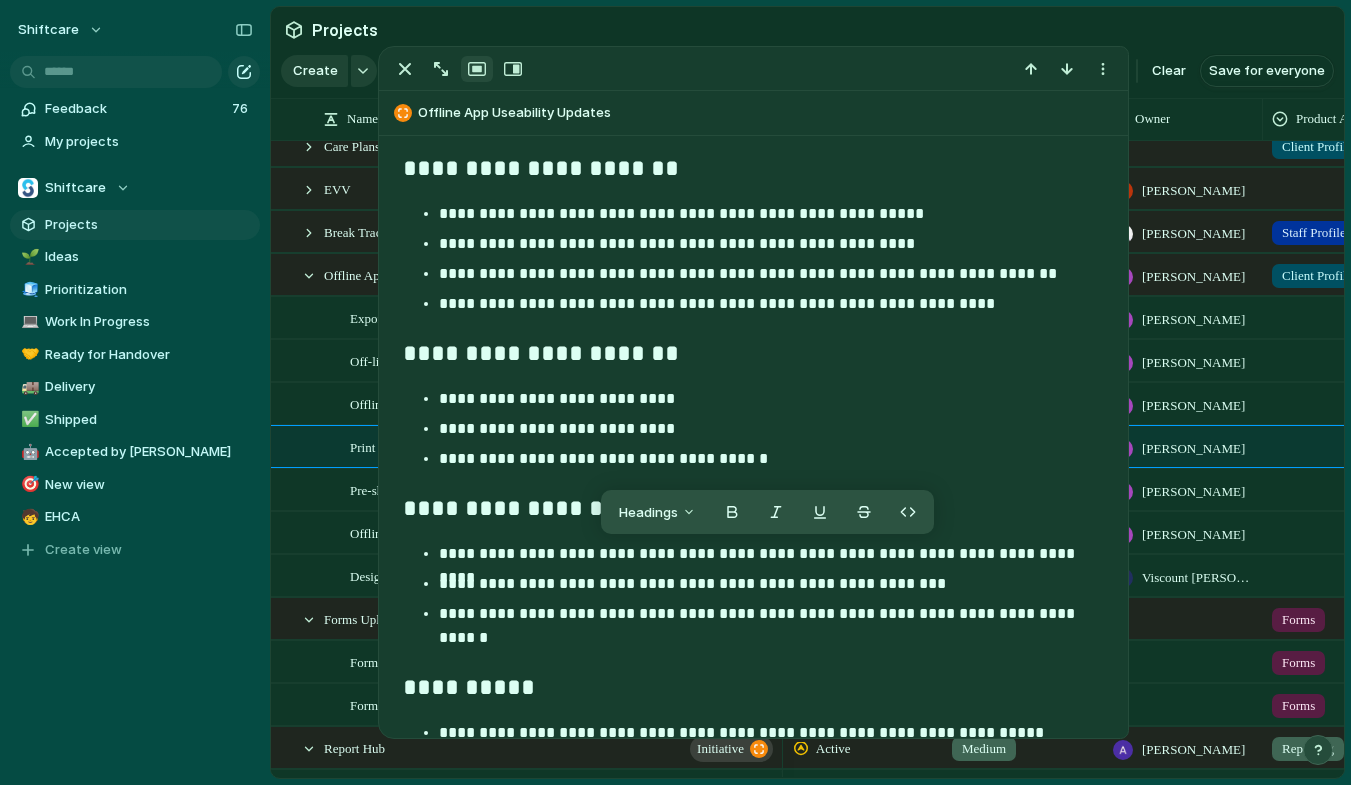 click on "**********" at bounding box center [771, 584] 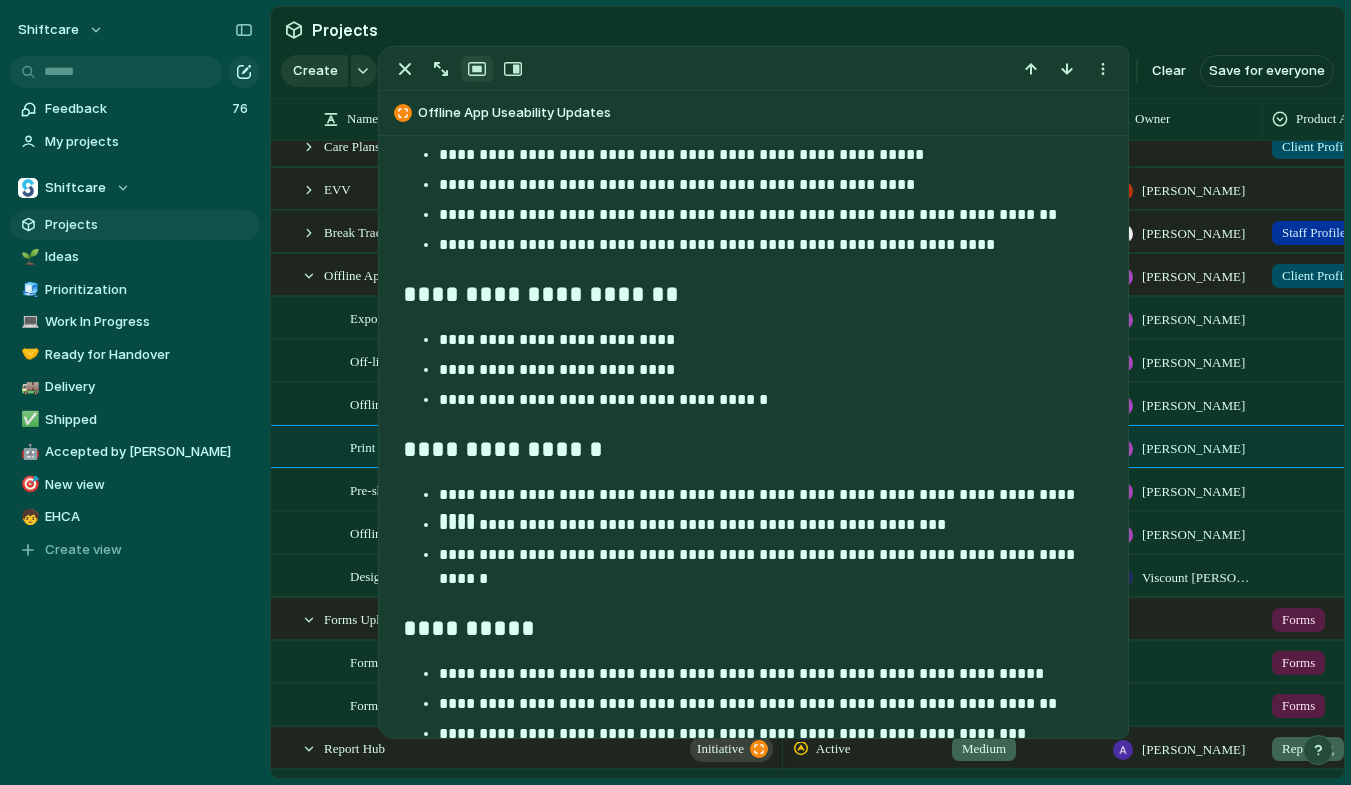 scroll, scrollTop: 2726, scrollLeft: 0, axis: vertical 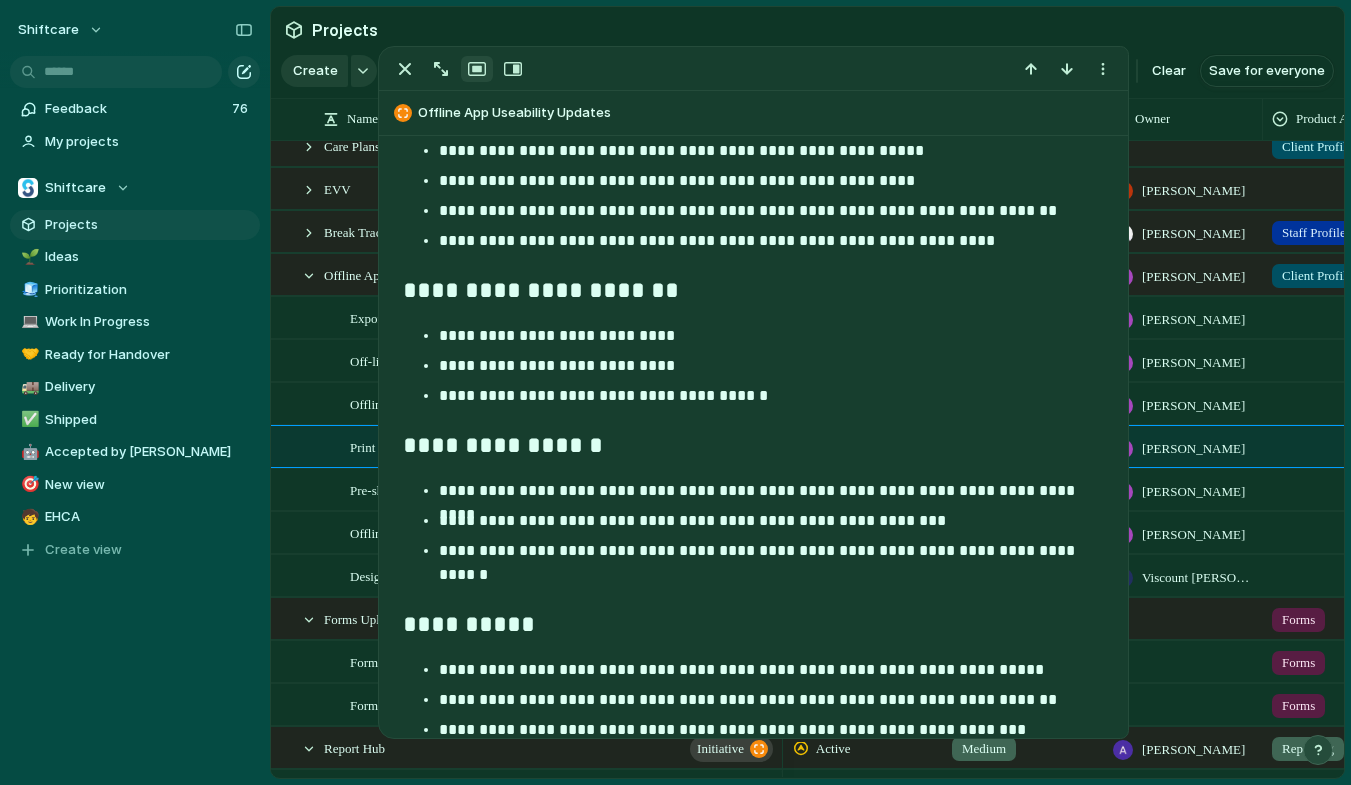 click on "**********" at bounding box center (771, 563) 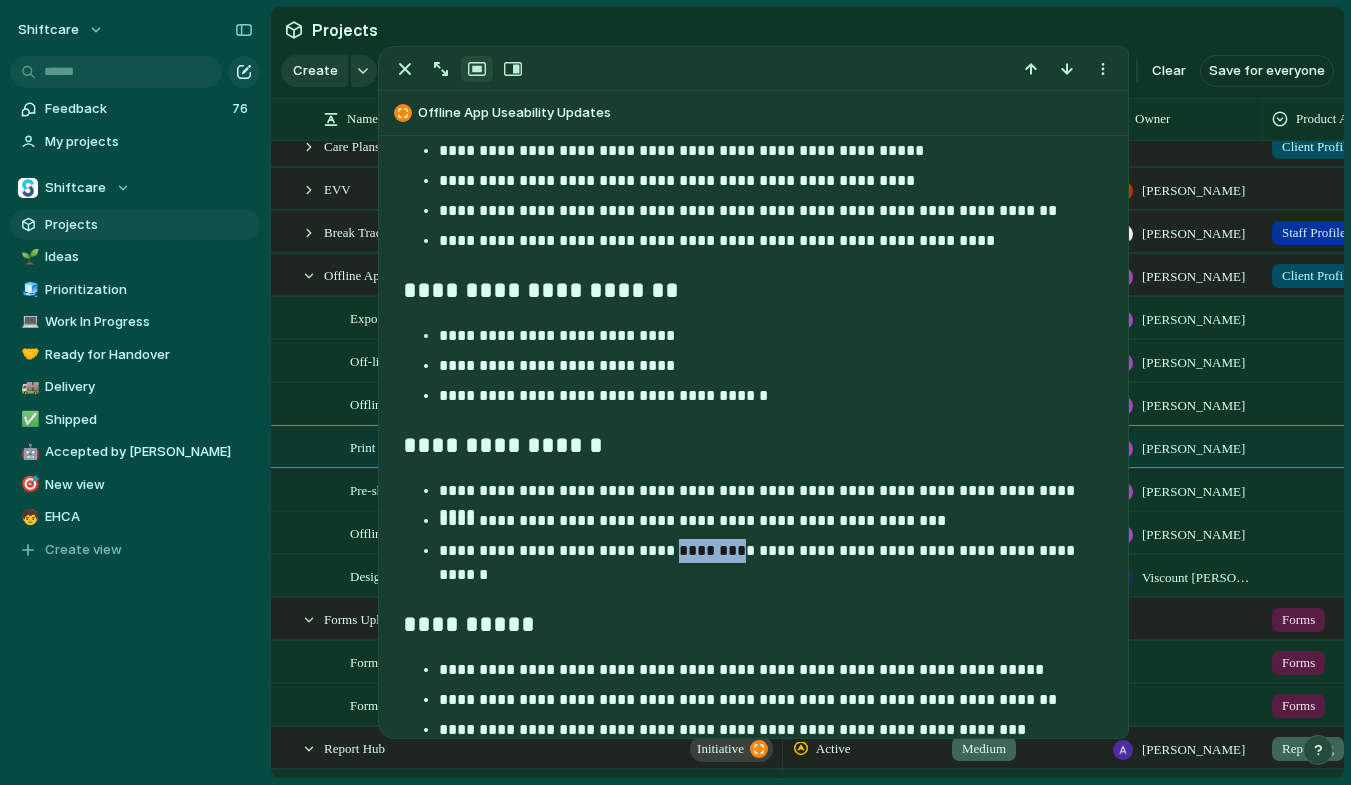 click on "**********" at bounding box center (771, 563) 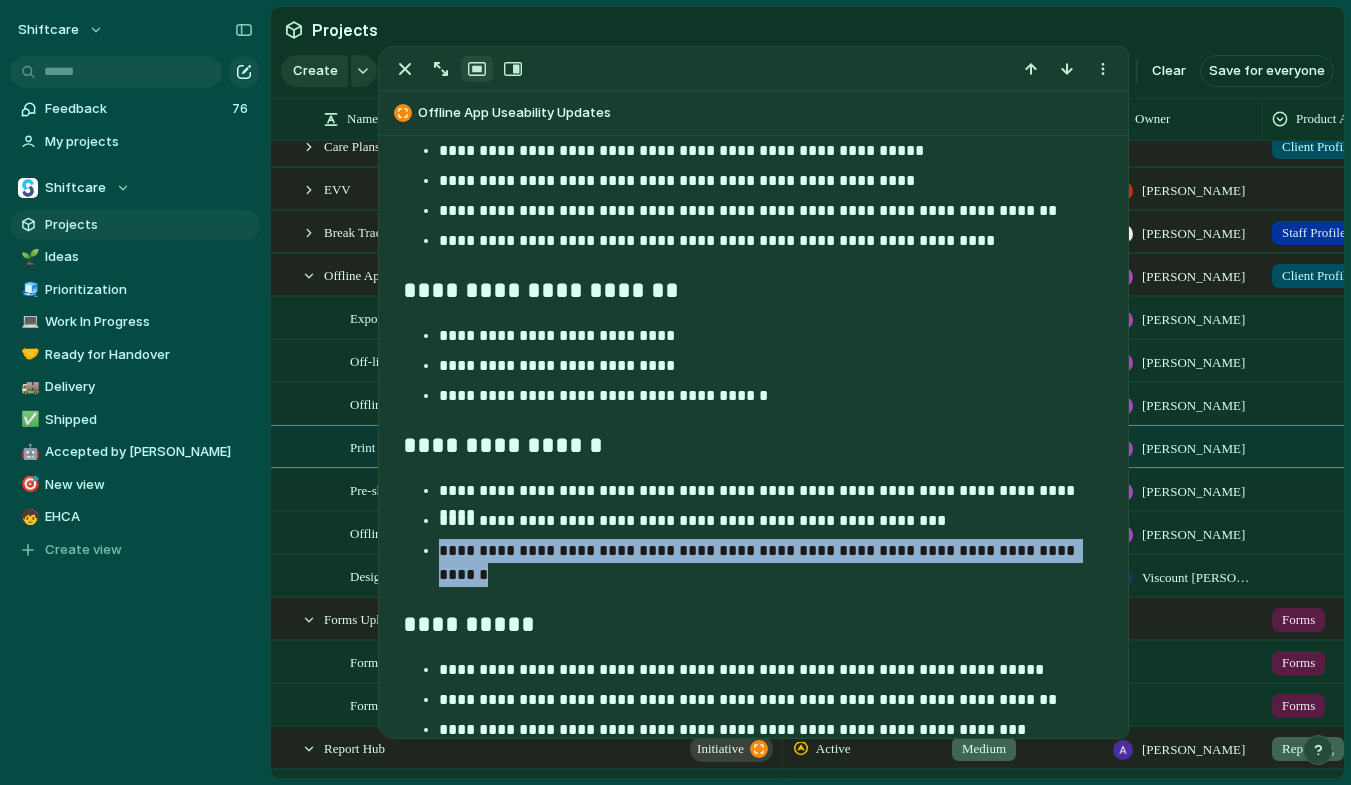 click on "**********" at bounding box center [771, 563] 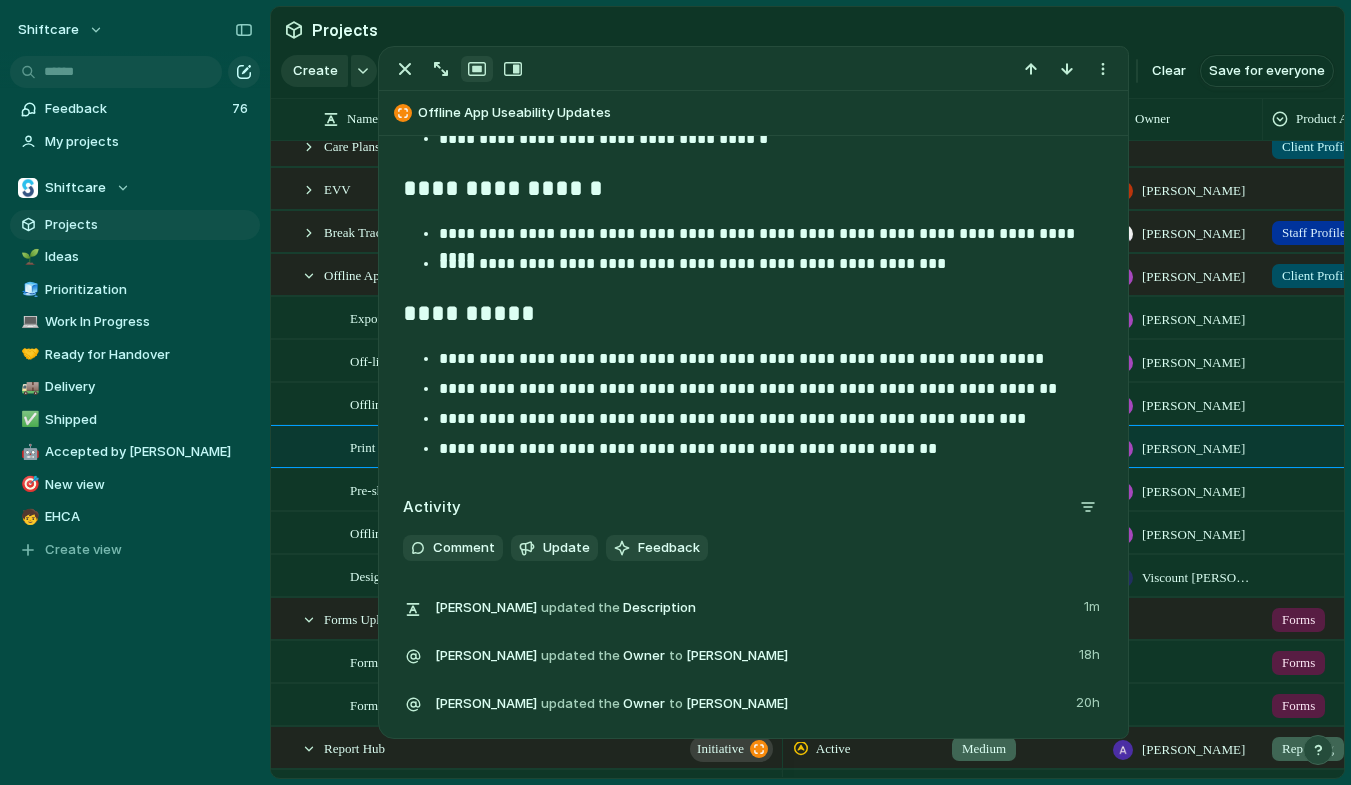scroll, scrollTop: 3001, scrollLeft: 0, axis: vertical 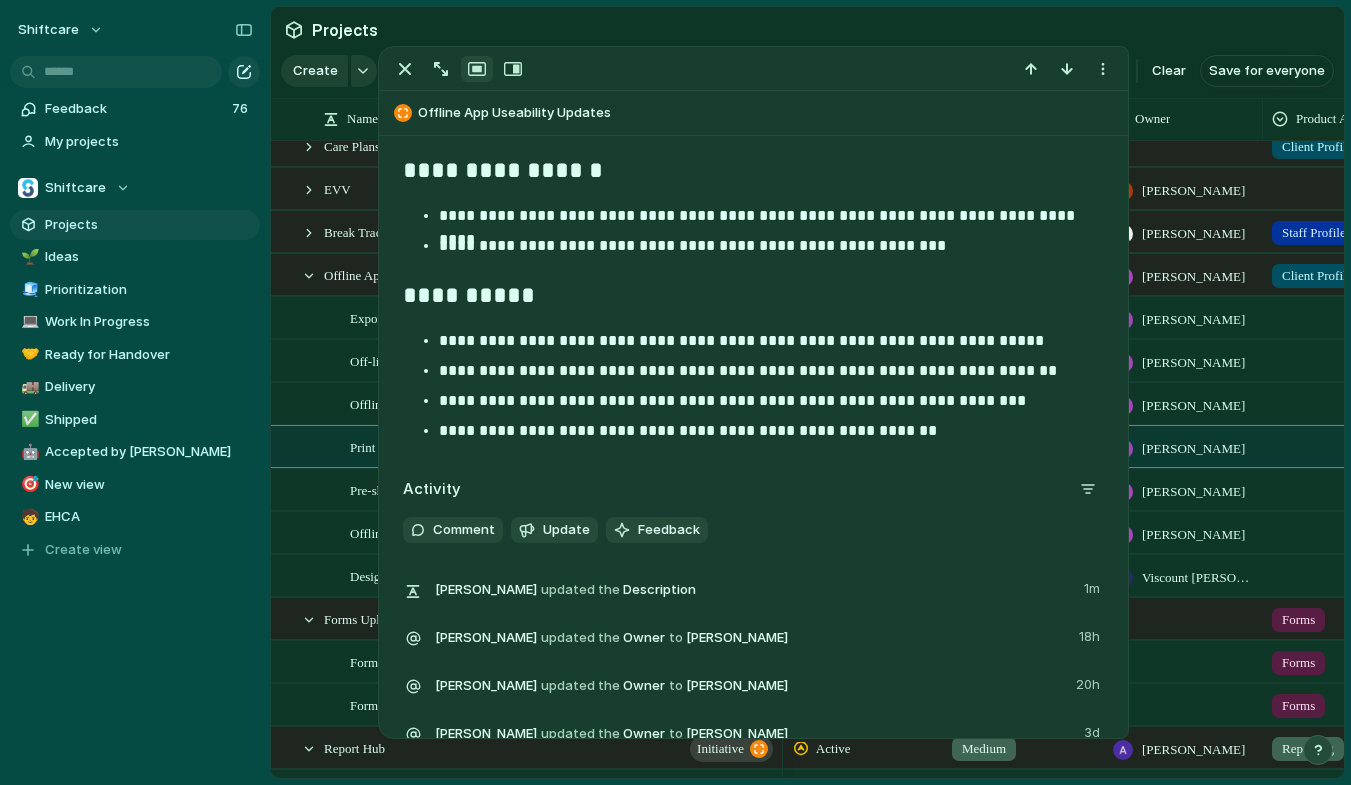 click on "Projects" at bounding box center (807, 29) 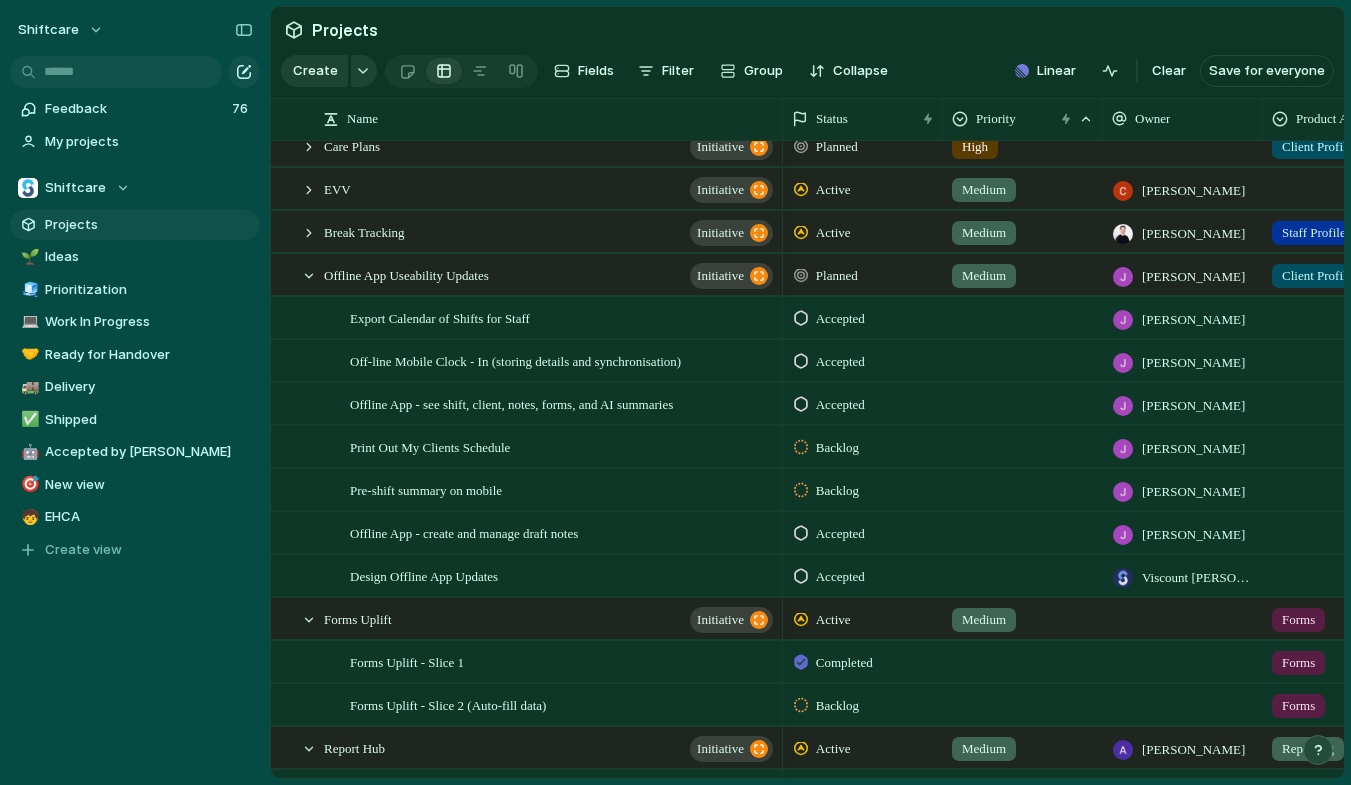 click on "Backlog" at bounding box center (837, 448) 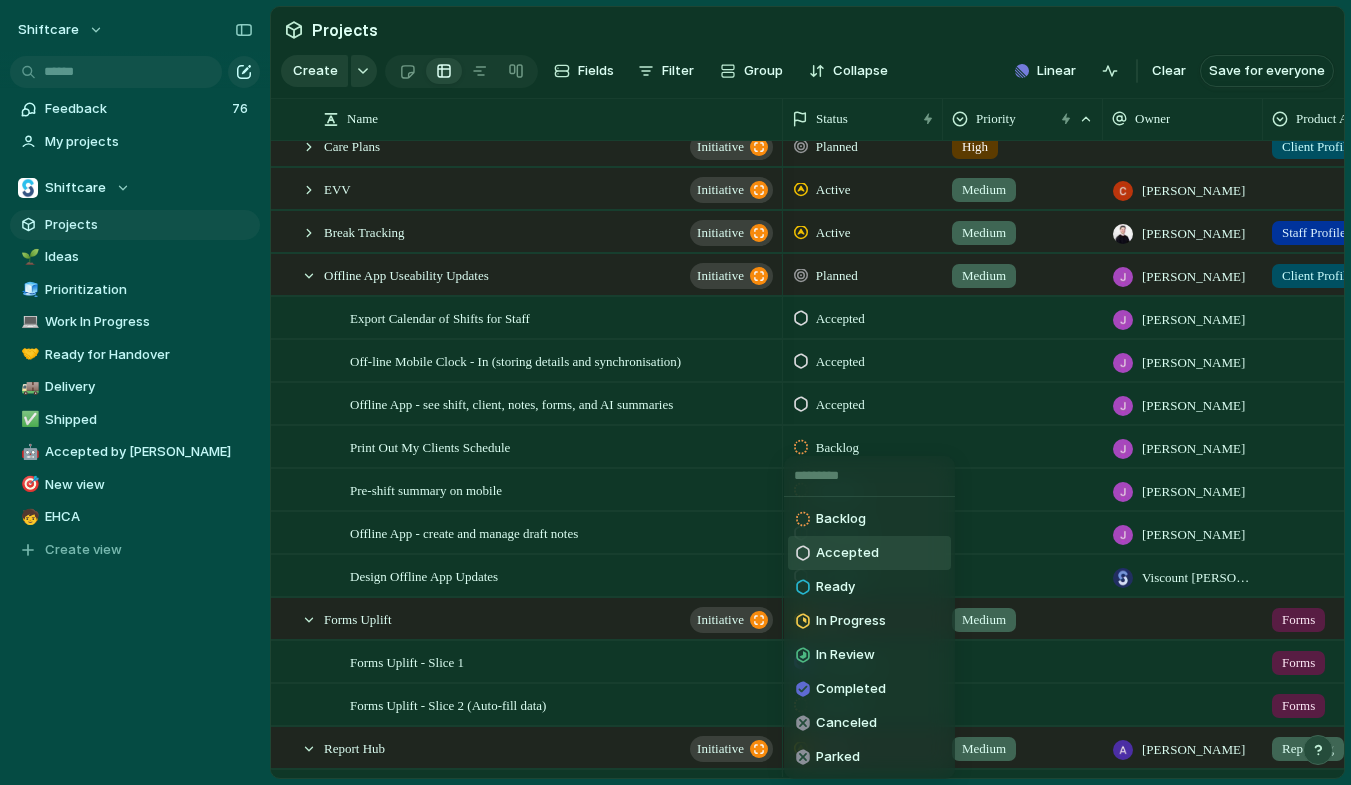 click on "Accepted" at bounding box center [847, 553] 